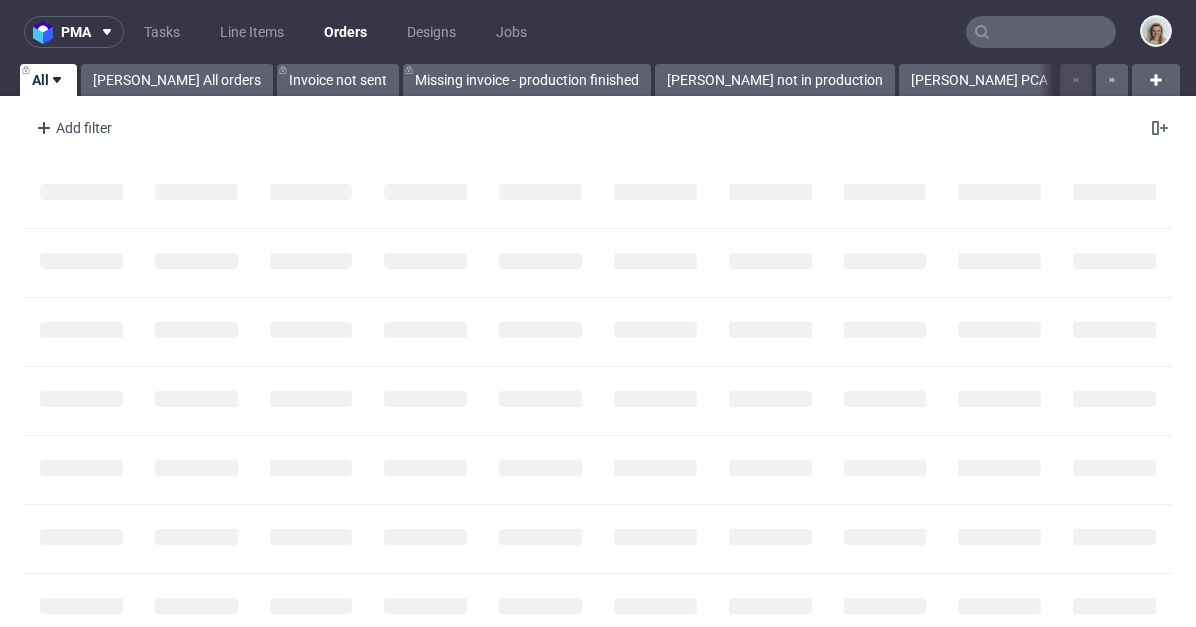 scroll, scrollTop: 0, scrollLeft: 0, axis: both 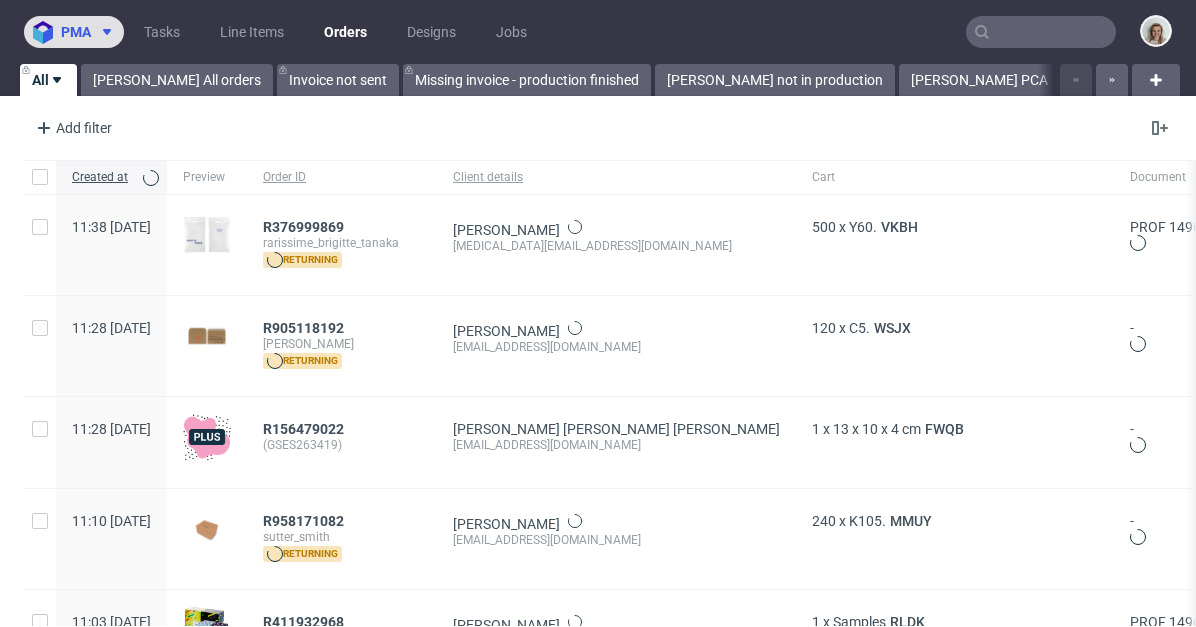 click on "pma" at bounding box center [76, 32] 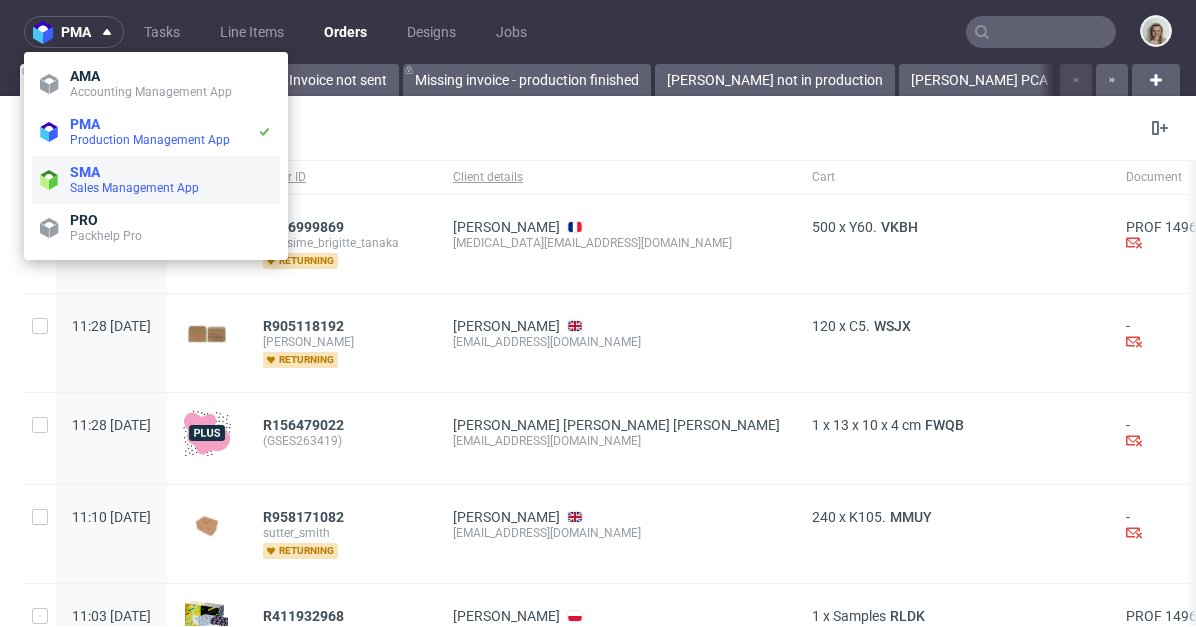 click on "Sales Management App" at bounding box center [134, 188] 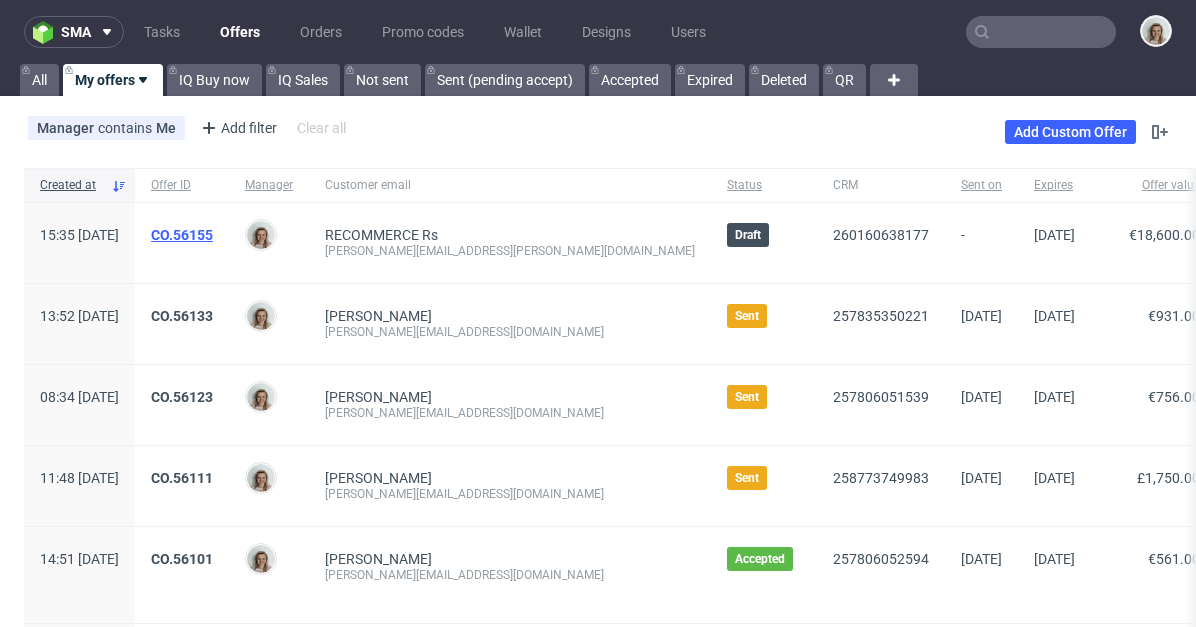 click on "CO.56155" at bounding box center (182, 235) 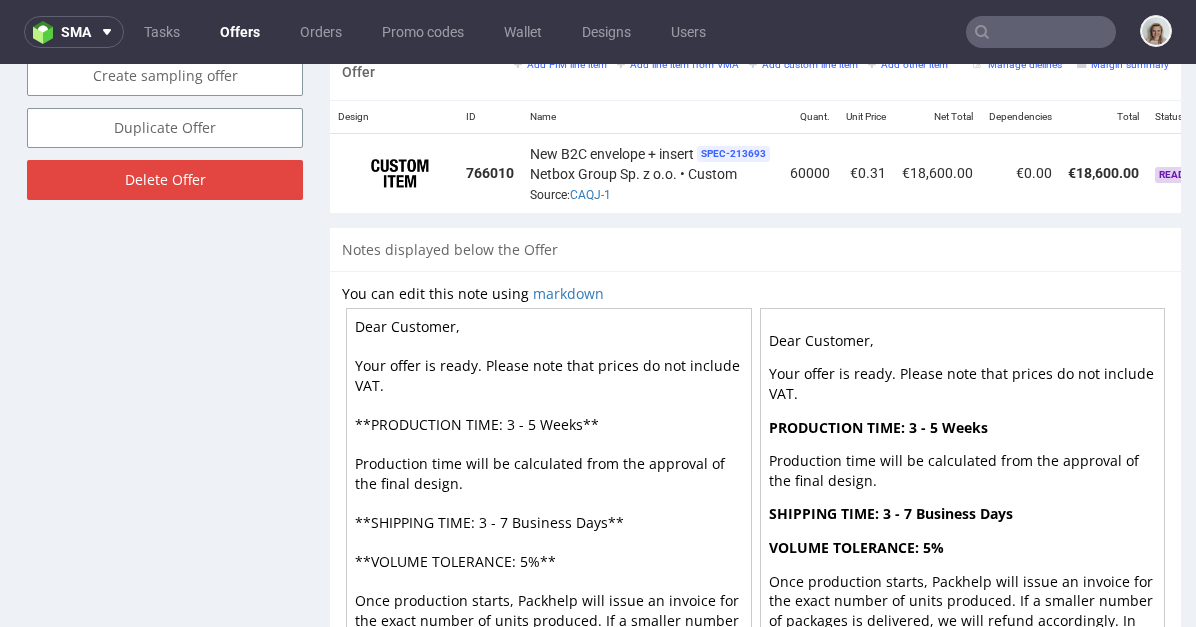 scroll, scrollTop: 1290, scrollLeft: 0, axis: vertical 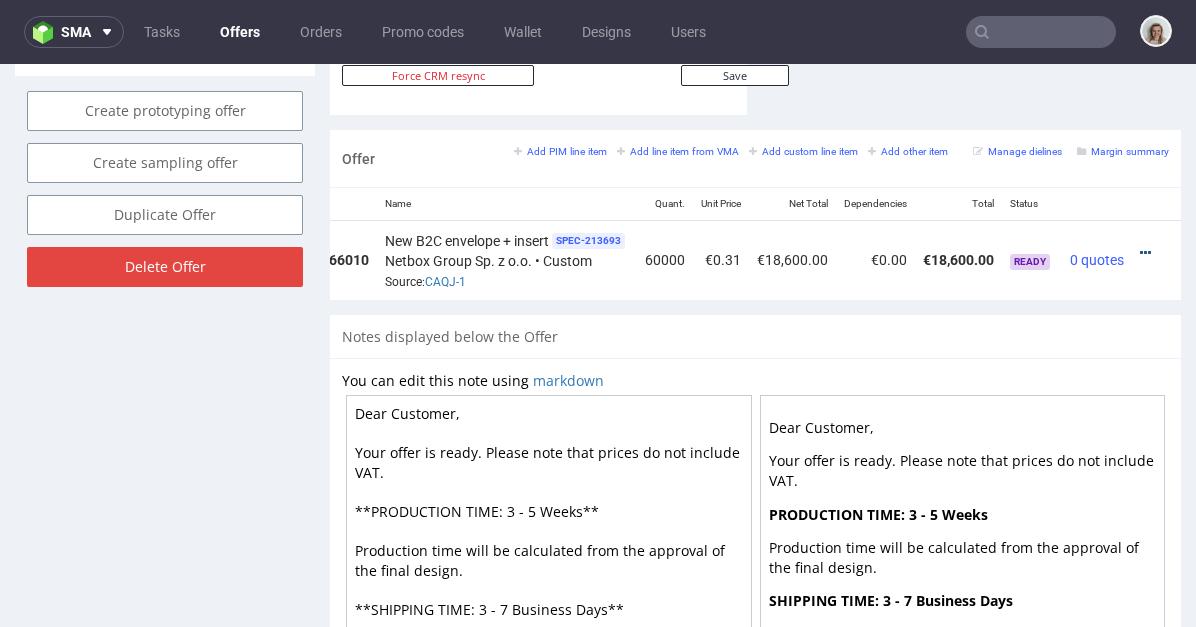 click at bounding box center [1145, 253] 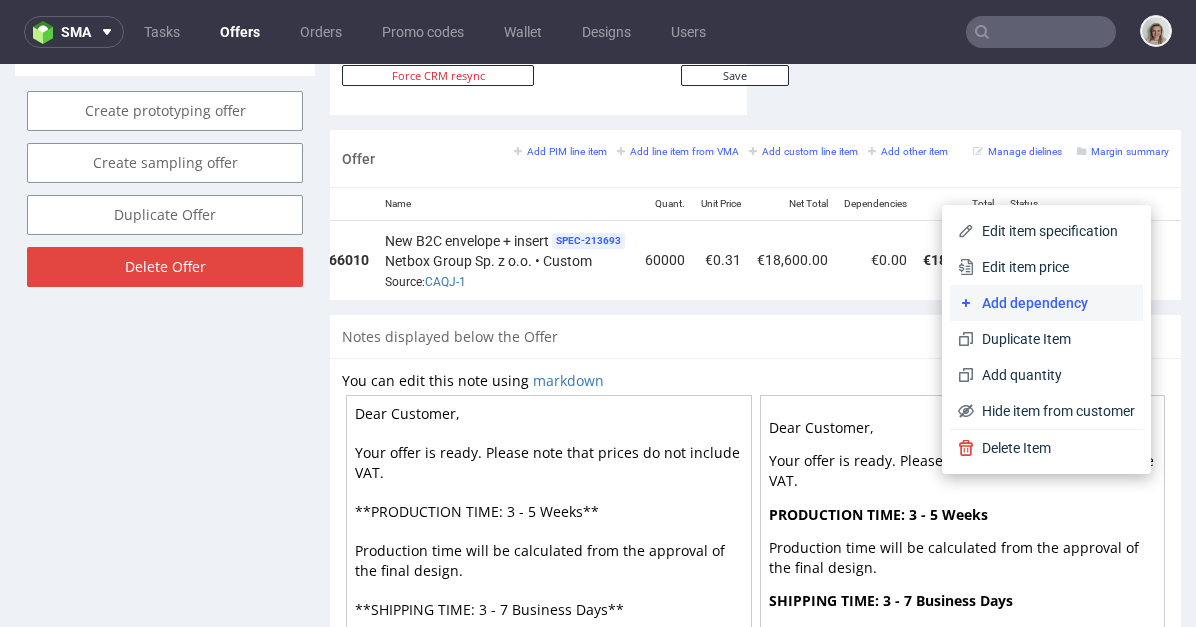 click on "Add dependency" at bounding box center [1046, 303] 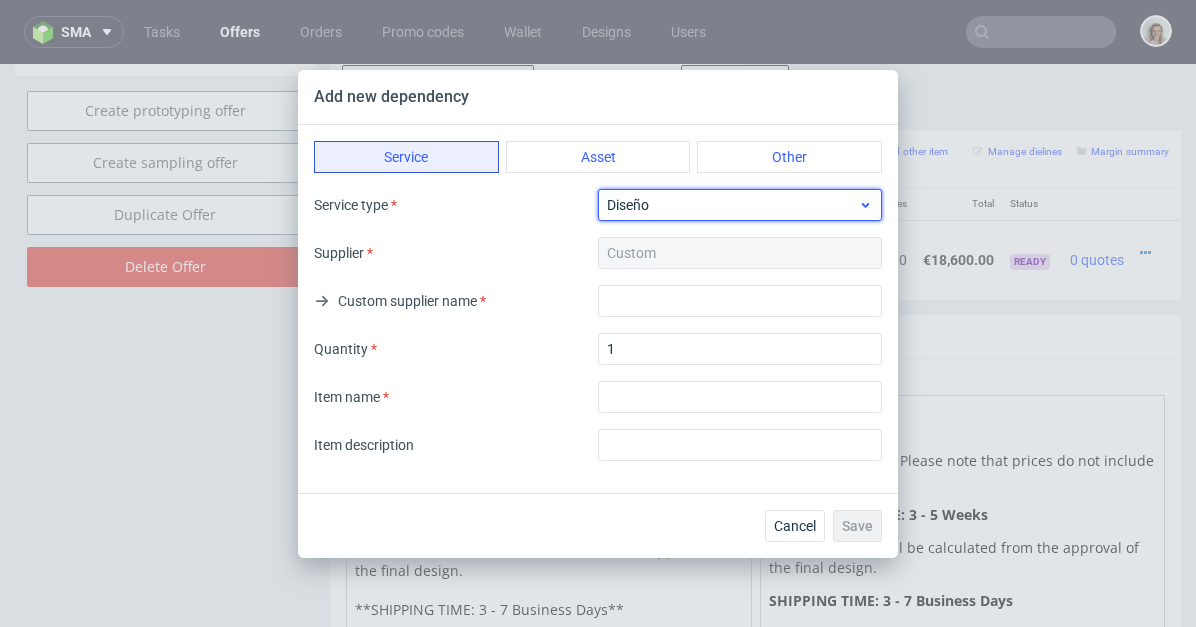 click on "Diseño" at bounding box center (732, 205) 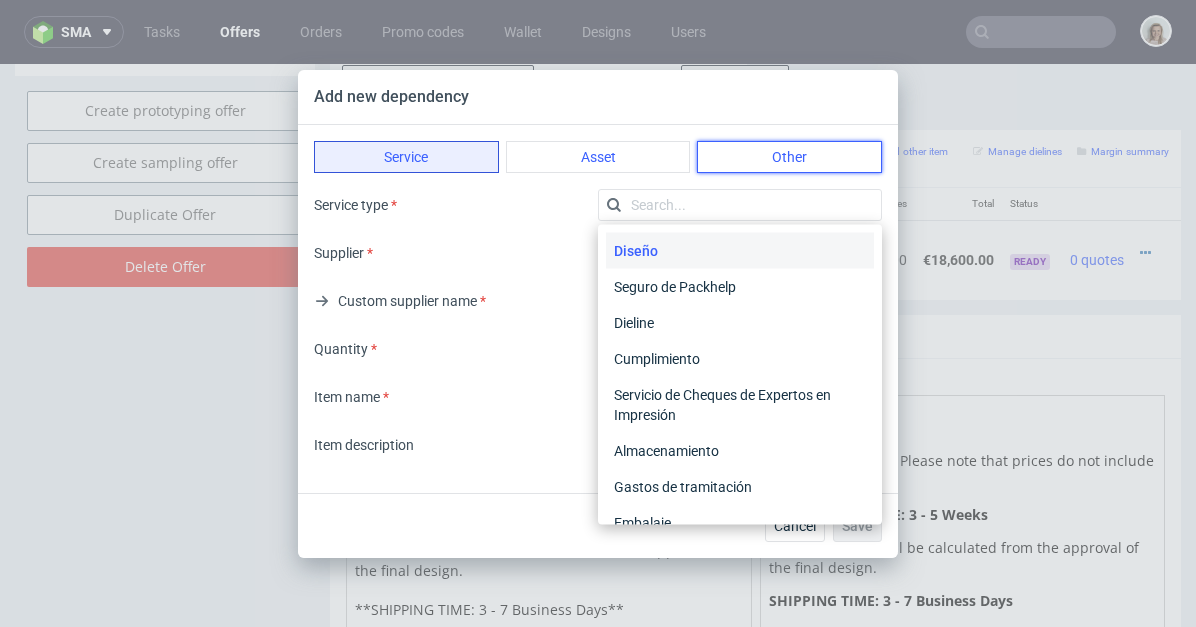 click on "Other" at bounding box center (789, 157) 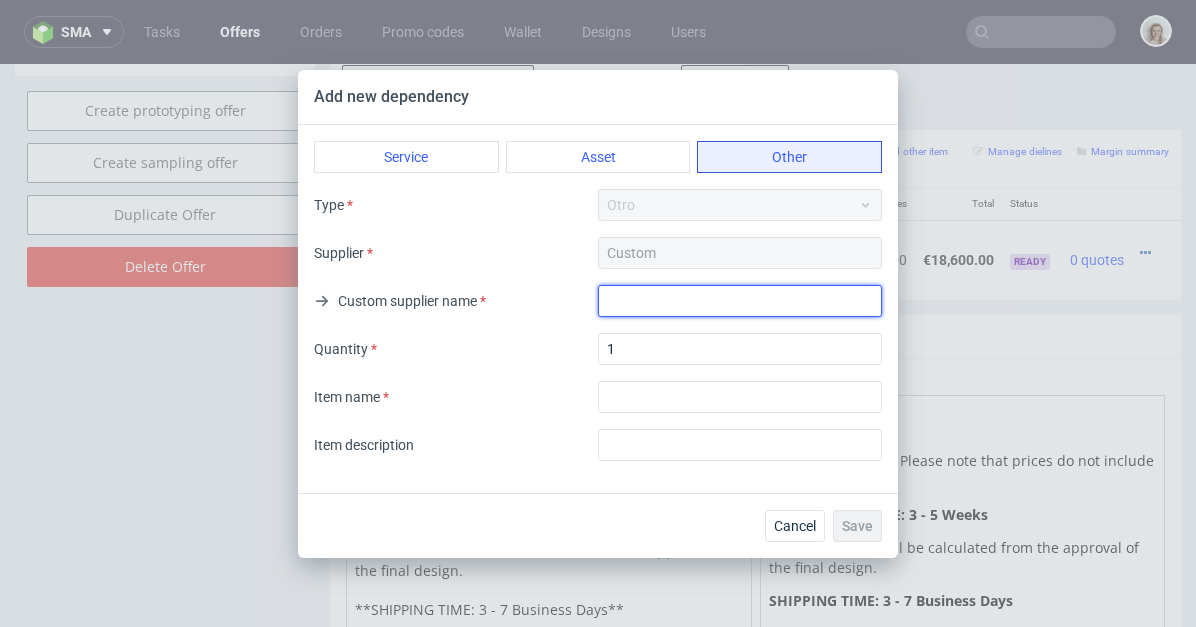 click at bounding box center (740, 301) 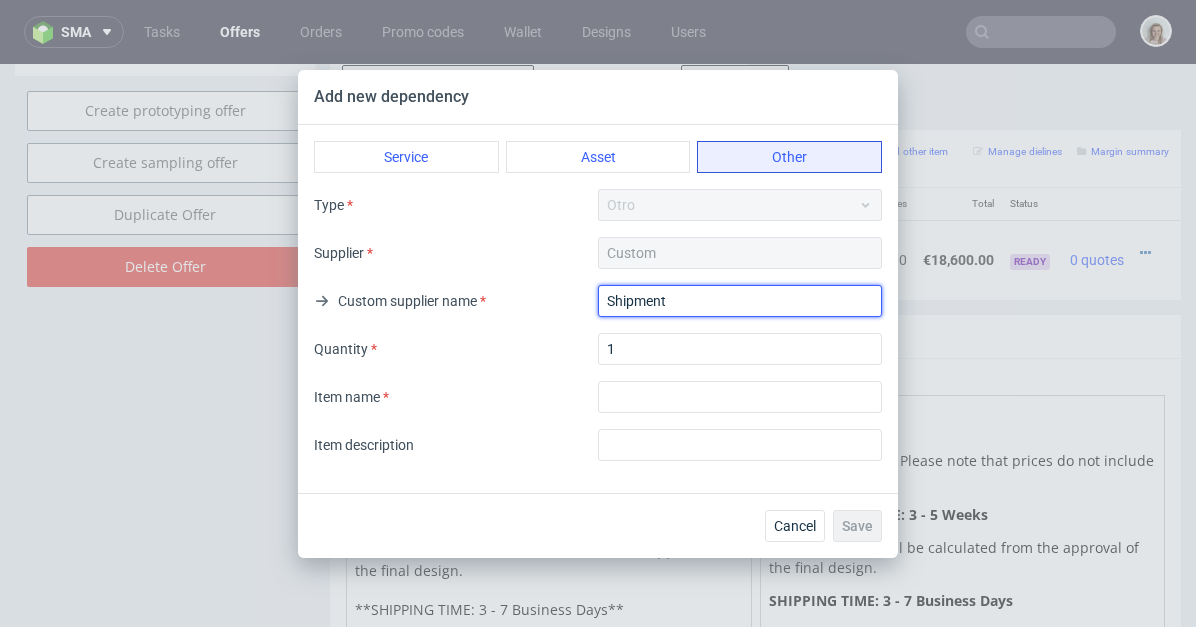 drag, startPoint x: 719, startPoint y: 300, endPoint x: 575, endPoint y: 297, distance: 144.03125 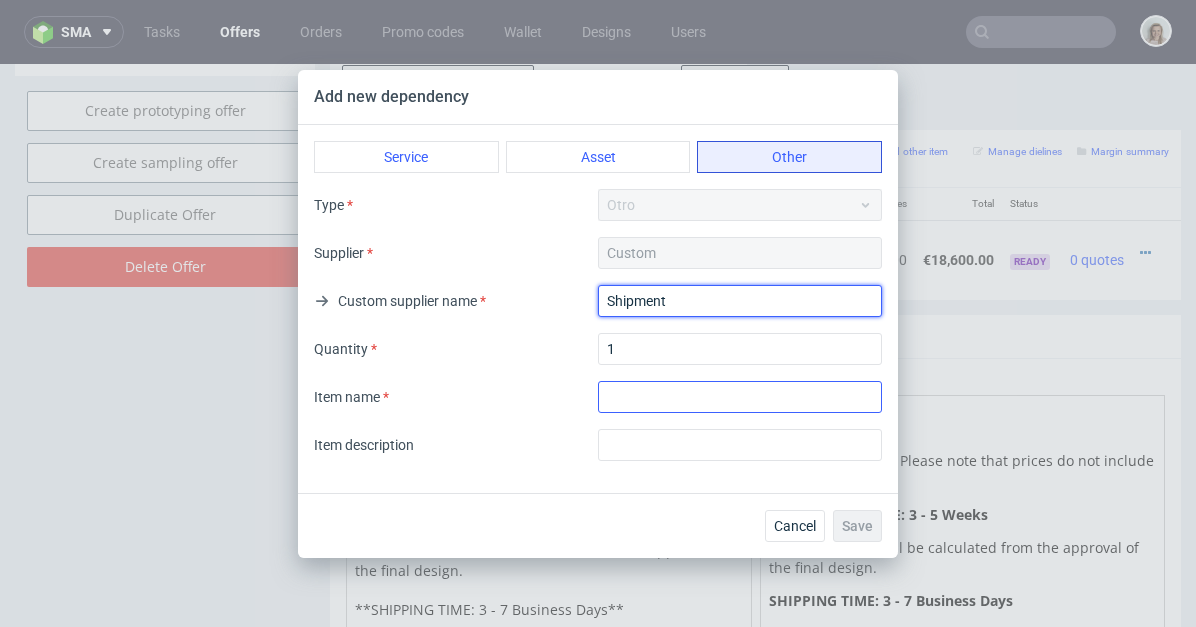 type on "Shipment" 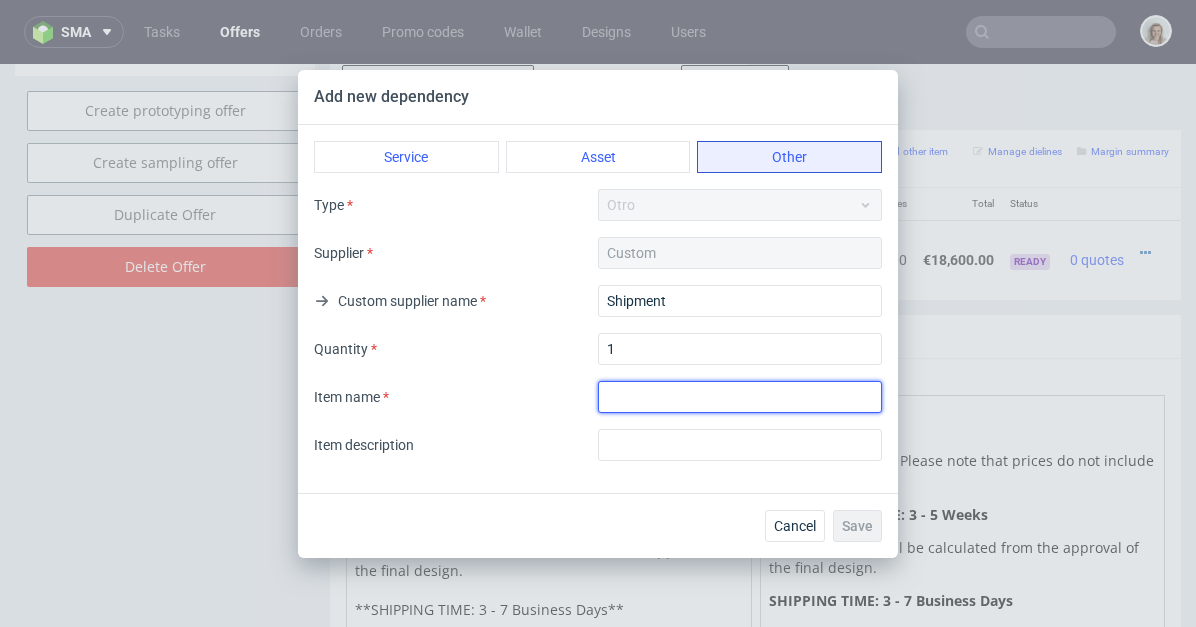 click at bounding box center [740, 397] 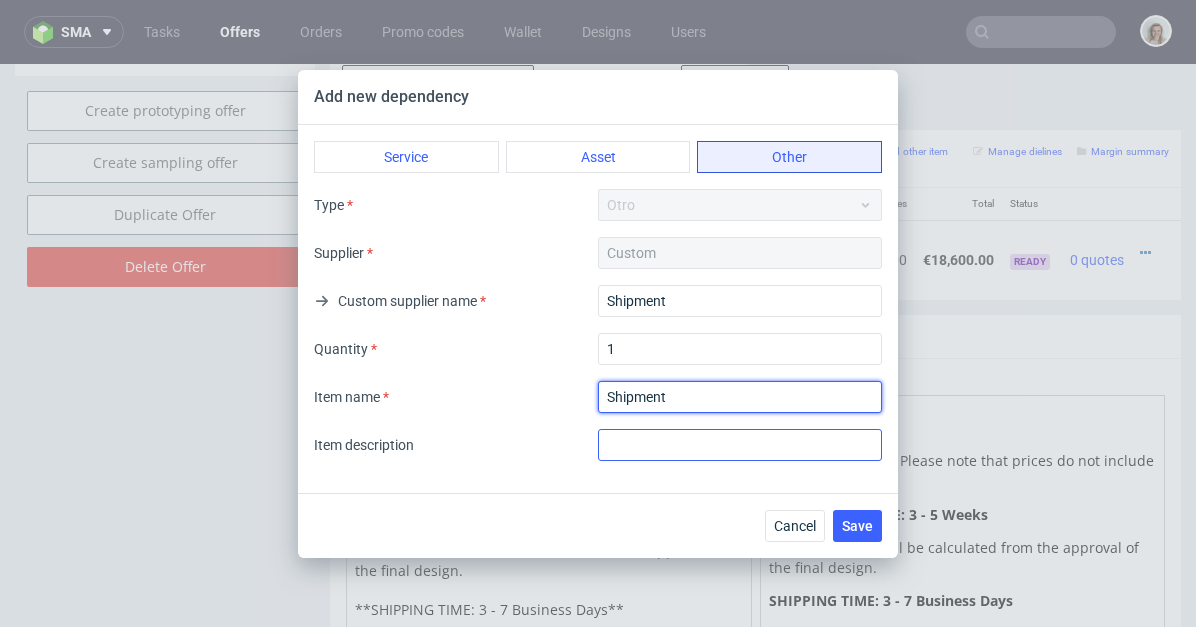 type on "Shipment" 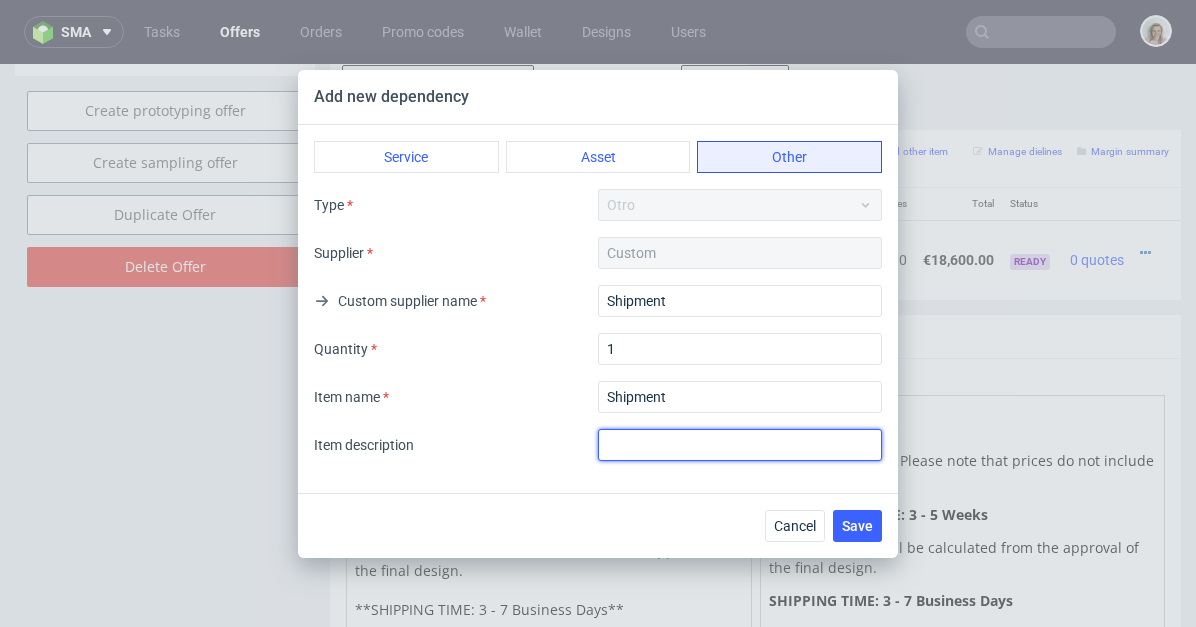 click at bounding box center [740, 445] 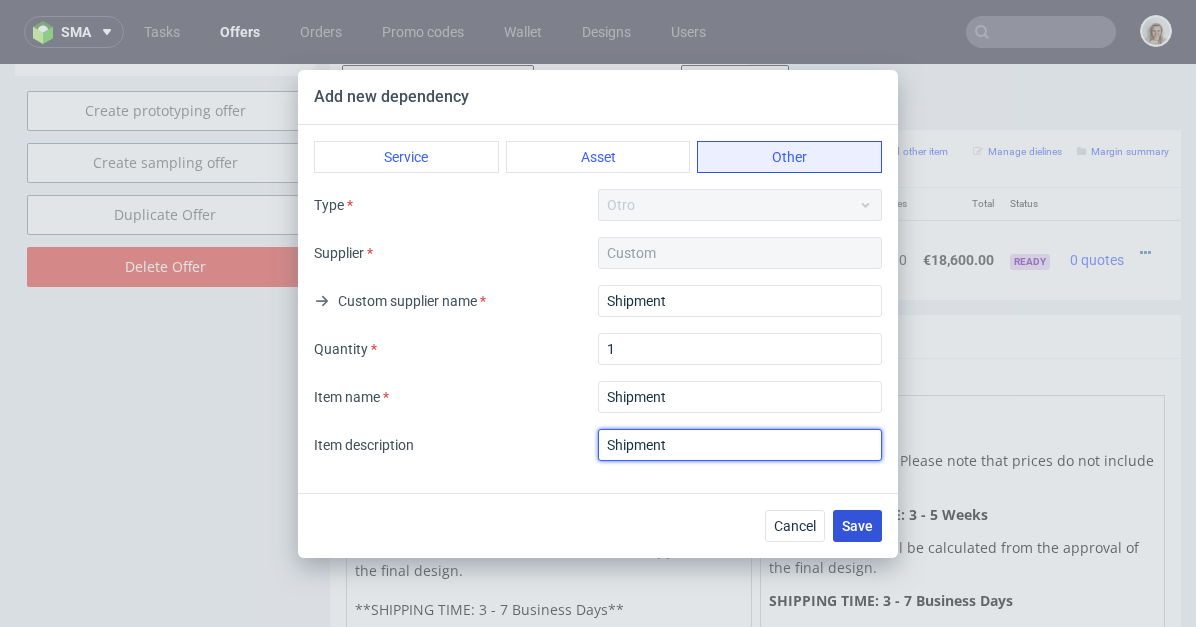 type on "Shipment" 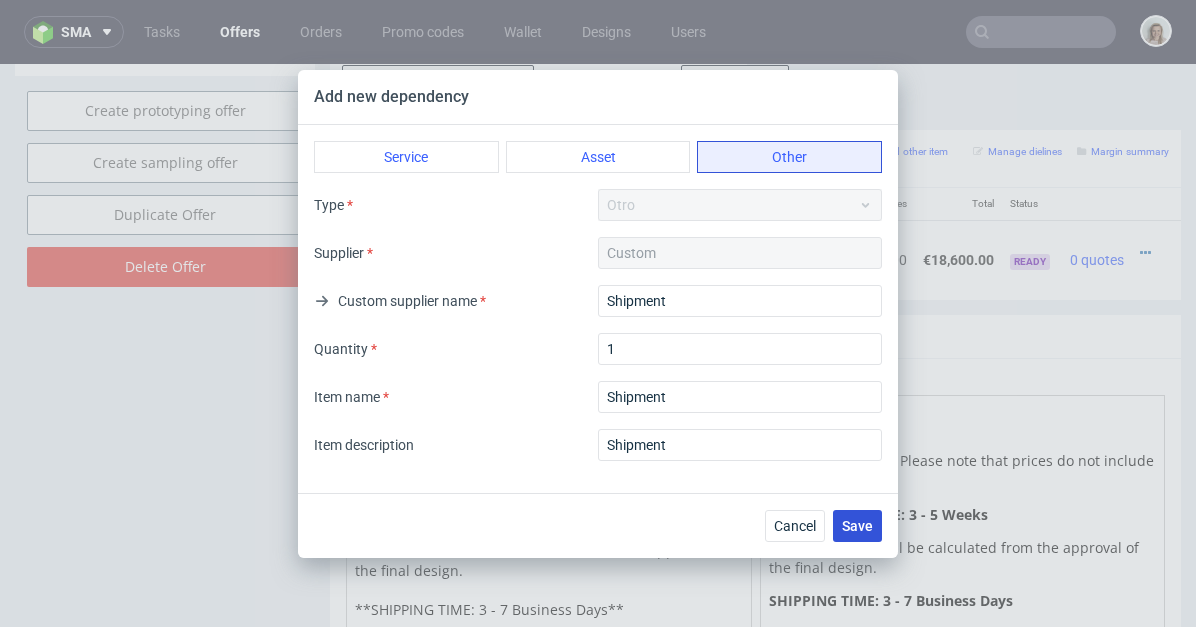 click on "Save" at bounding box center [857, 526] 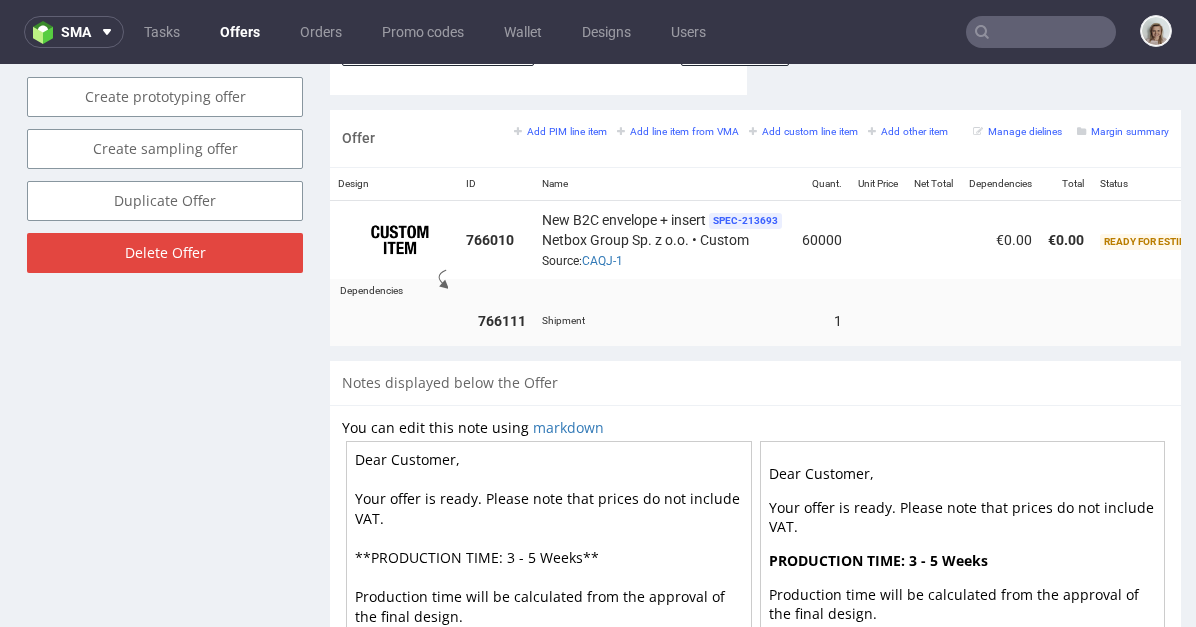 scroll, scrollTop: 1263, scrollLeft: 0, axis: vertical 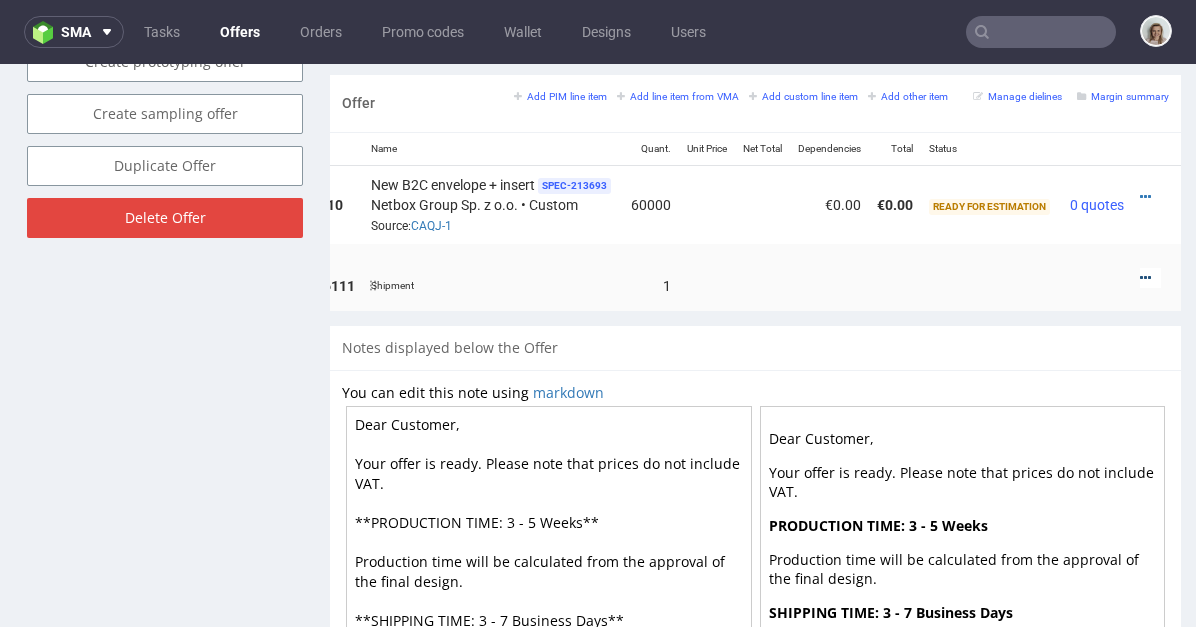 click at bounding box center [1145, 278] 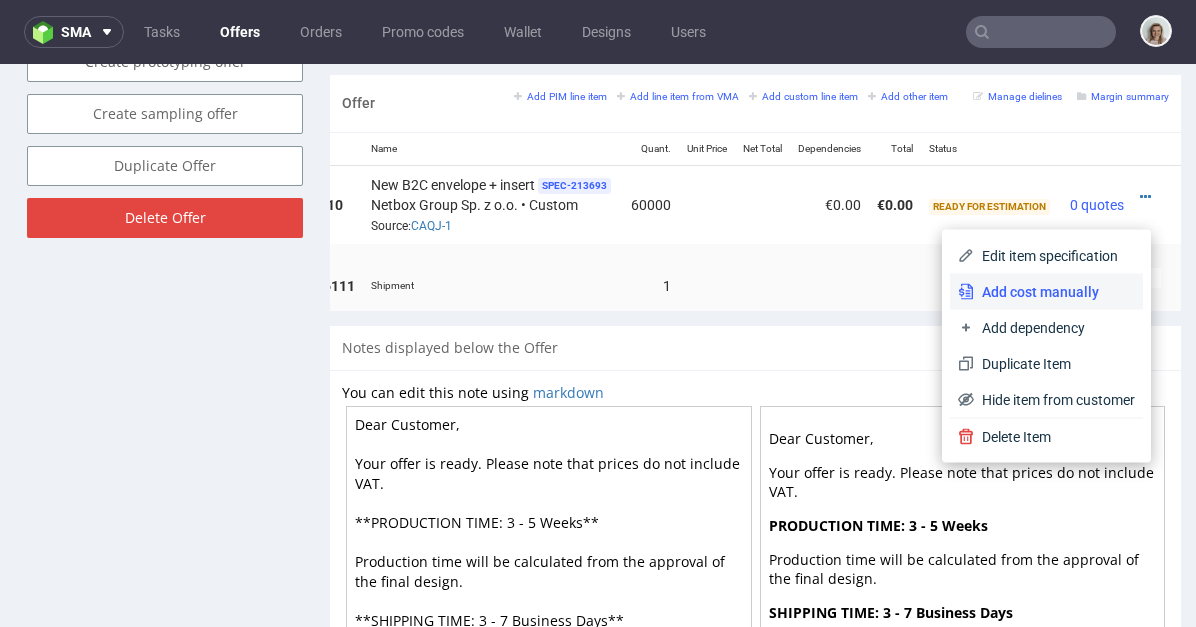 click on "Add cost manually" at bounding box center [1054, 292] 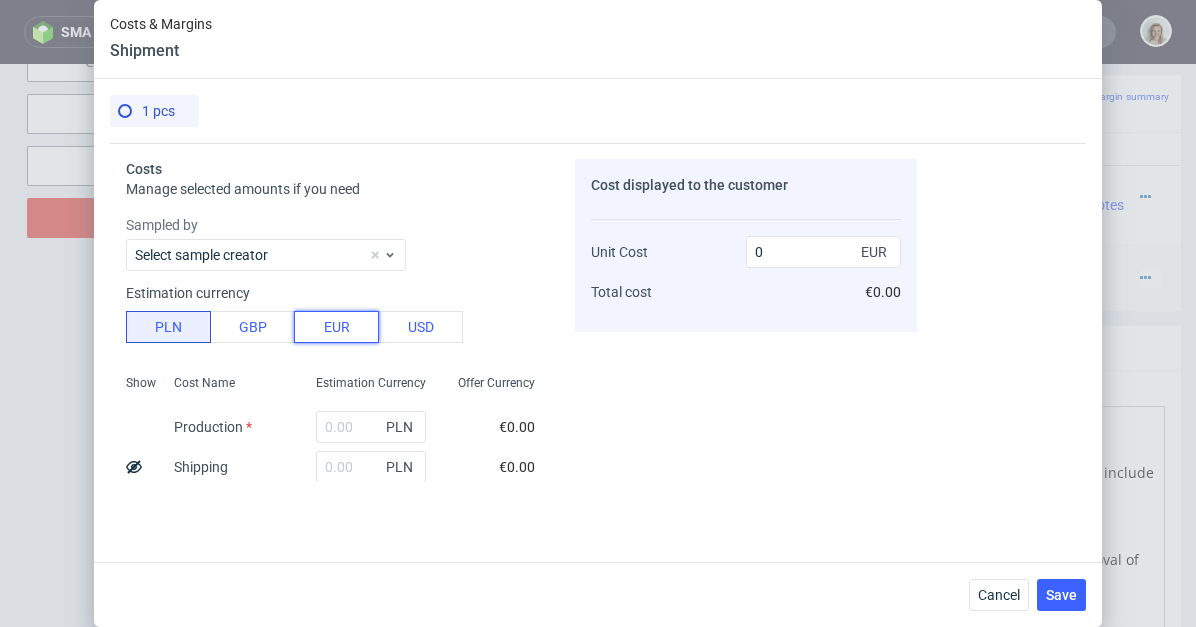 click on "EUR" at bounding box center (336, 327) 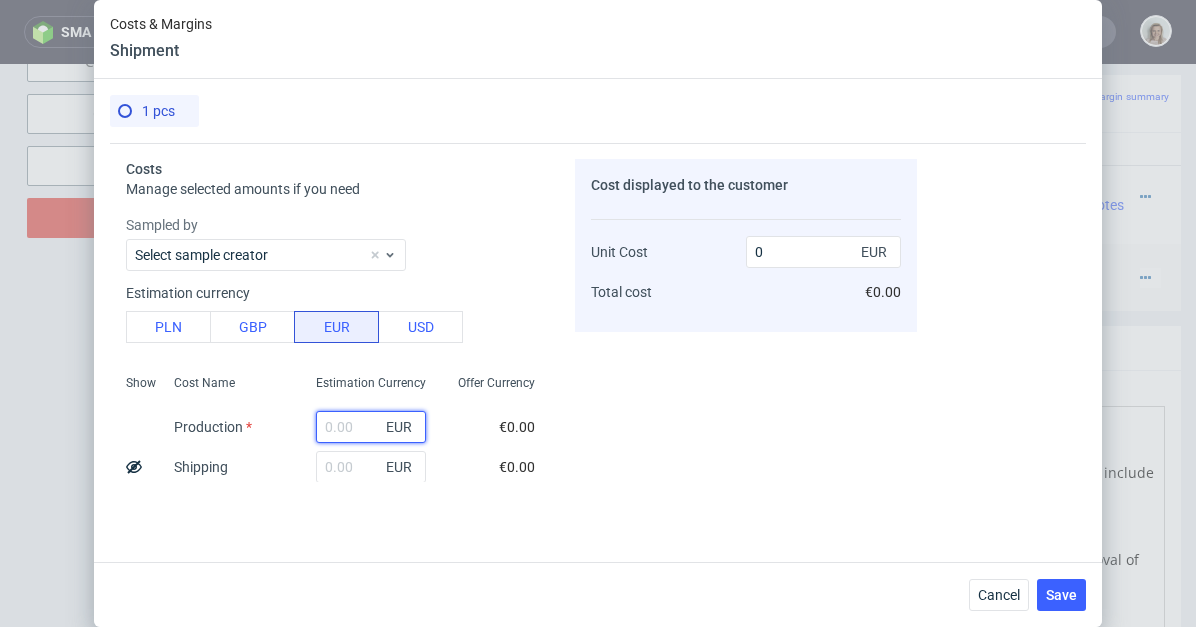 click at bounding box center [371, 427] 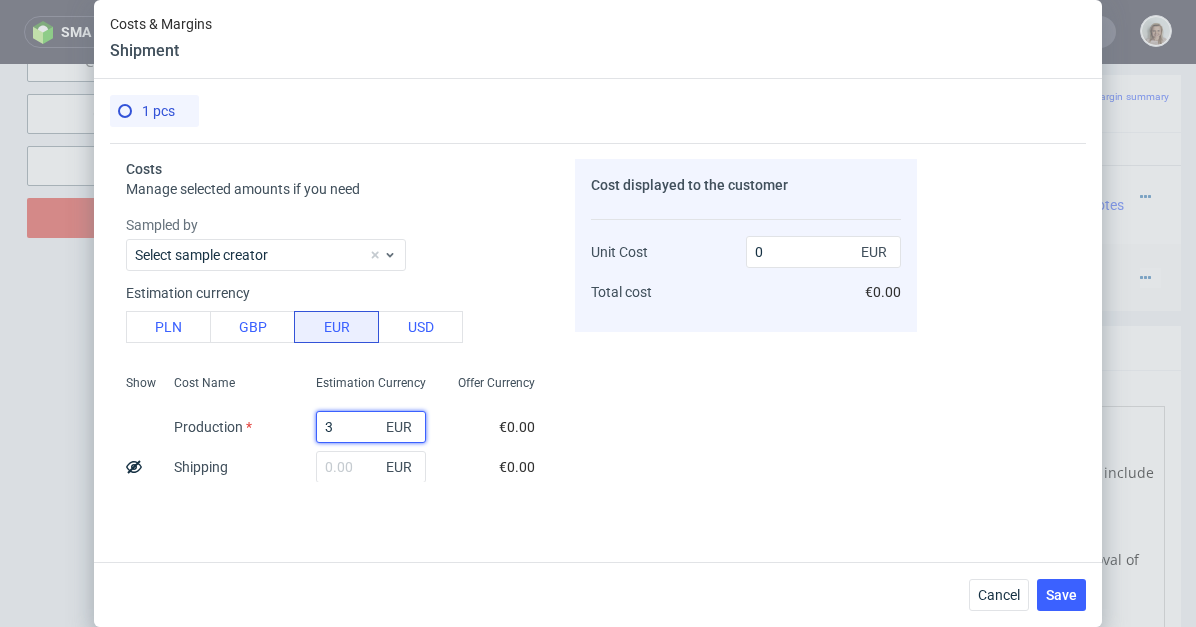 type on "3" 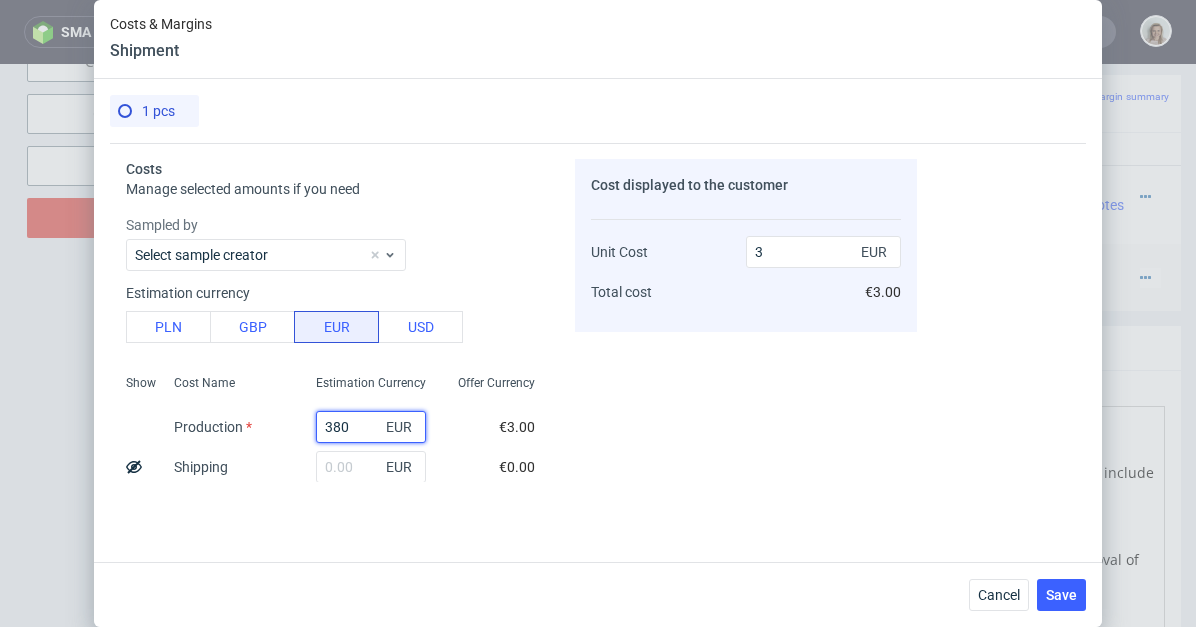 type on "3800" 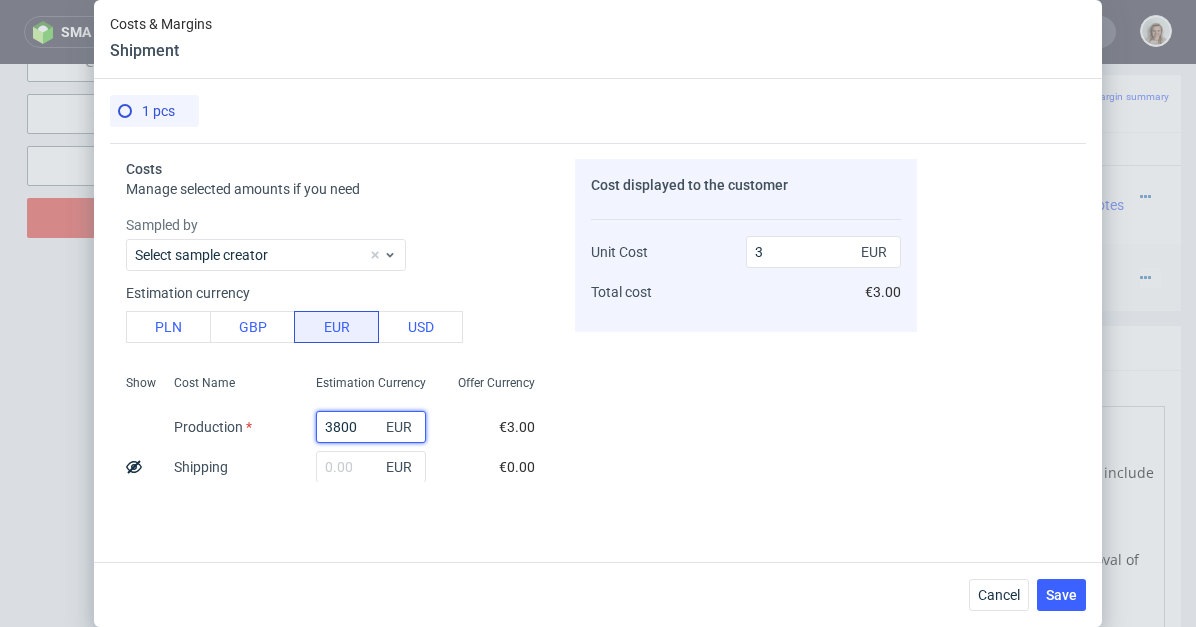 type on "3800" 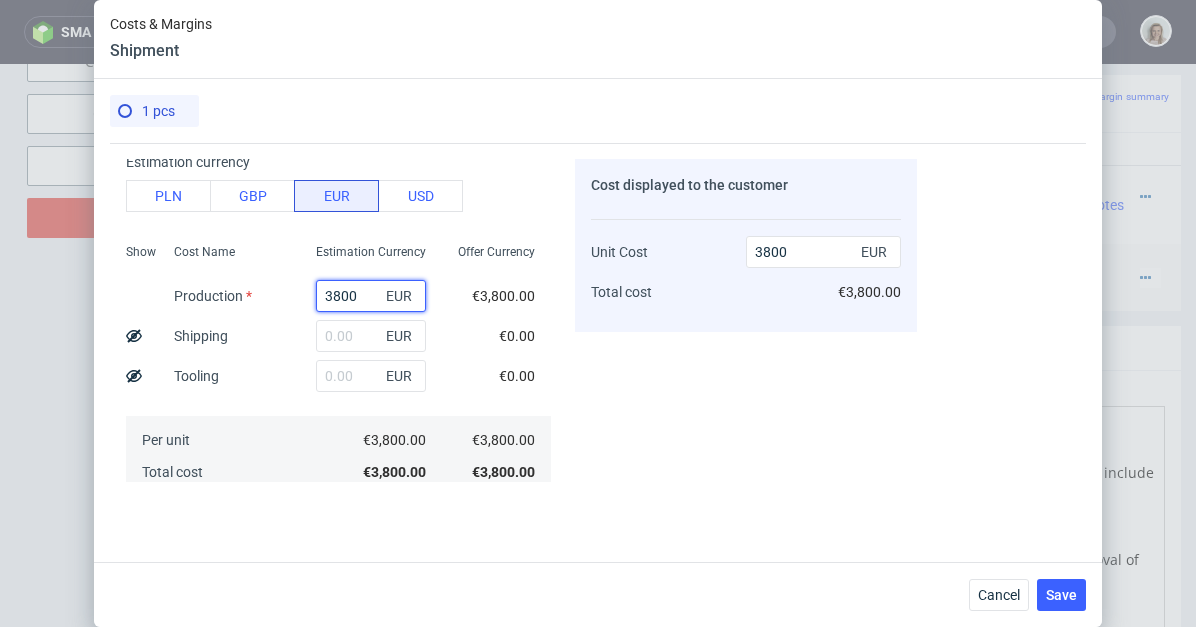 scroll, scrollTop: 393, scrollLeft: 0, axis: vertical 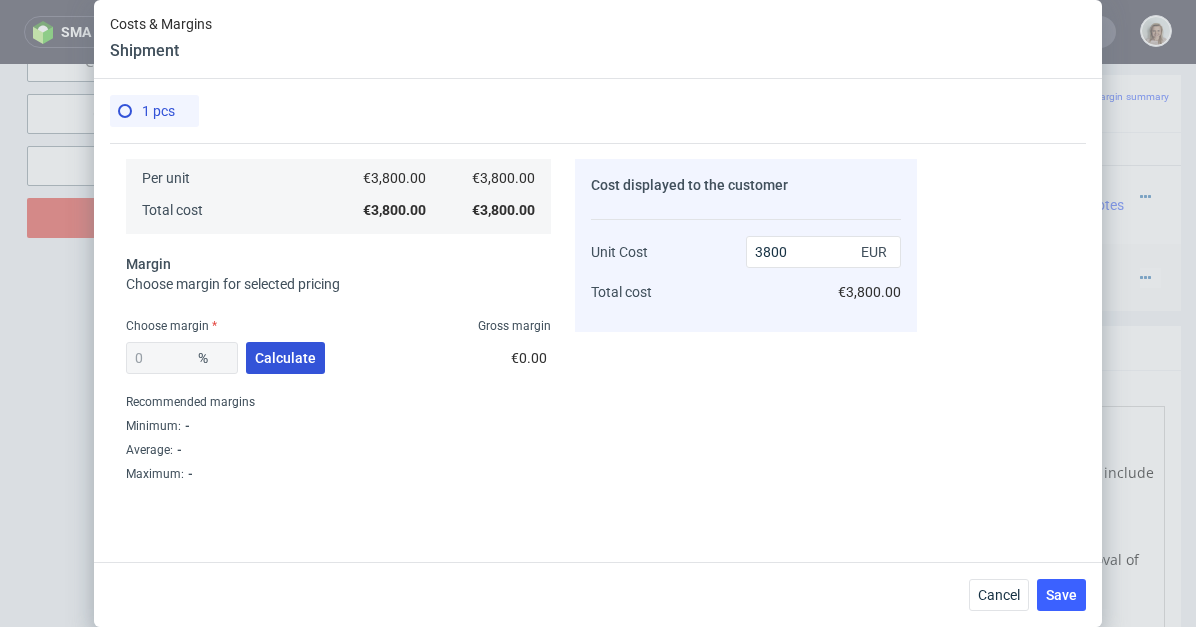 type on "3800" 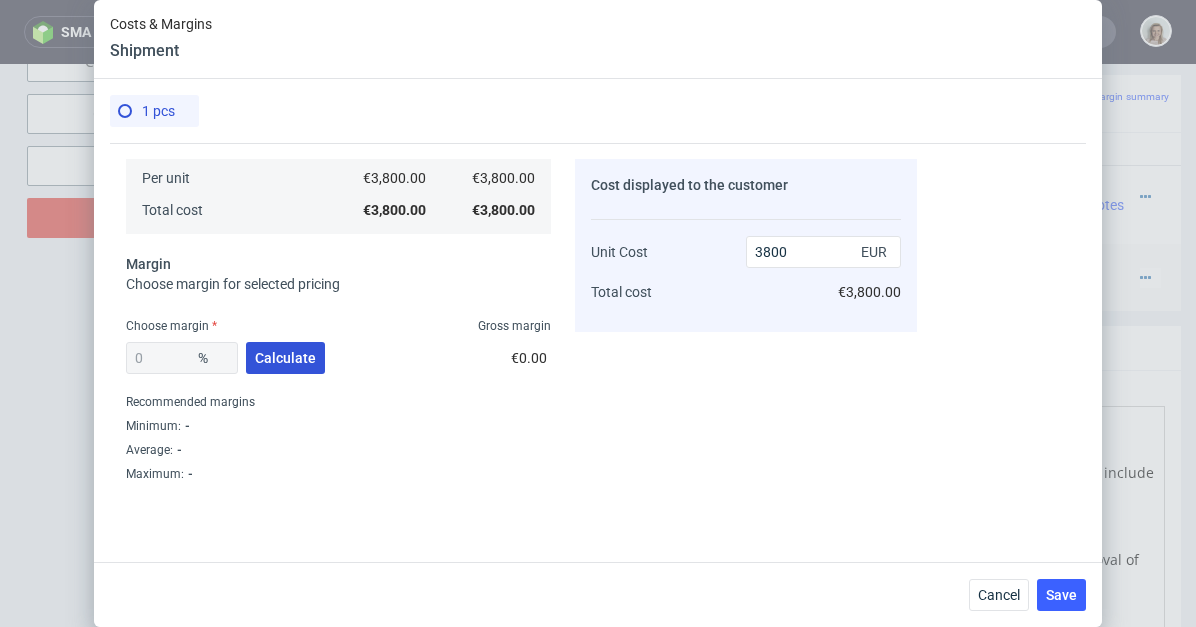 click on "Calculate" at bounding box center (285, 358) 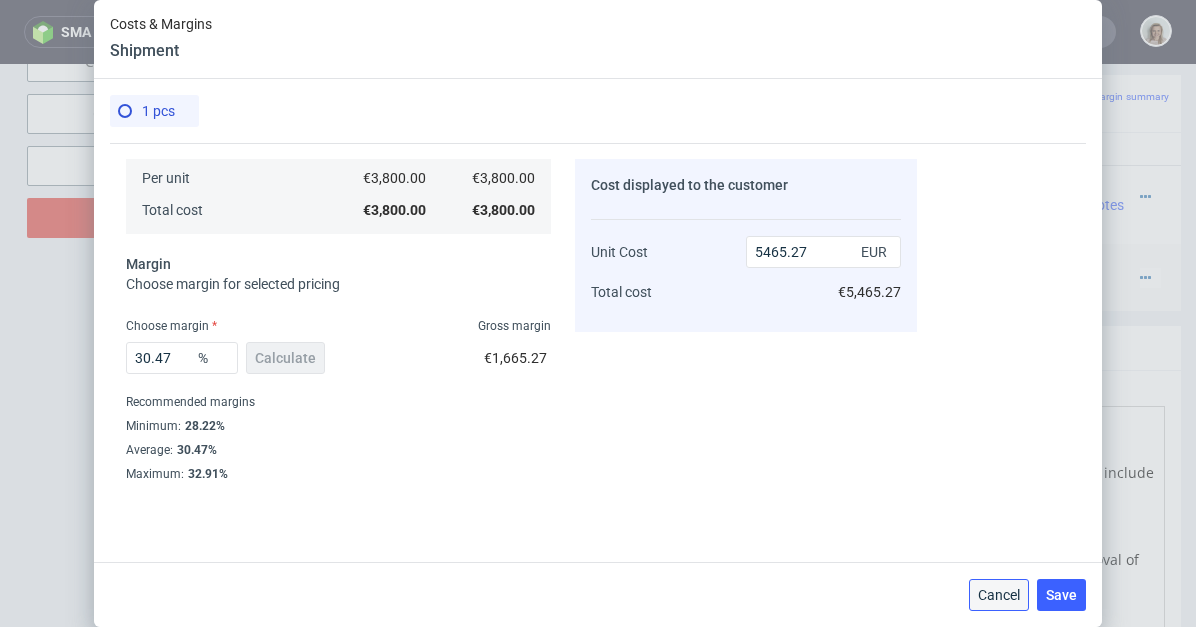 click on "Cancel" at bounding box center [999, 595] 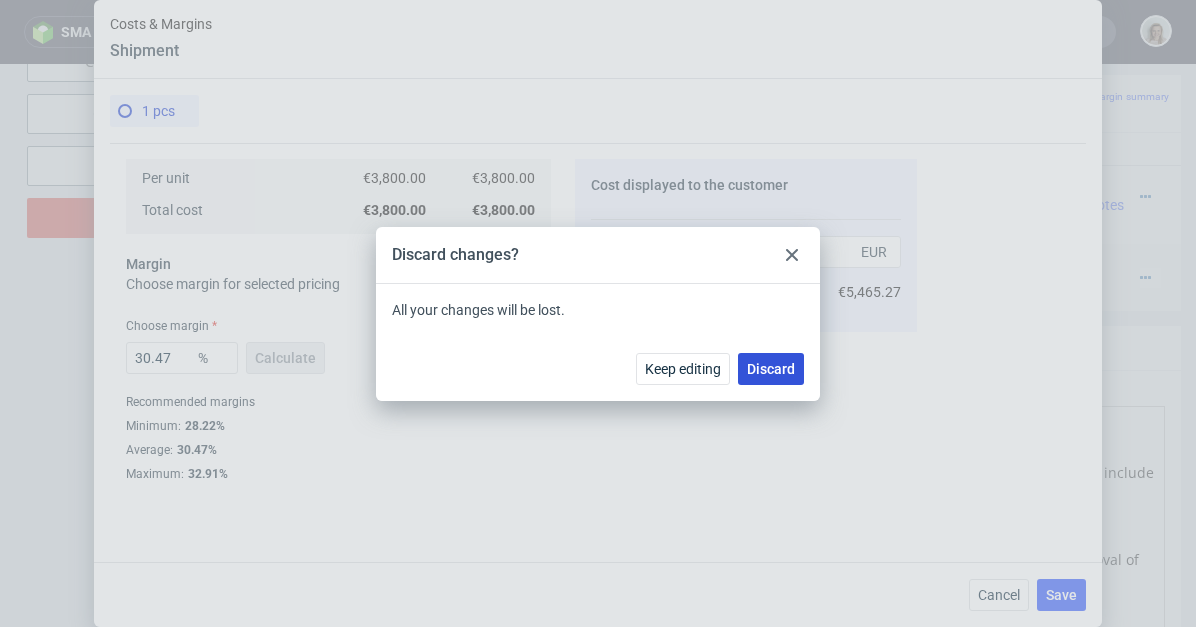 click on "Discard" at bounding box center [771, 369] 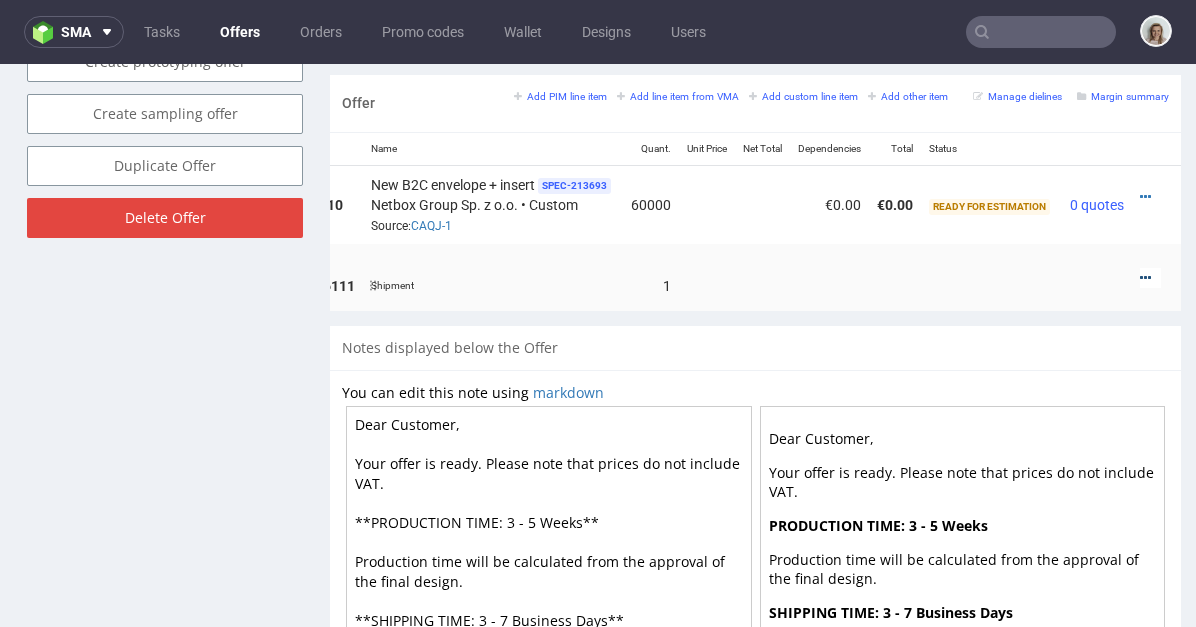 click at bounding box center [1145, 278] 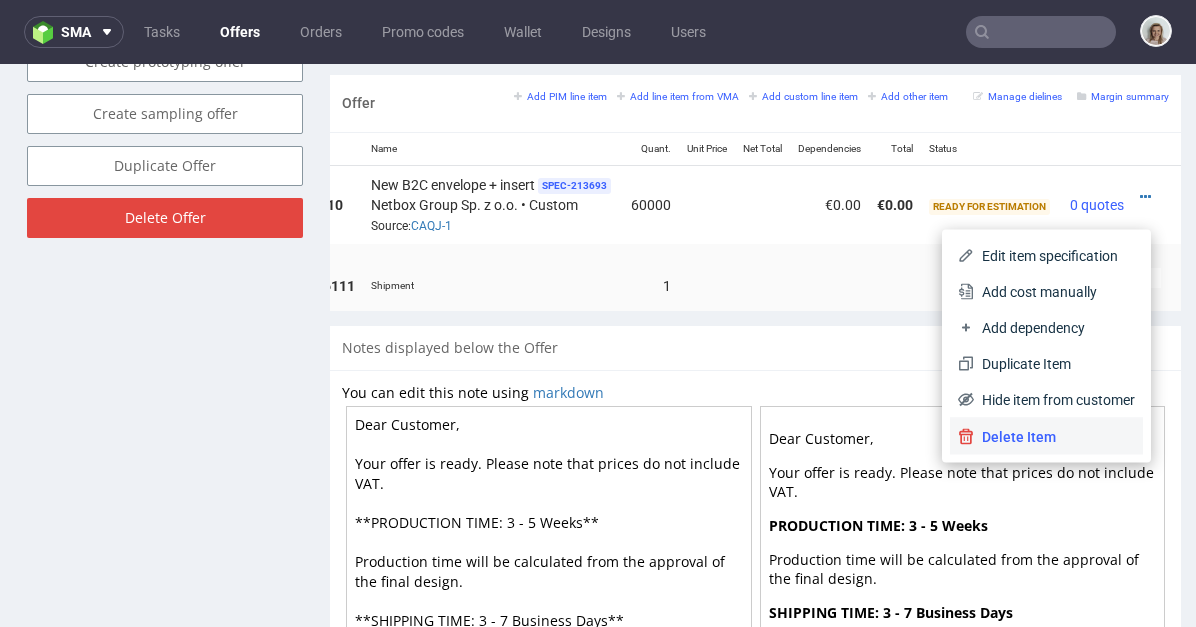 click on "Delete Item" at bounding box center [1054, 437] 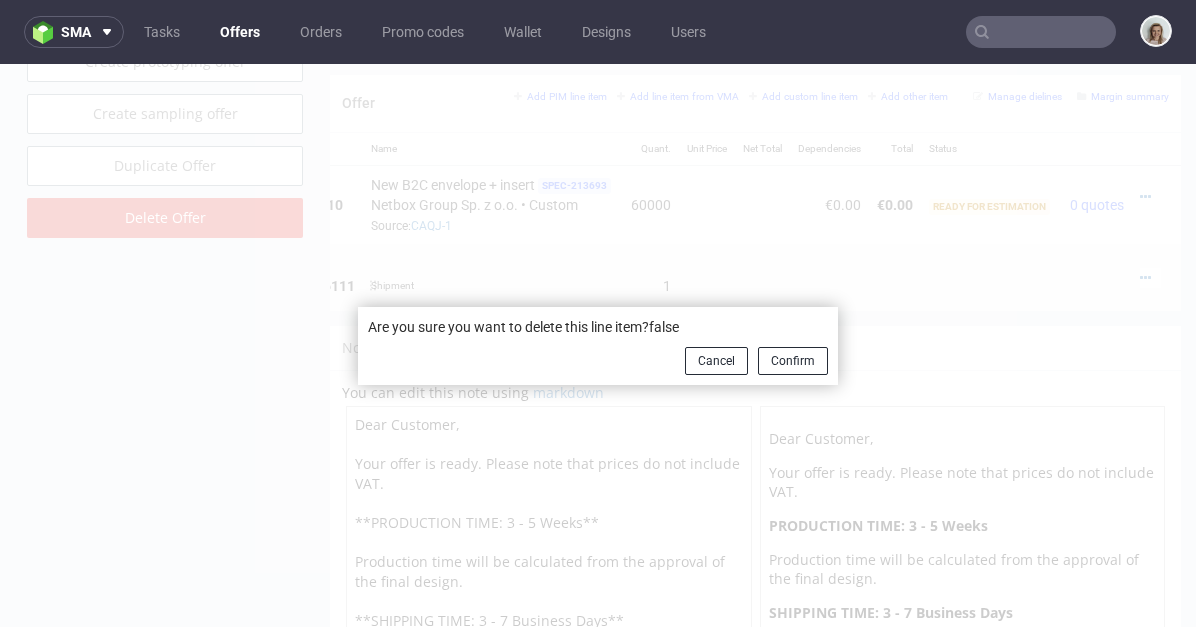 scroll, scrollTop: 0, scrollLeft: 192, axis: horizontal 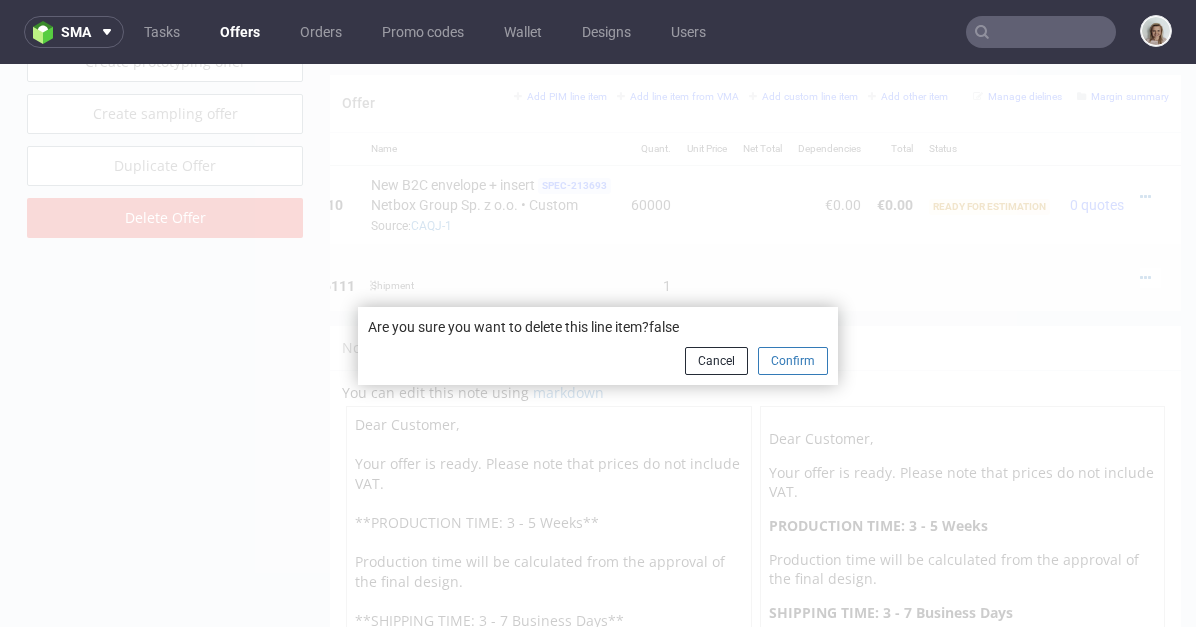 click on "Confirm" at bounding box center [793, 361] 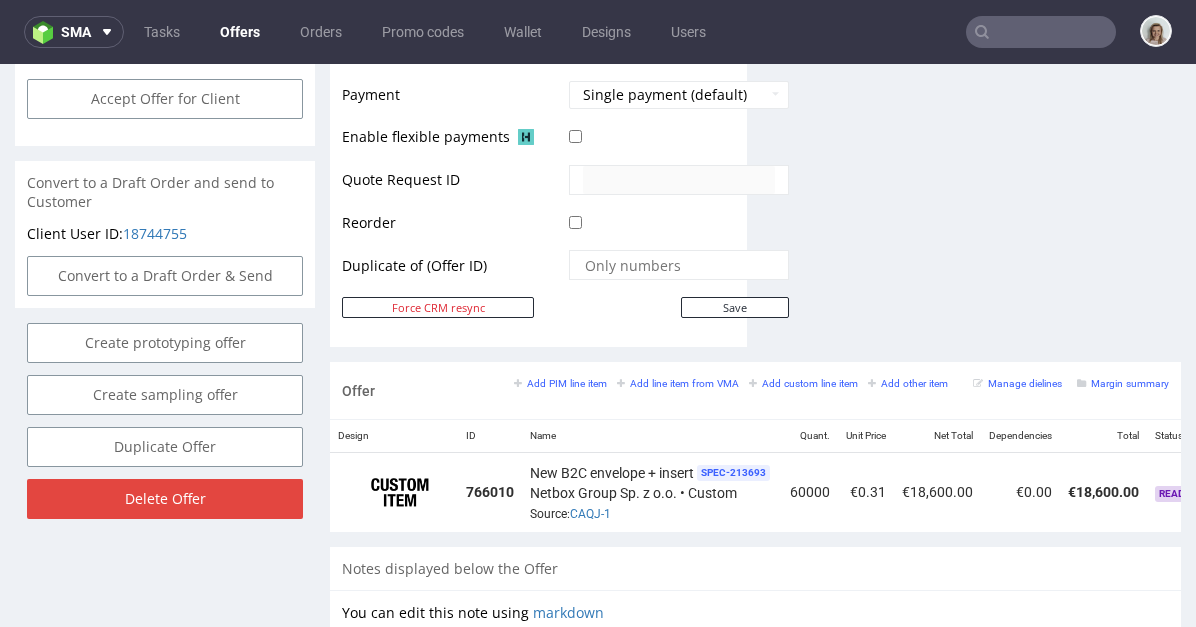 scroll, scrollTop: 999, scrollLeft: 0, axis: vertical 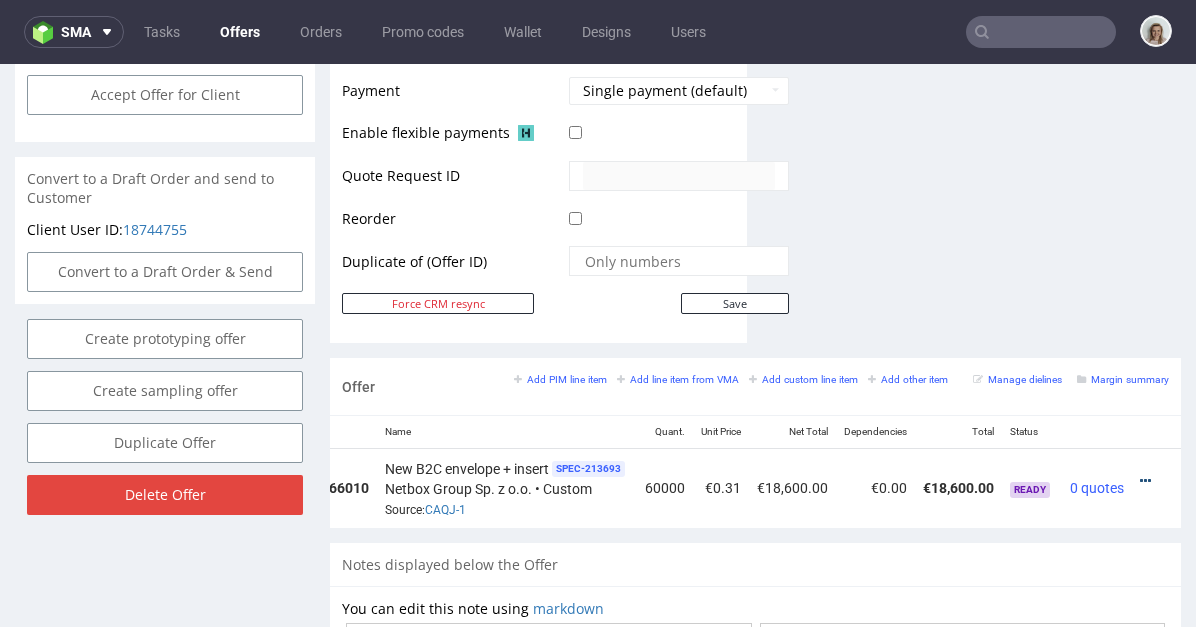 click at bounding box center (1145, 481) 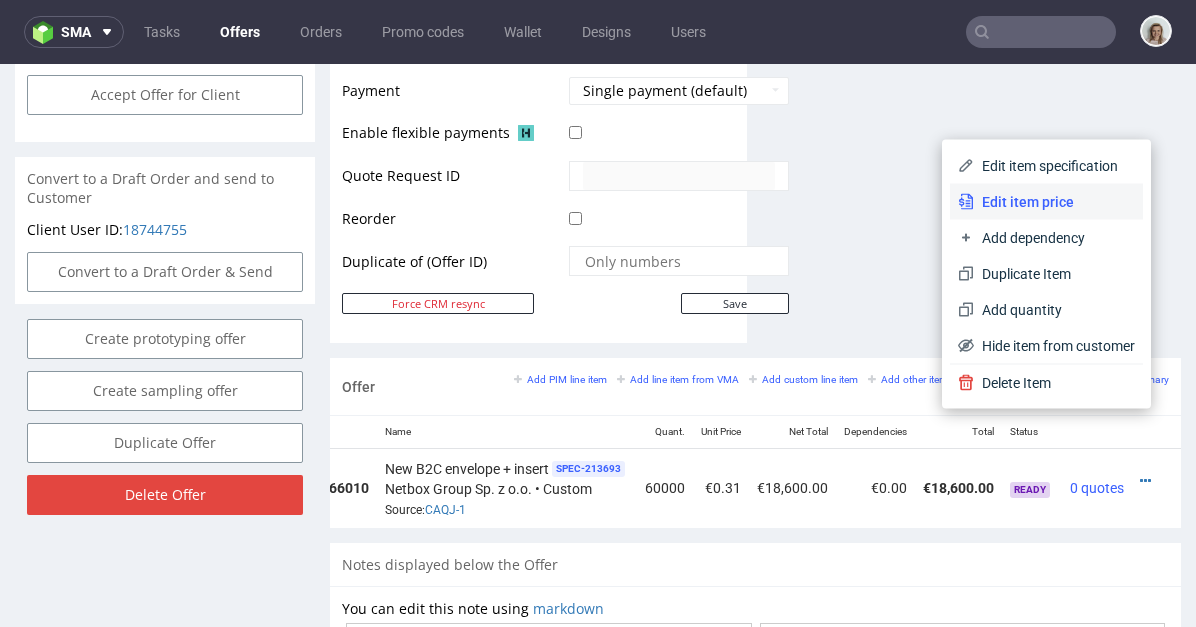 click on "Edit item price" at bounding box center [1054, 202] 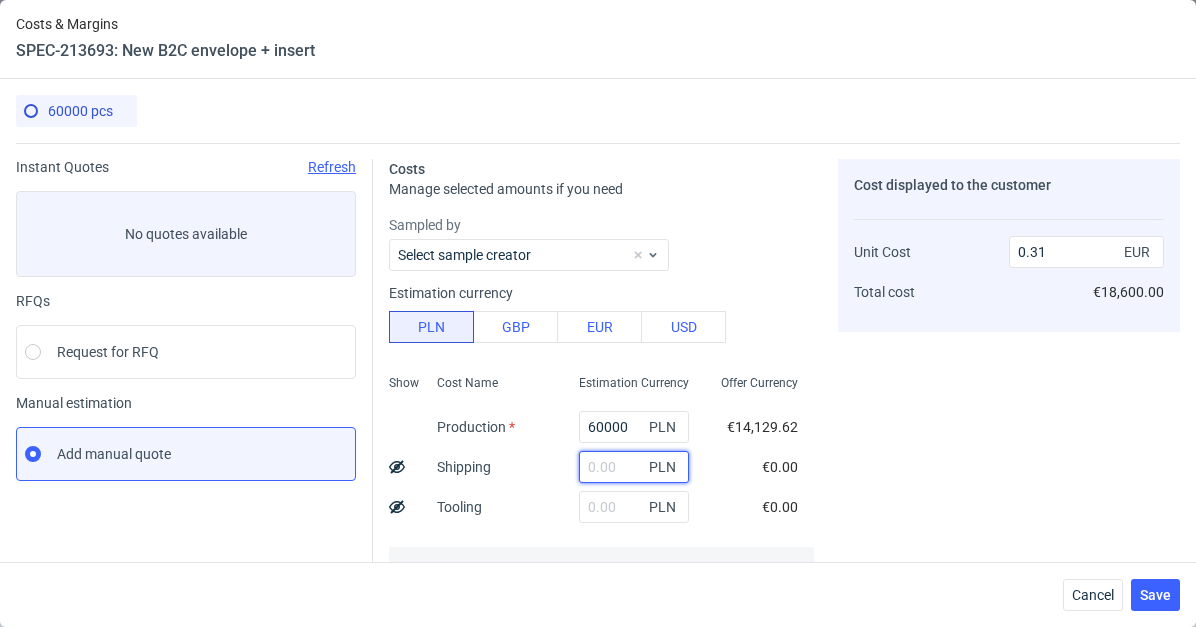 click at bounding box center (634, 467) 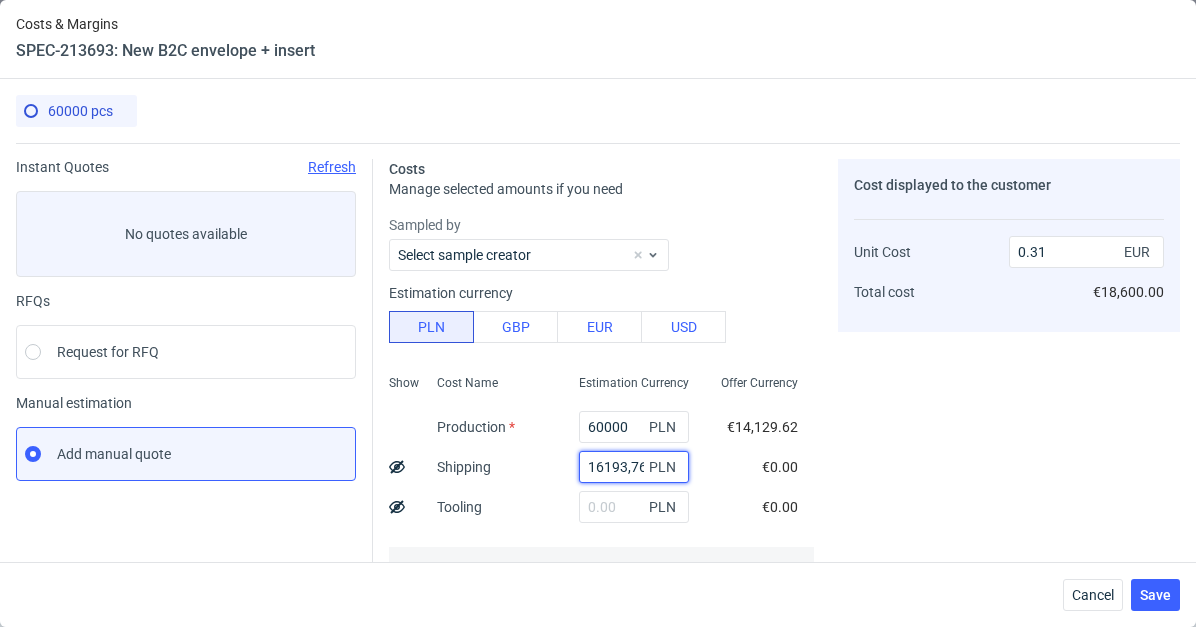 scroll, scrollTop: 0, scrollLeft: 4, axis: horizontal 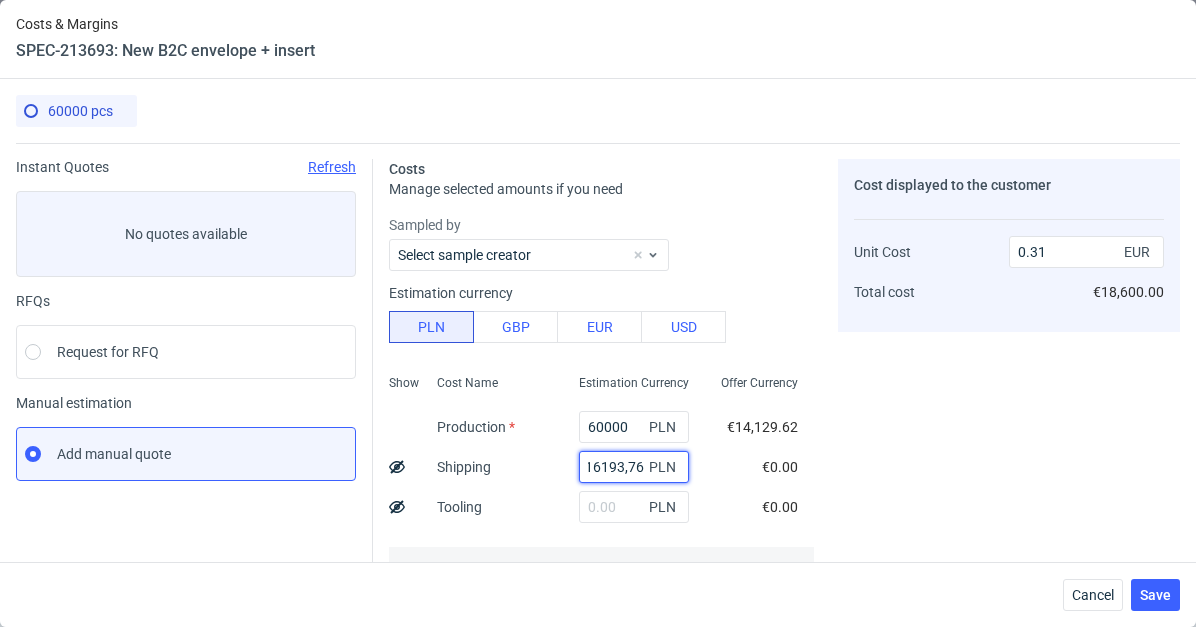 type on "16193.76" 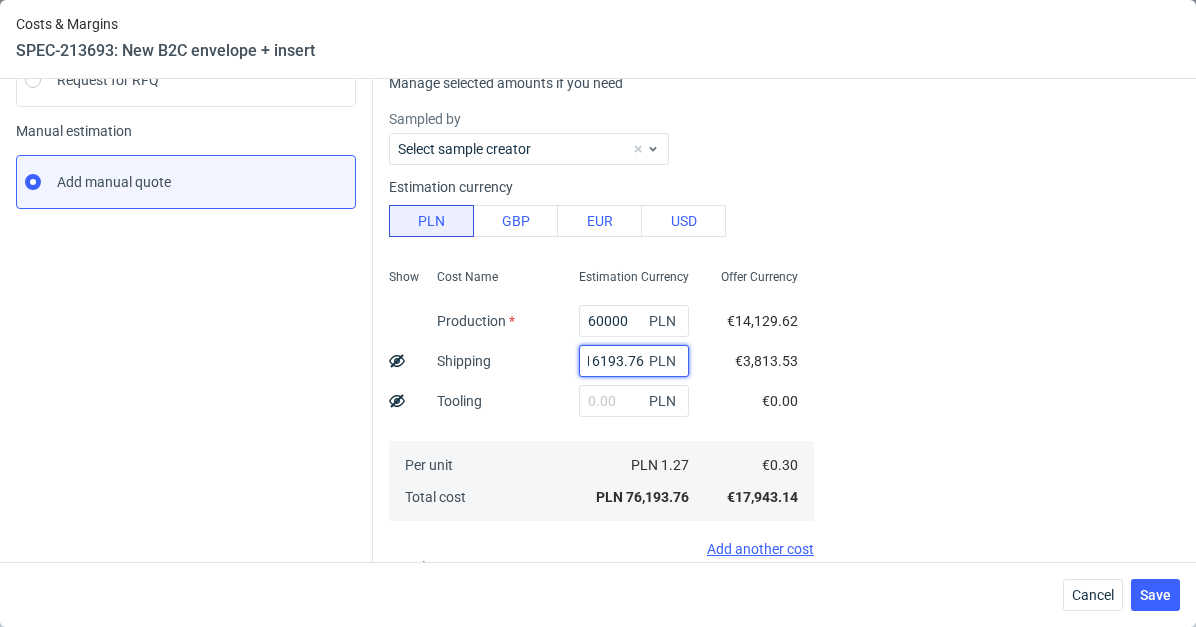 scroll, scrollTop: 309, scrollLeft: 0, axis: vertical 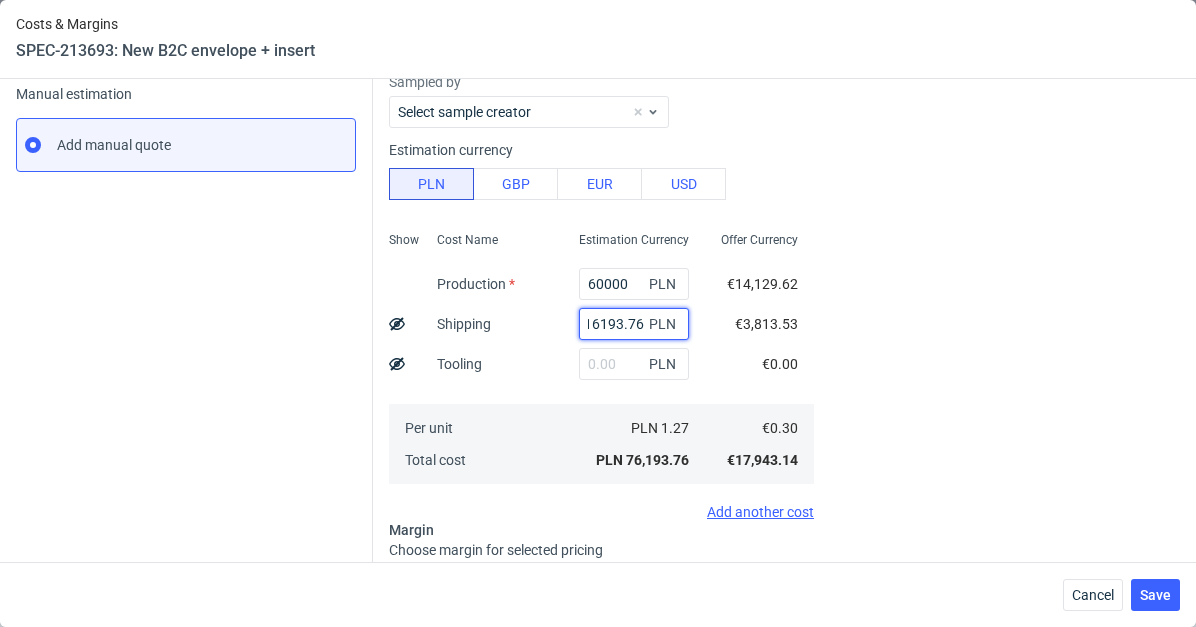 type on "16193.76" 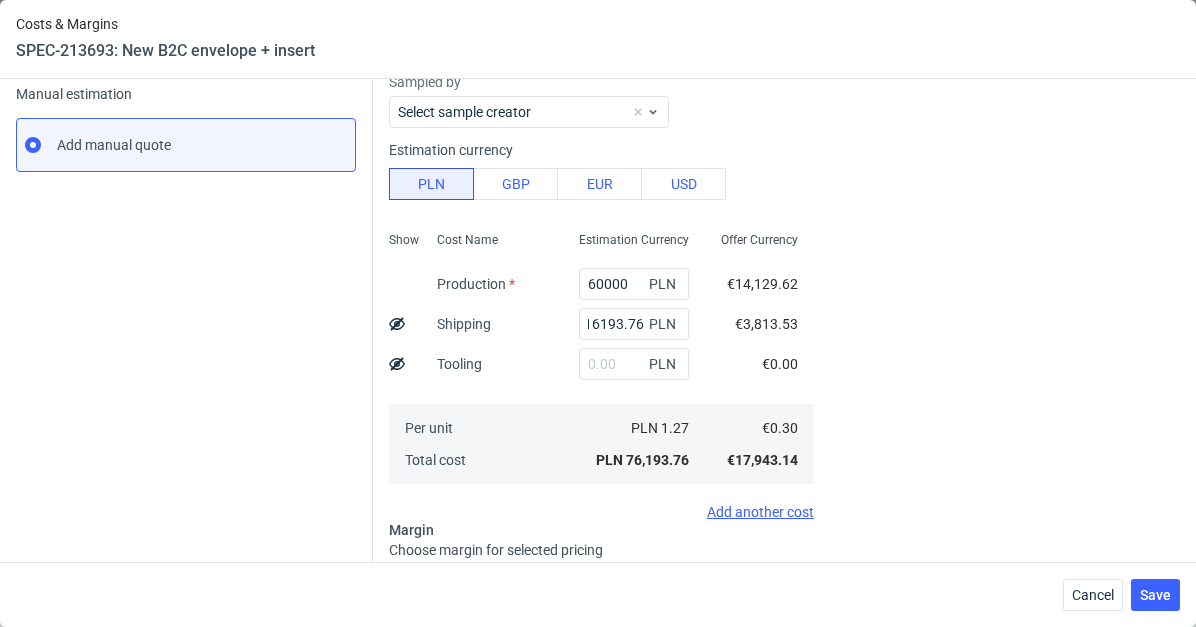 click 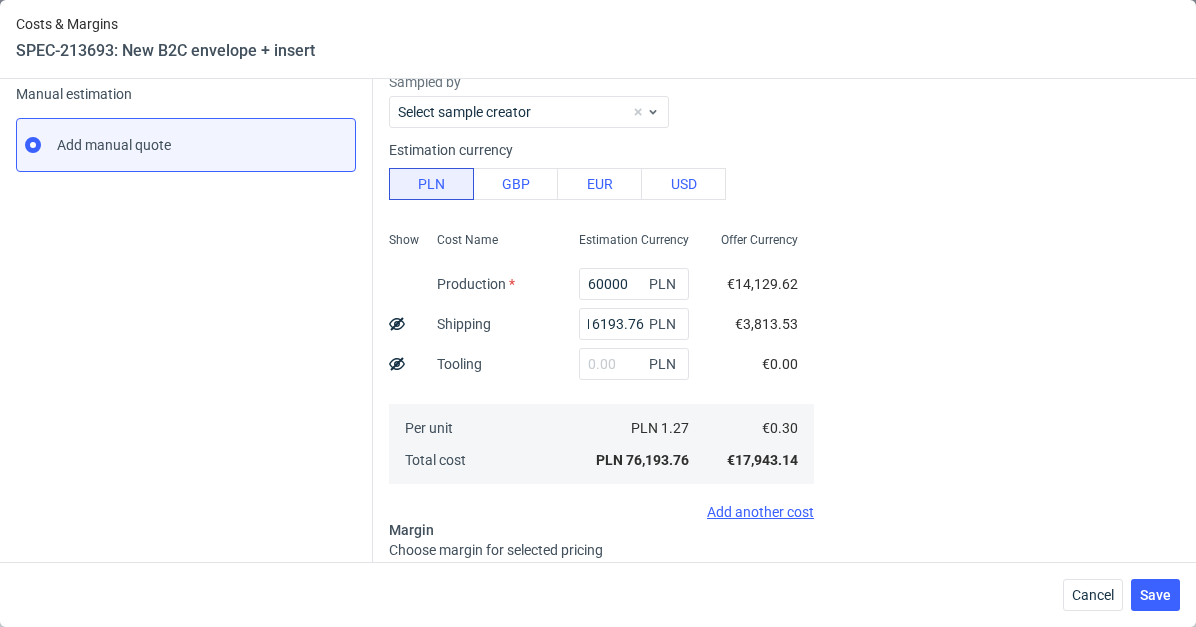 scroll, scrollTop: 0, scrollLeft: 0, axis: both 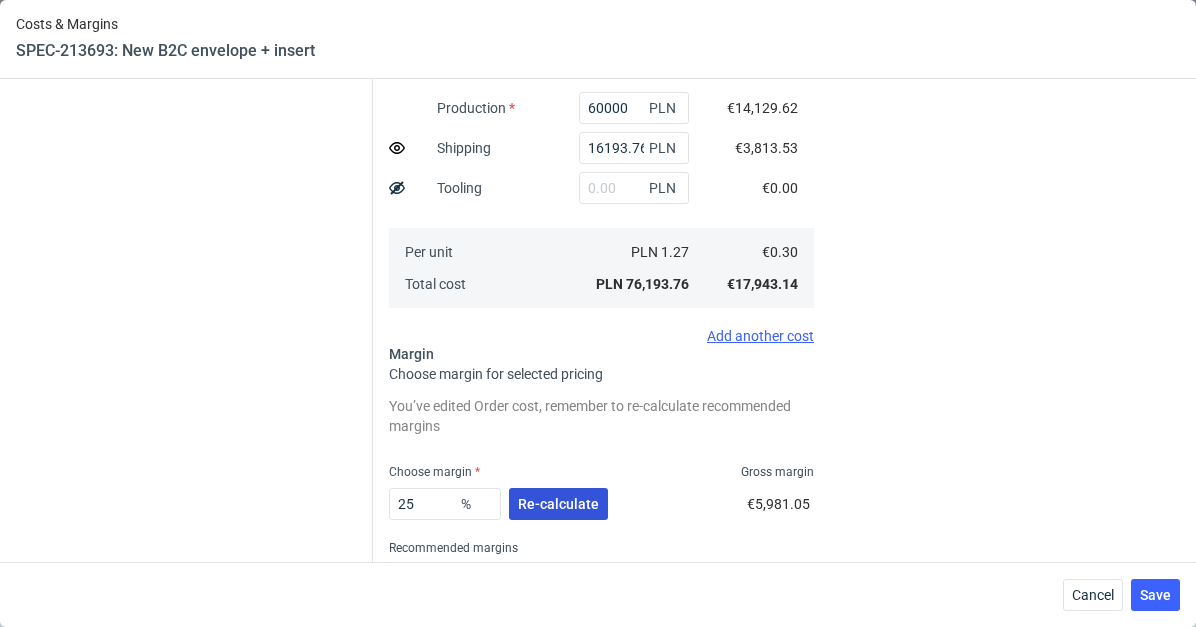 click on "Re-calculate" at bounding box center (558, 504) 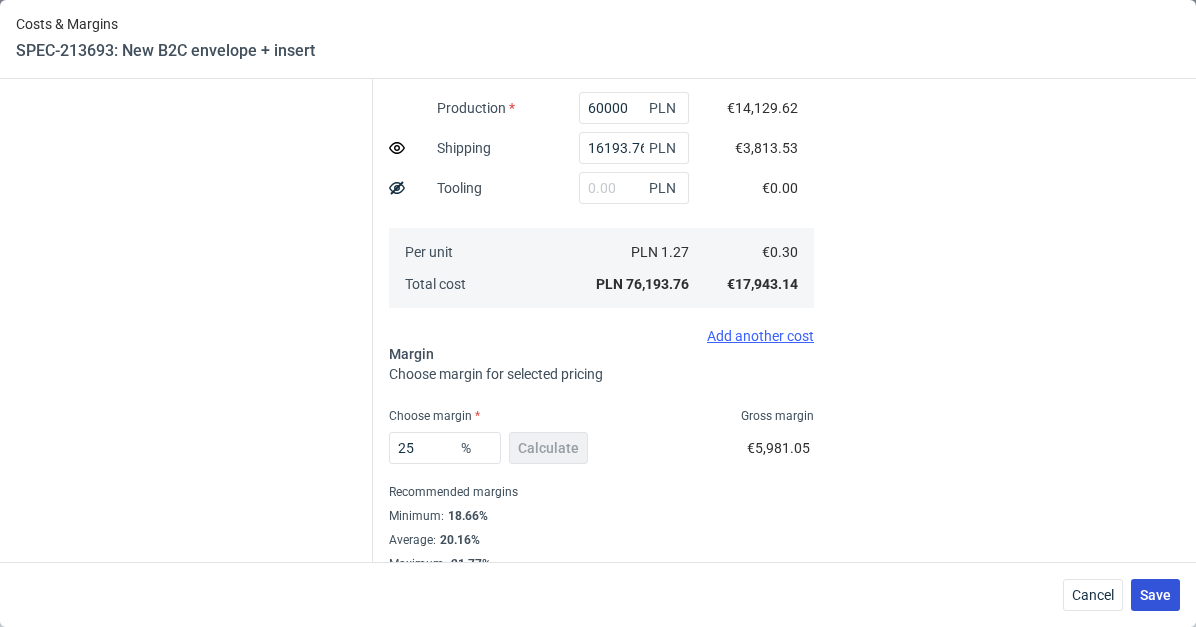 click on "Save" at bounding box center (1155, 595) 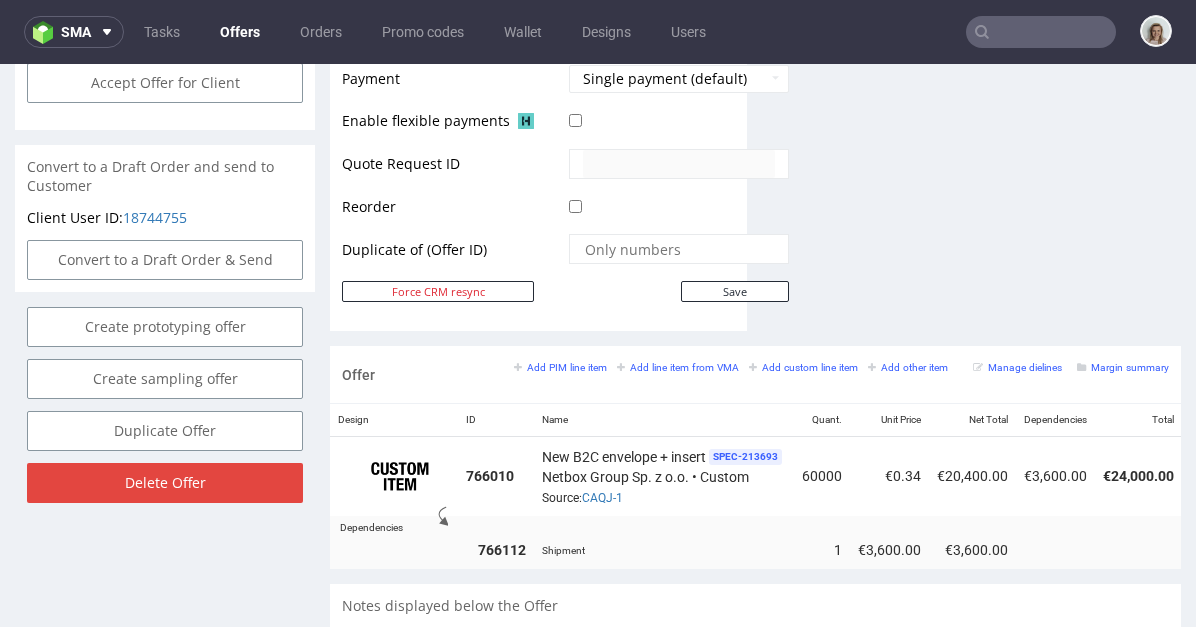 scroll, scrollTop: 1122, scrollLeft: 0, axis: vertical 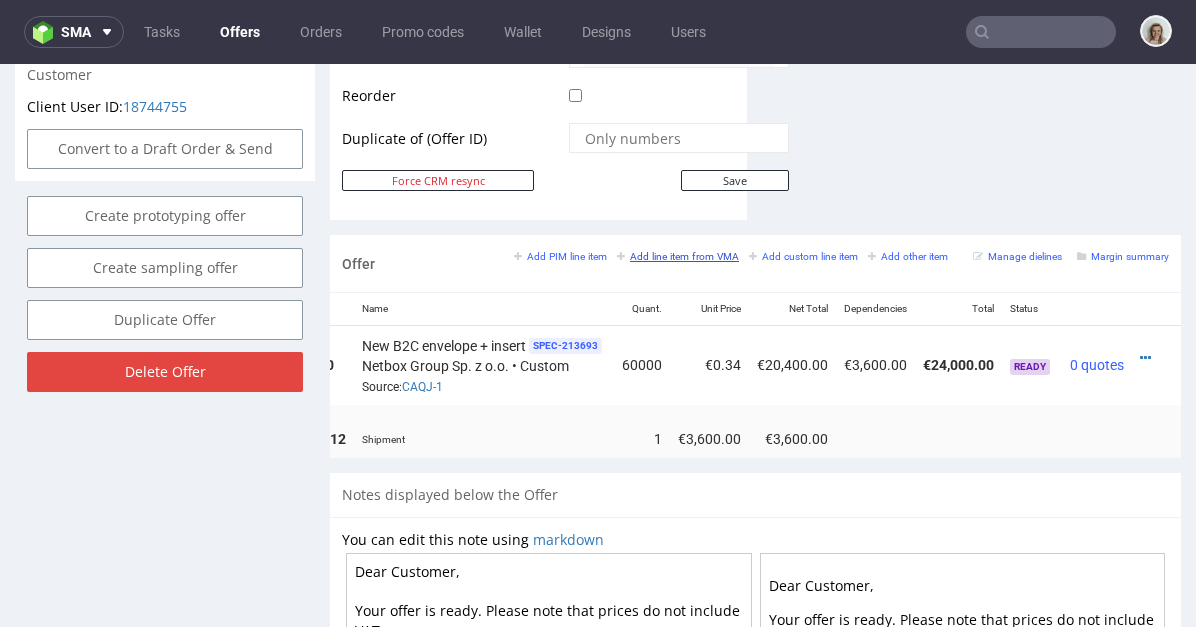 click on "Add line item from VMA" at bounding box center (678, 256) 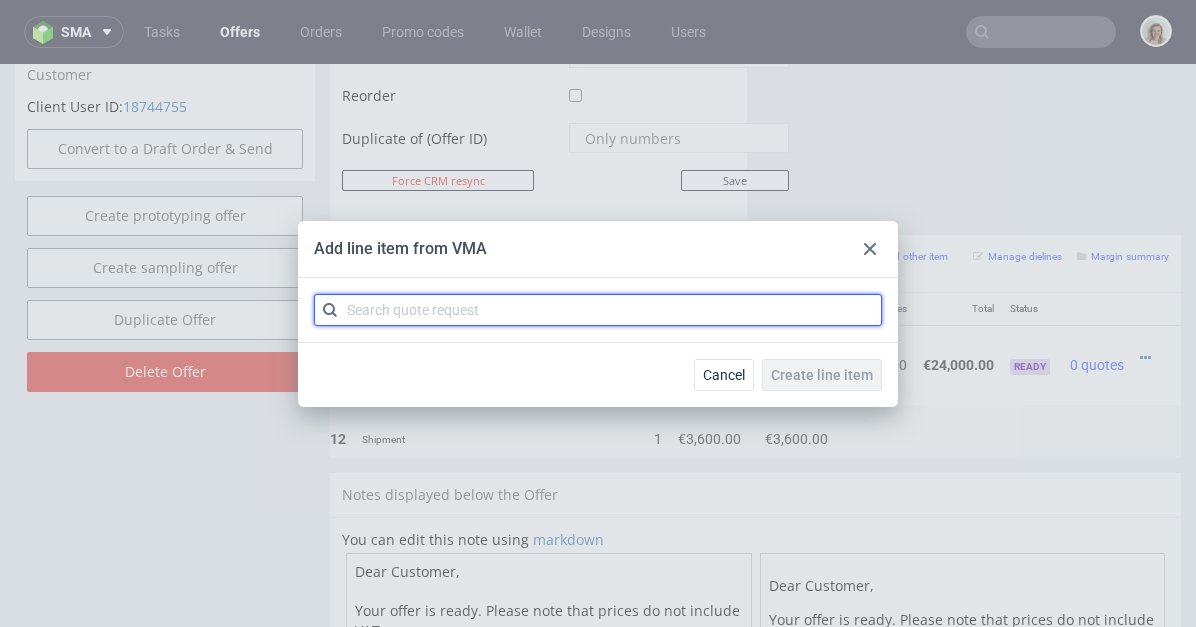 click at bounding box center [598, 310] 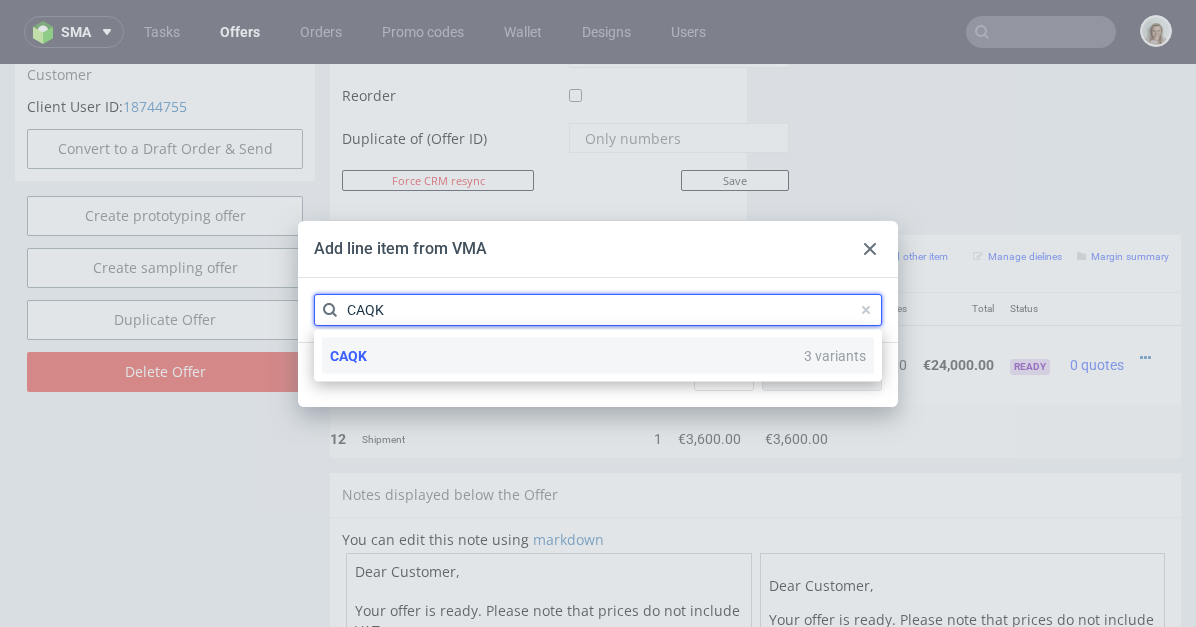 type on "CAQK" 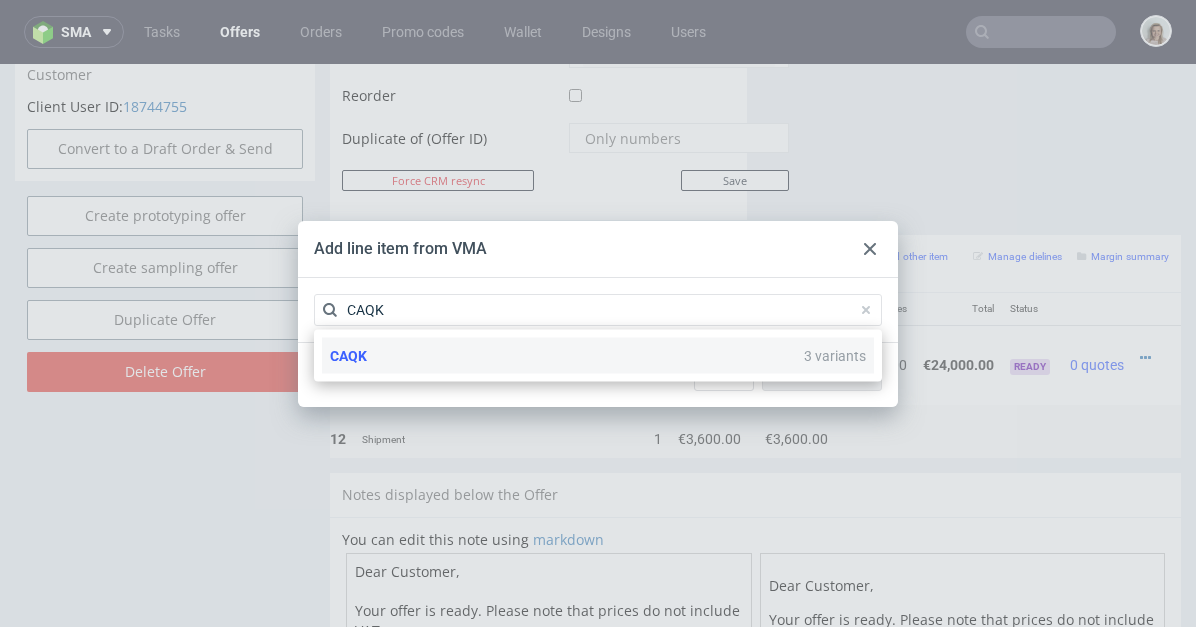 click on "CAQK 3 variants" at bounding box center [598, 356] 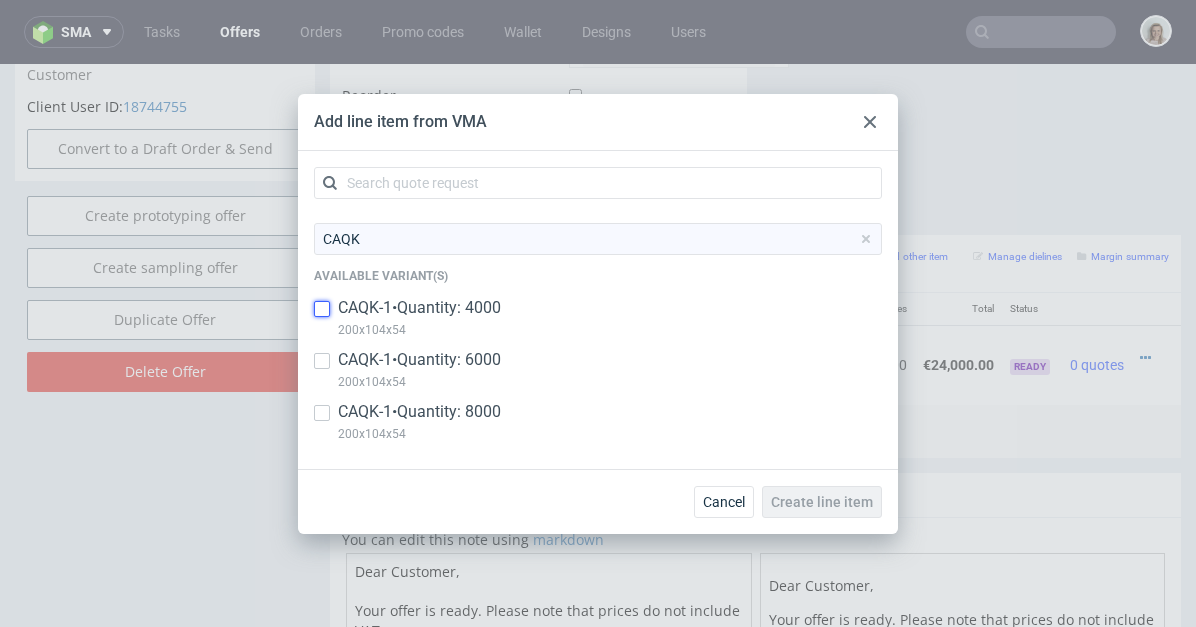click at bounding box center (322, 309) 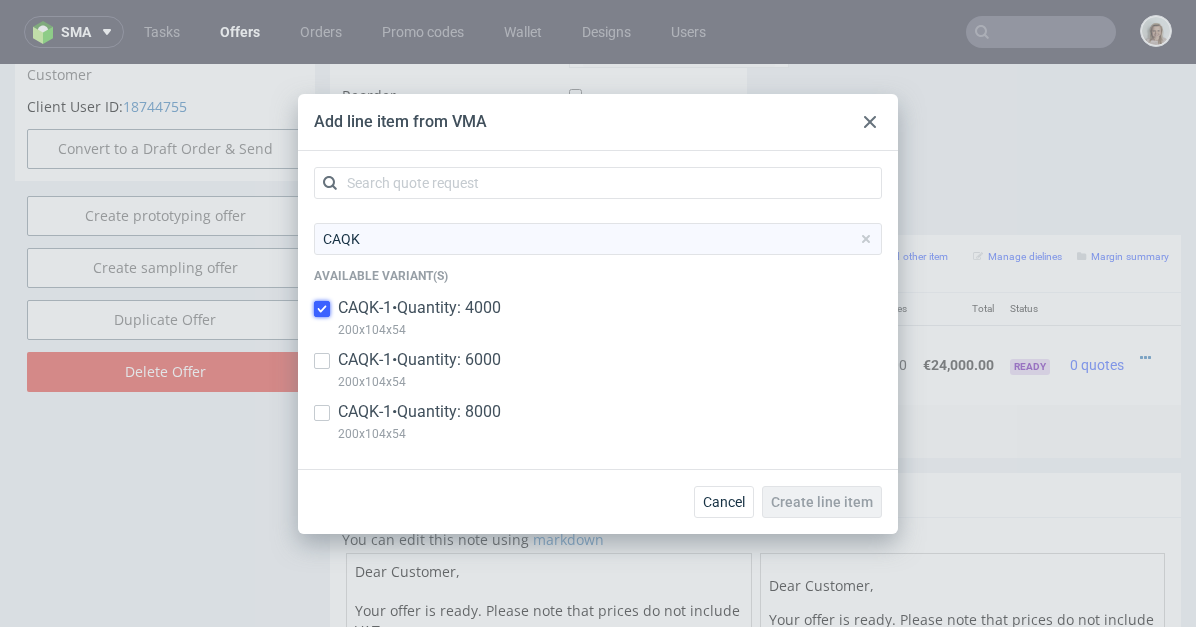 checkbox on "true" 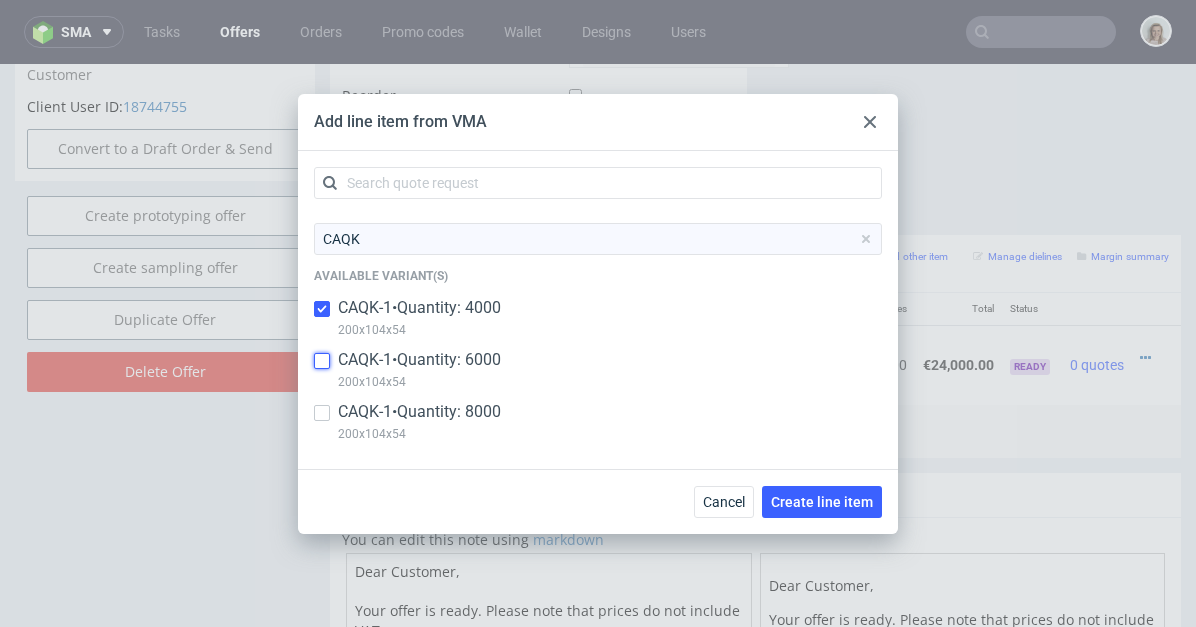 click at bounding box center (322, 361) 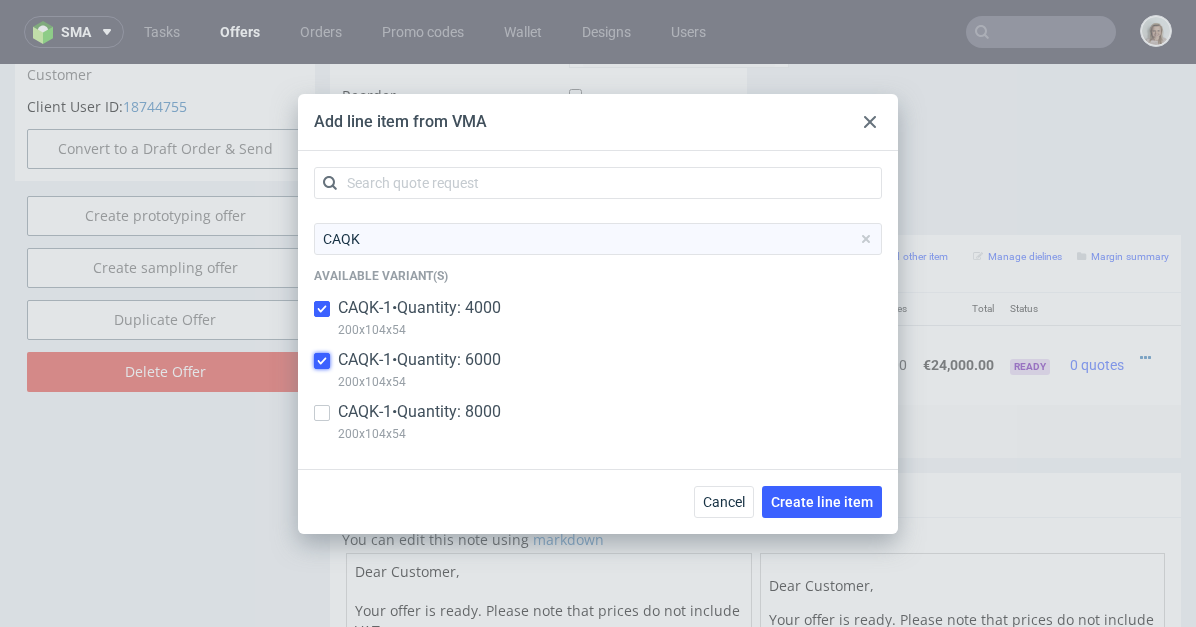 checkbox on "true" 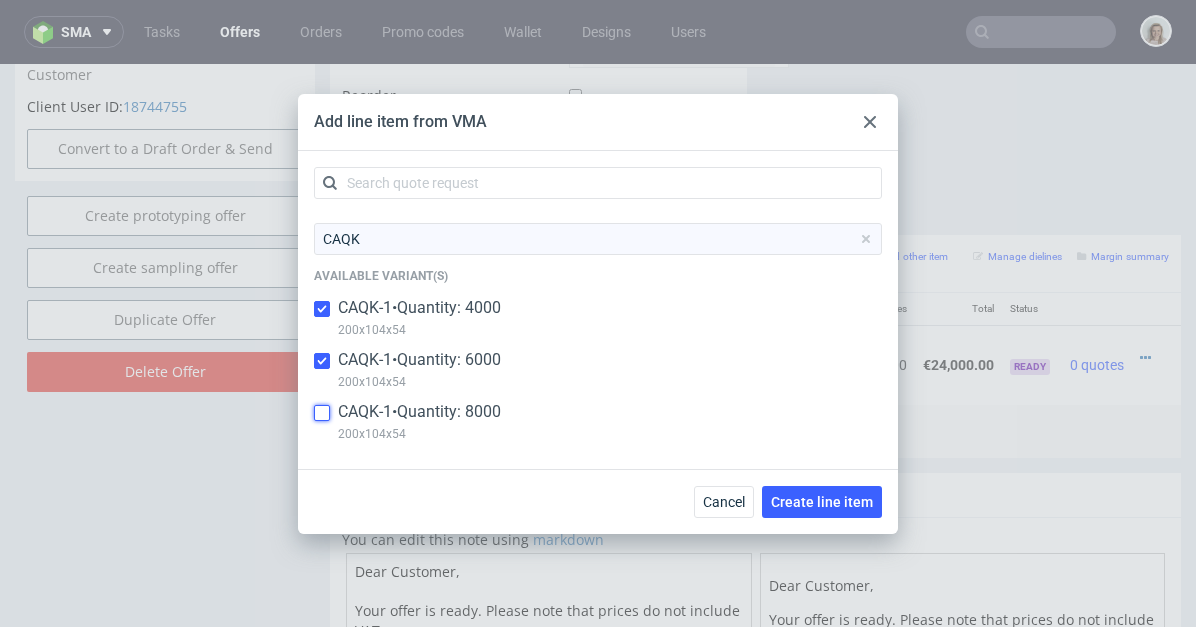 click at bounding box center [322, 413] 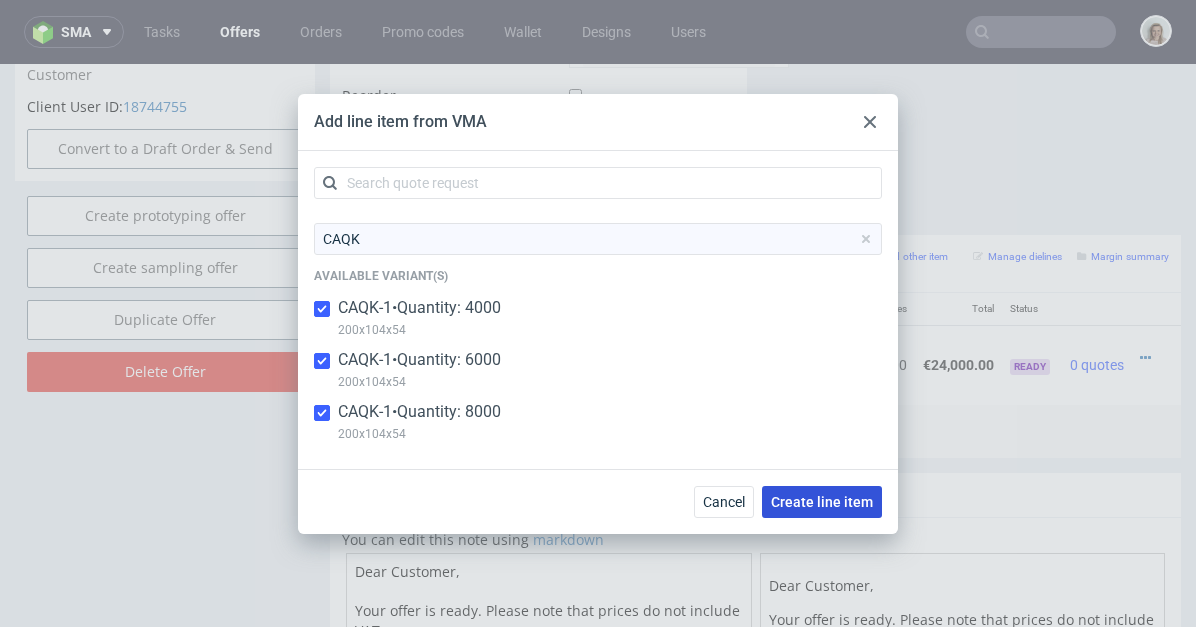 click on "Create line item" at bounding box center (822, 502) 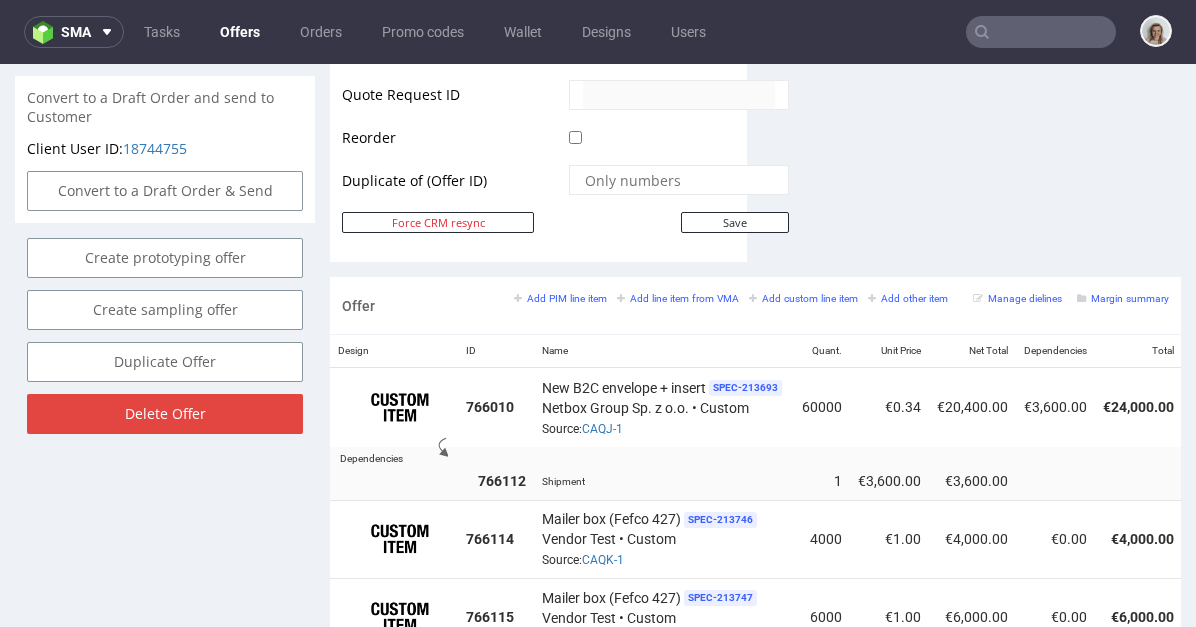 scroll, scrollTop: 1409, scrollLeft: 0, axis: vertical 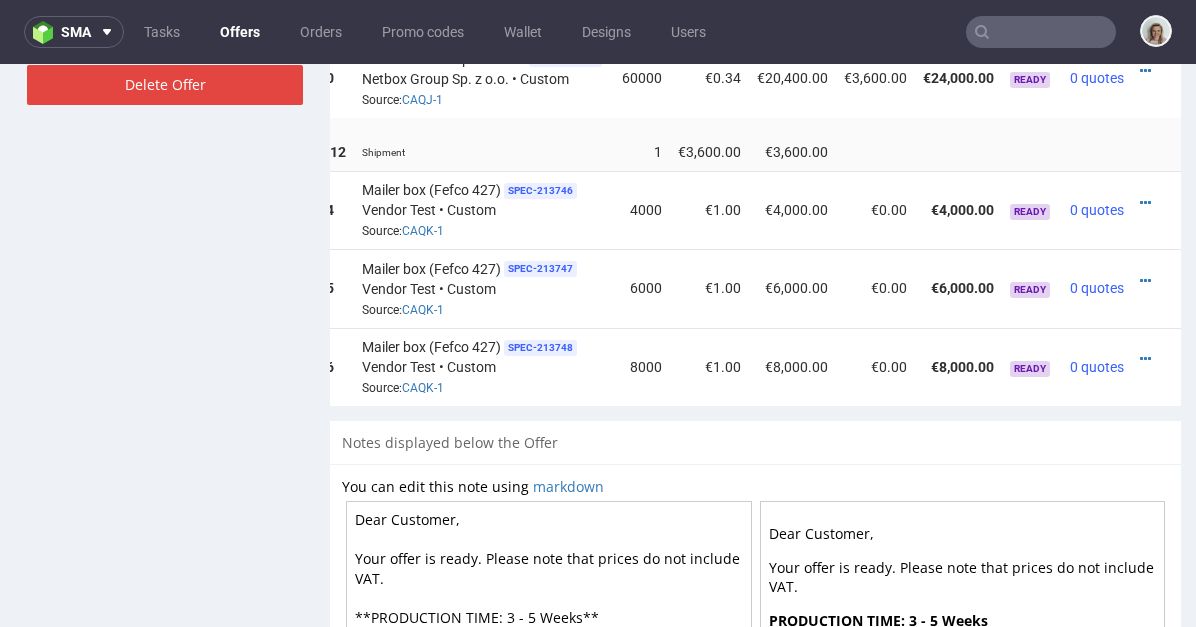 click at bounding box center [1156, 210] 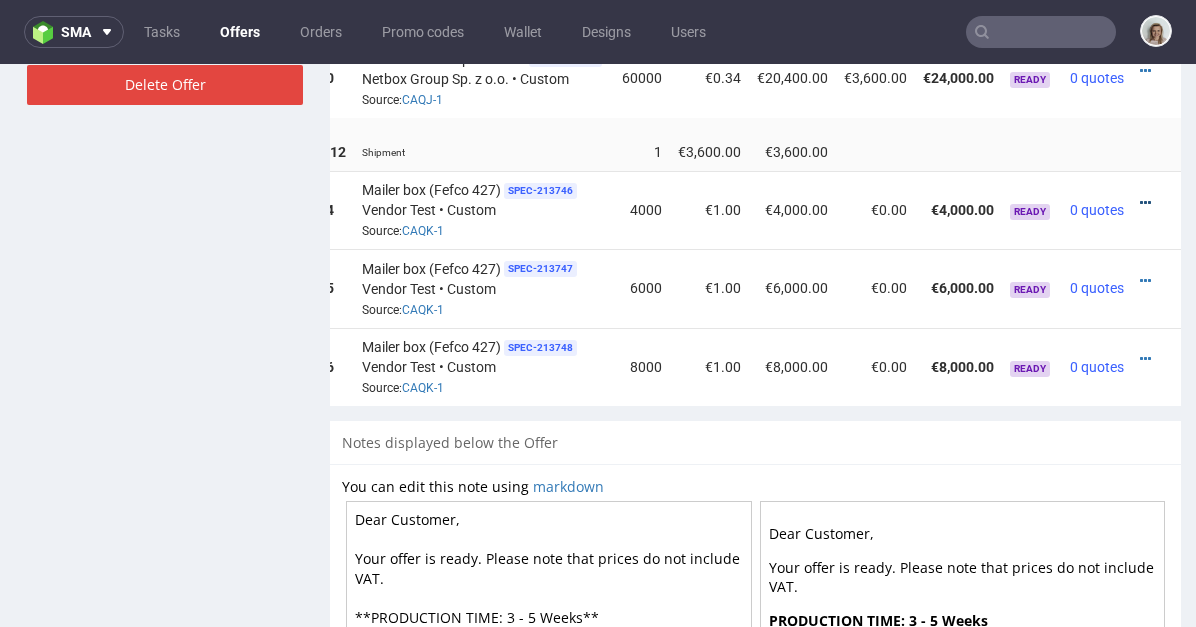 click at bounding box center [1145, 203] 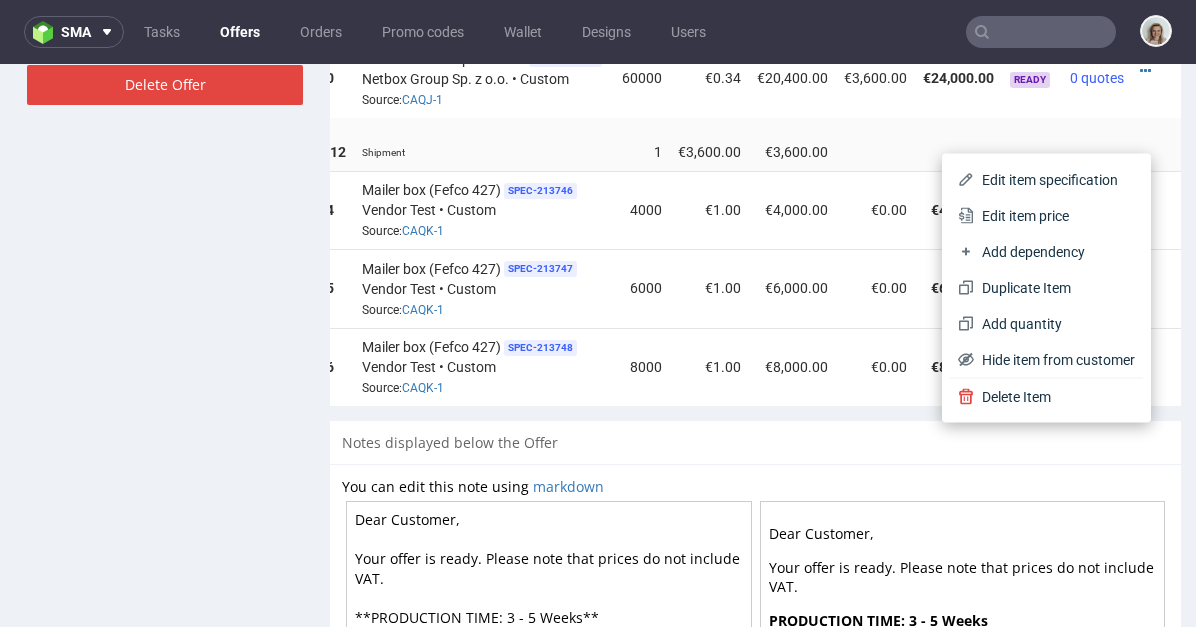 click on "Edit item specification" at bounding box center [1054, 180] 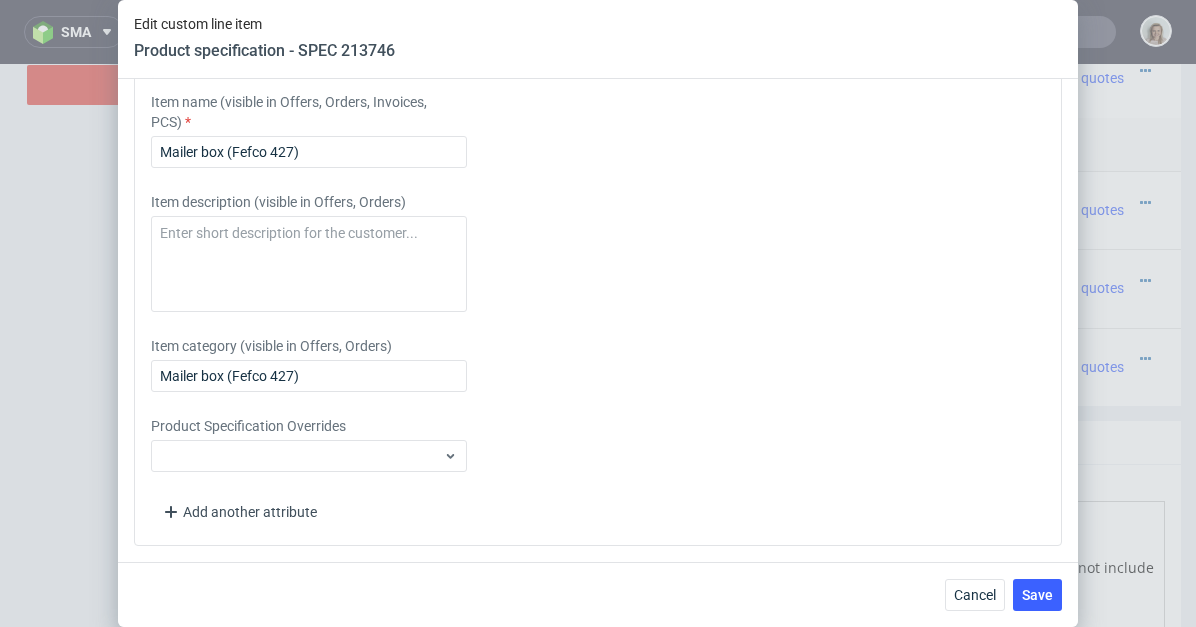 scroll, scrollTop: 2922, scrollLeft: 0, axis: vertical 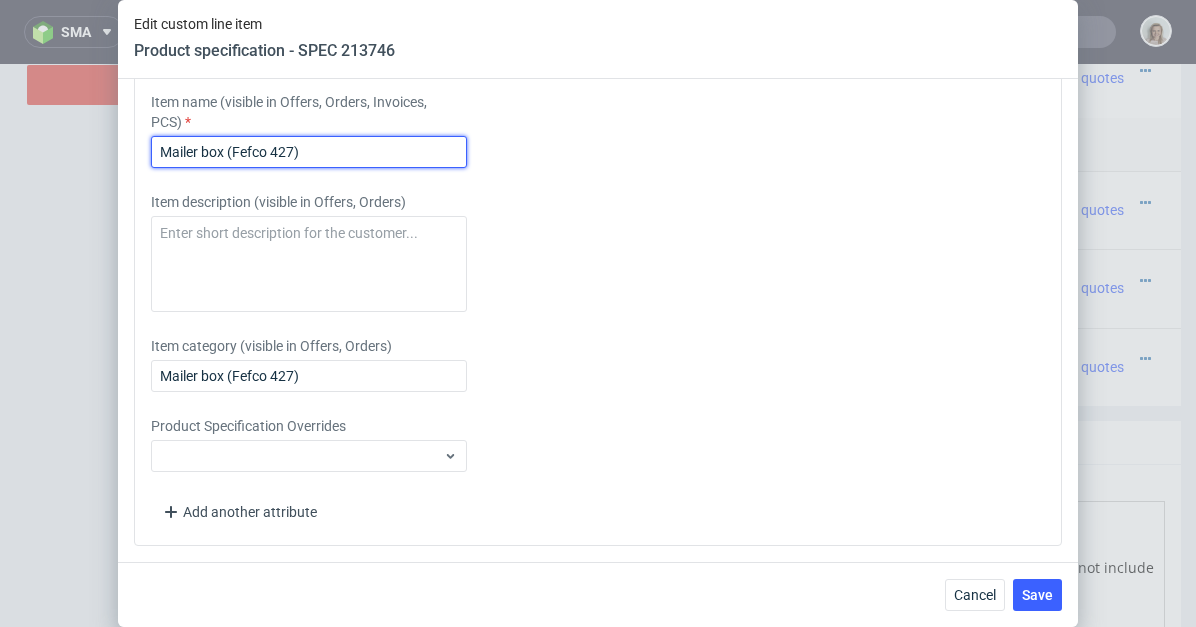 drag, startPoint x: 318, startPoint y: 151, endPoint x: 118, endPoint y: 140, distance: 200.30228 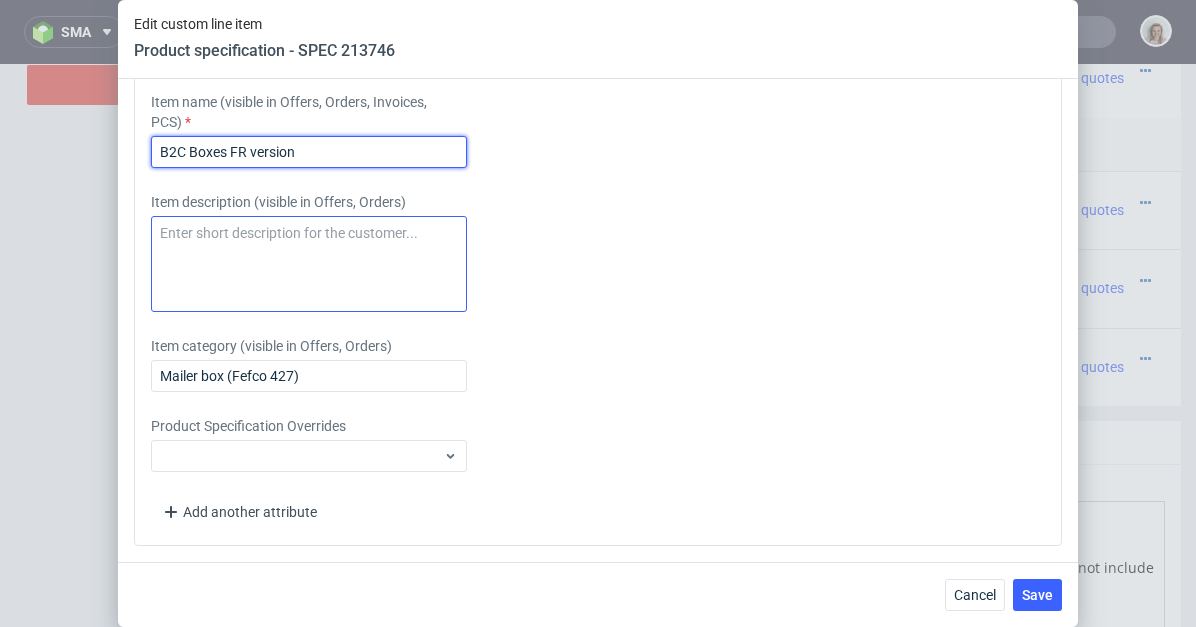 type on "B2C Boxes FR version" 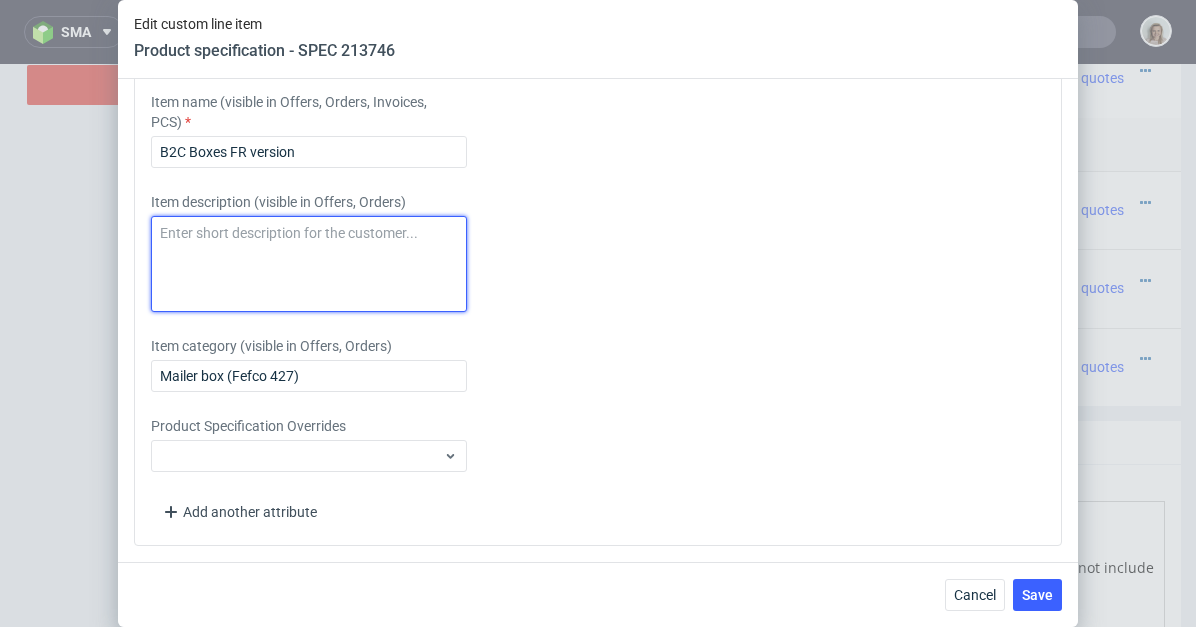 click at bounding box center (309, 264) 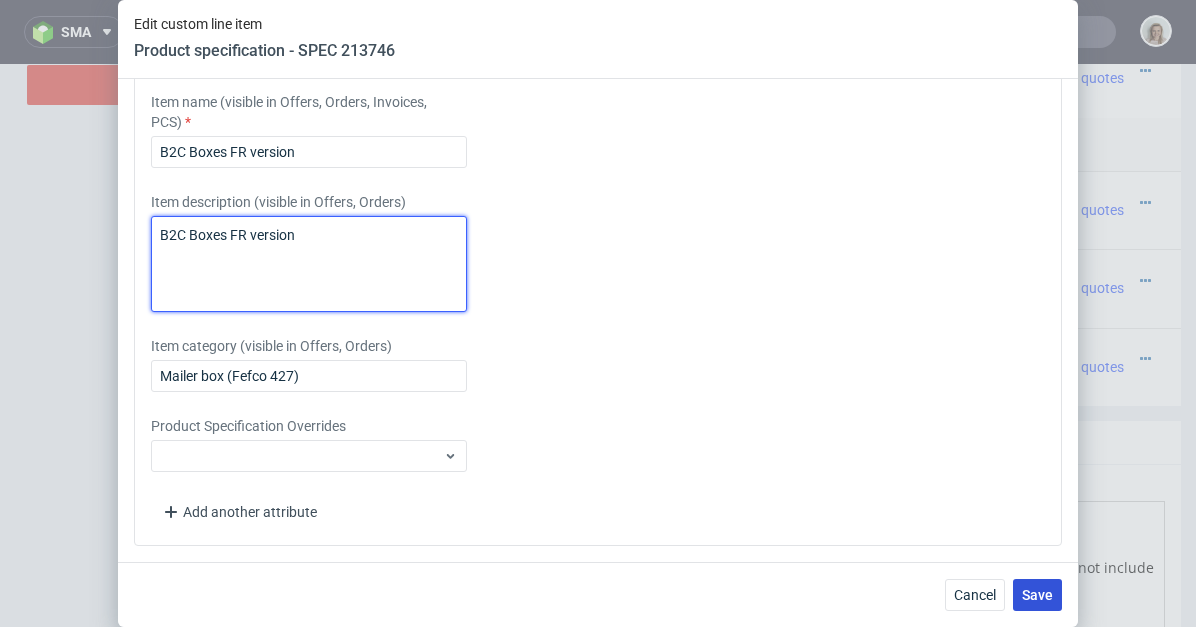 type on "B2C Boxes FR version" 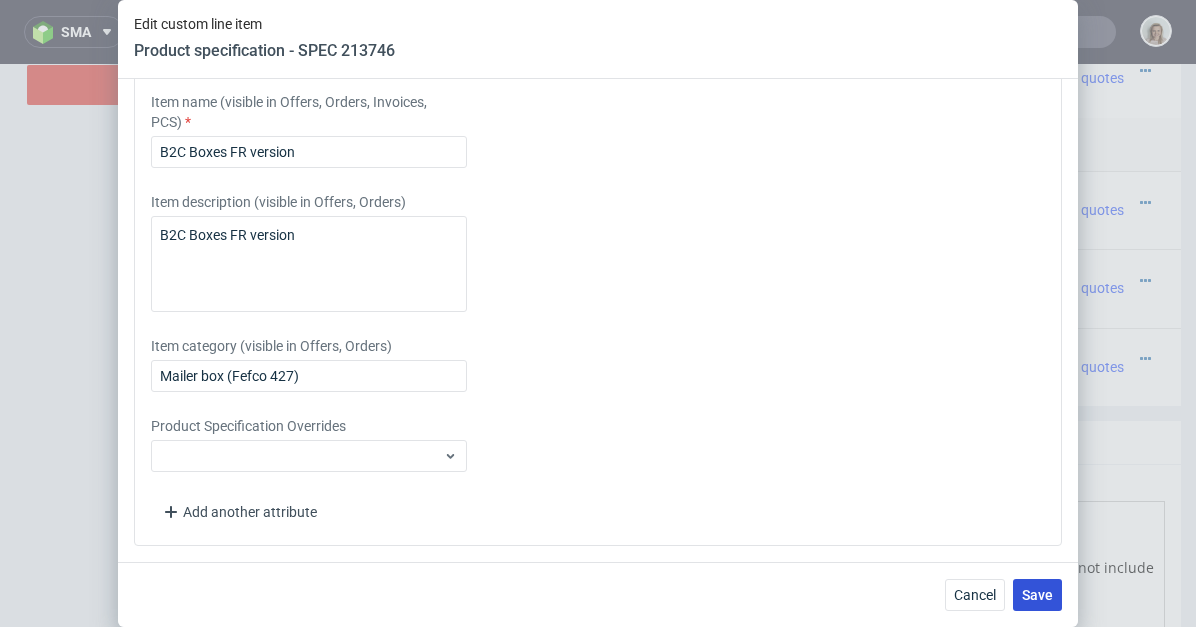click on "Save" at bounding box center (1037, 595) 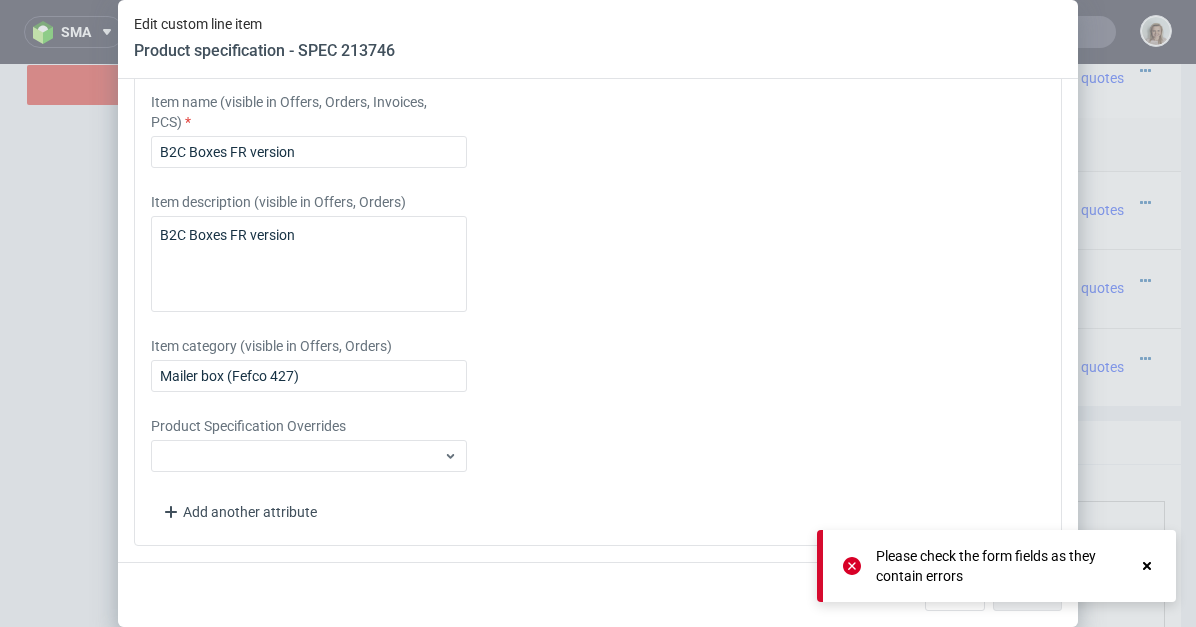 click 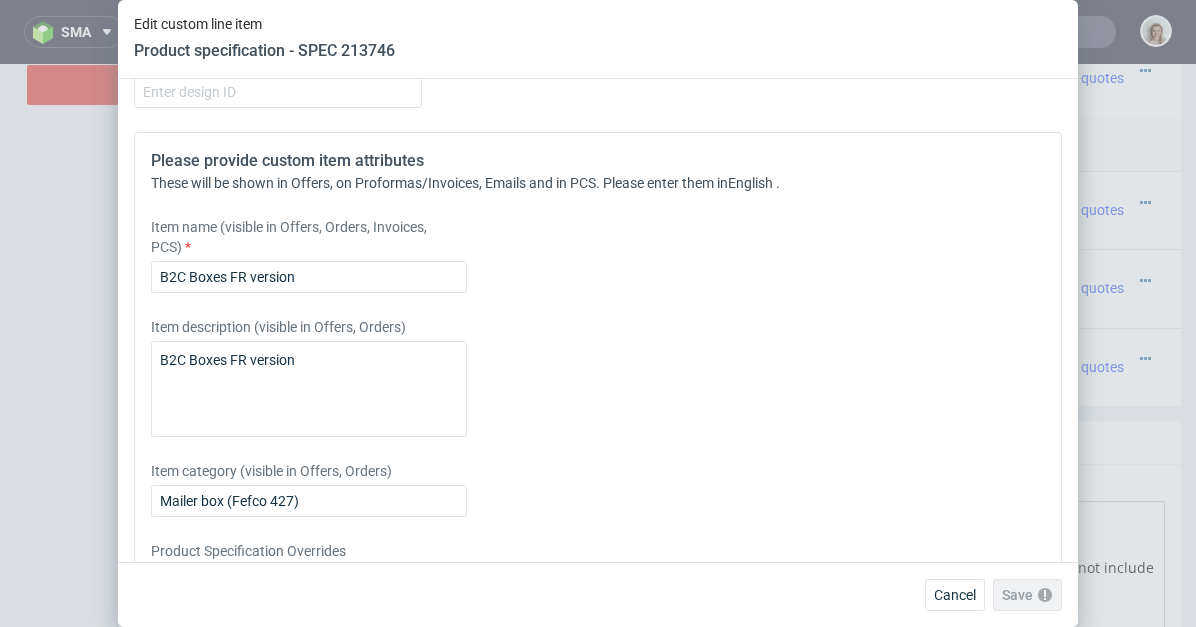 scroll, scrollTop: 2341, scrollLeft: 0, axis: vertical 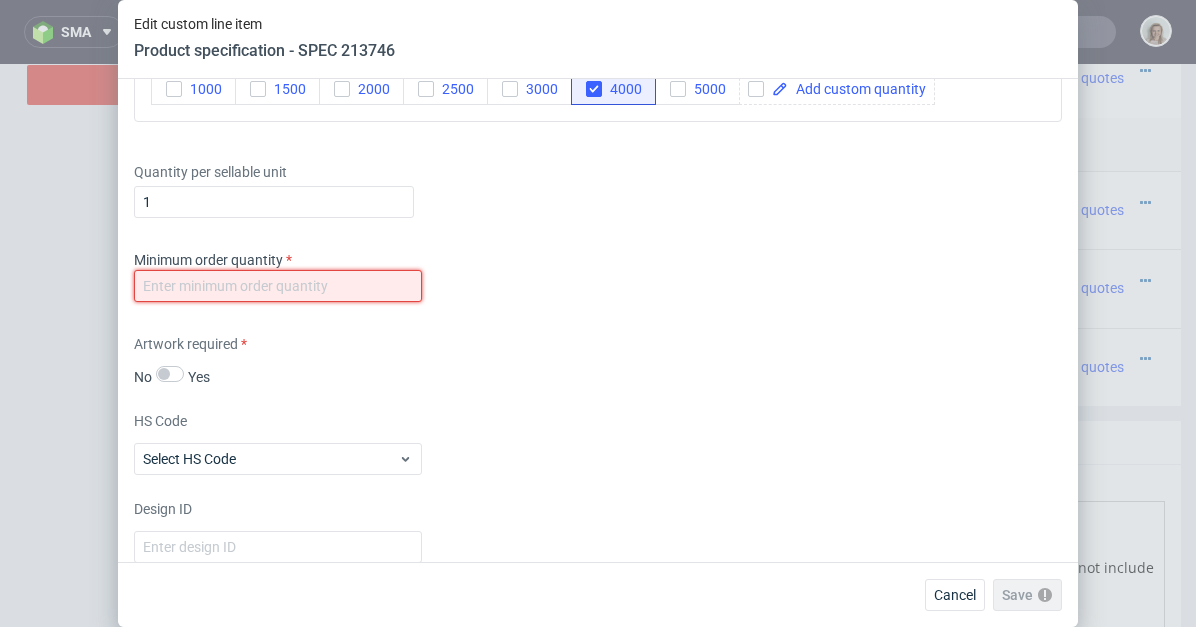 click at bounding box center [278, 286] 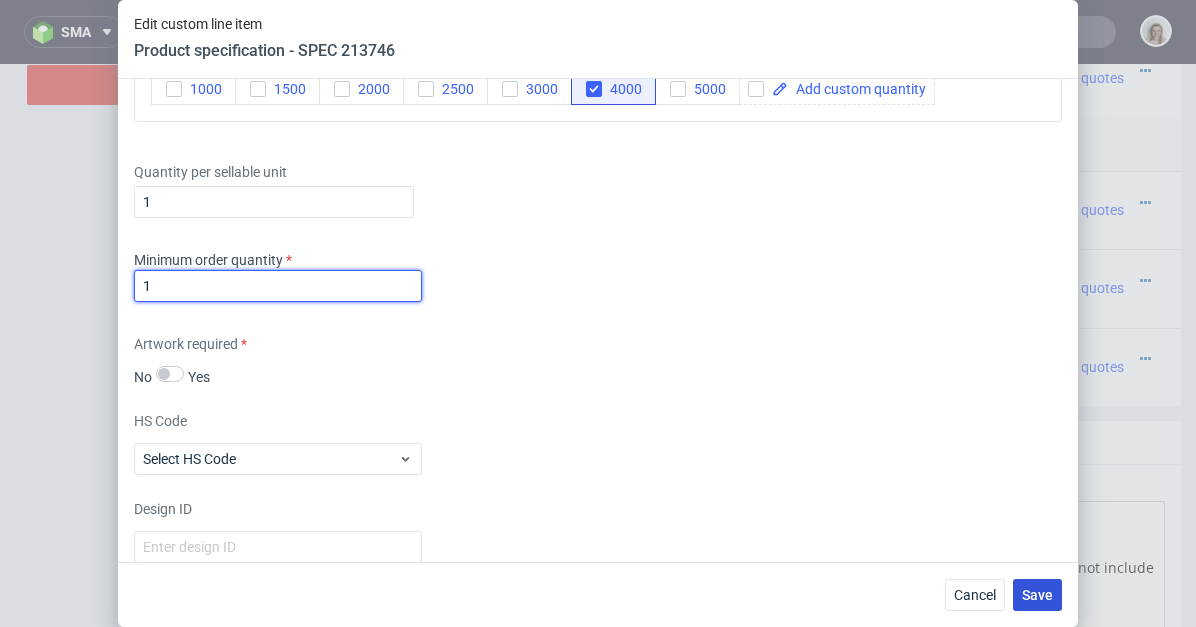 type on "1" 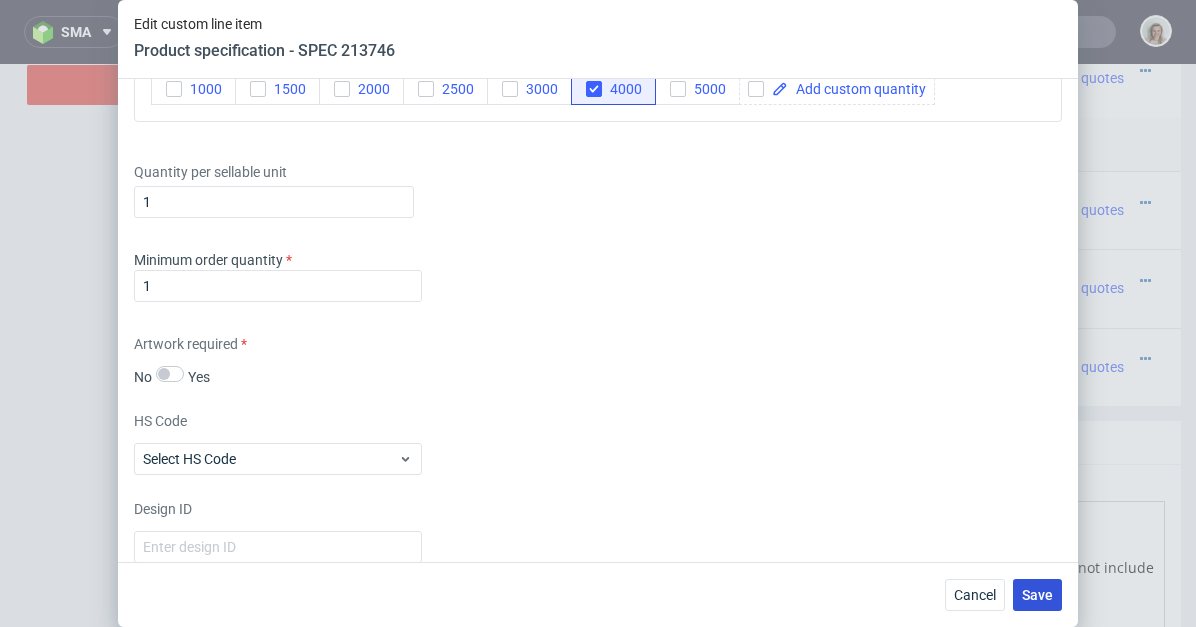 click on "Save" at bounding box center (1037, 595) 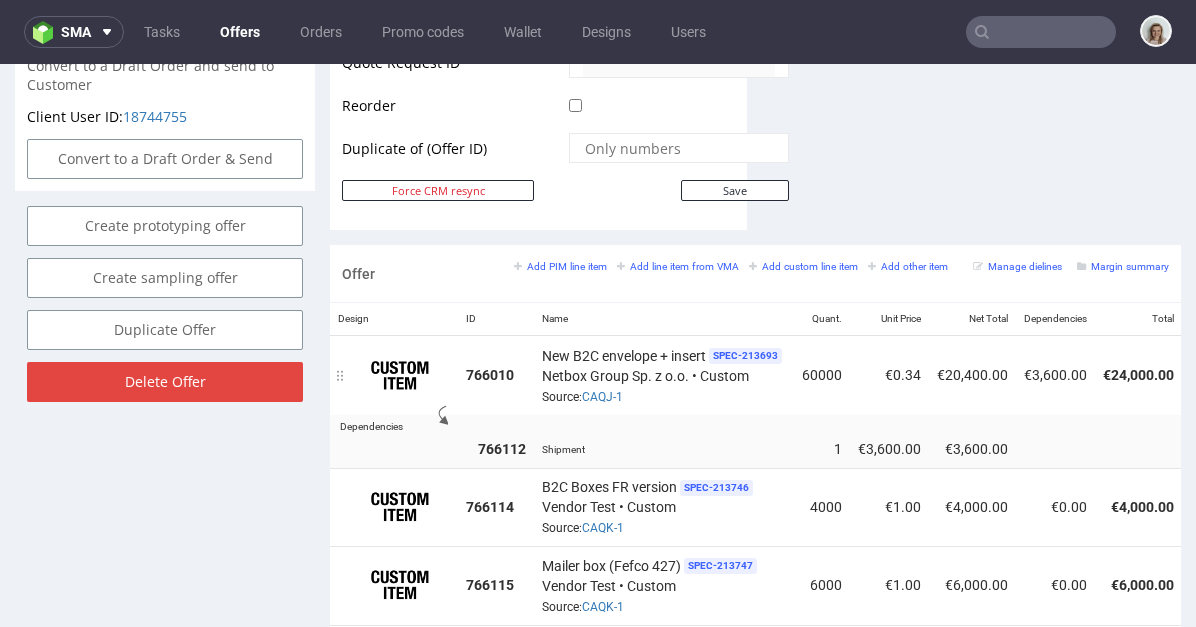 scroll, scrollTop: 1165, scrollLeft: 0, axis: vertical 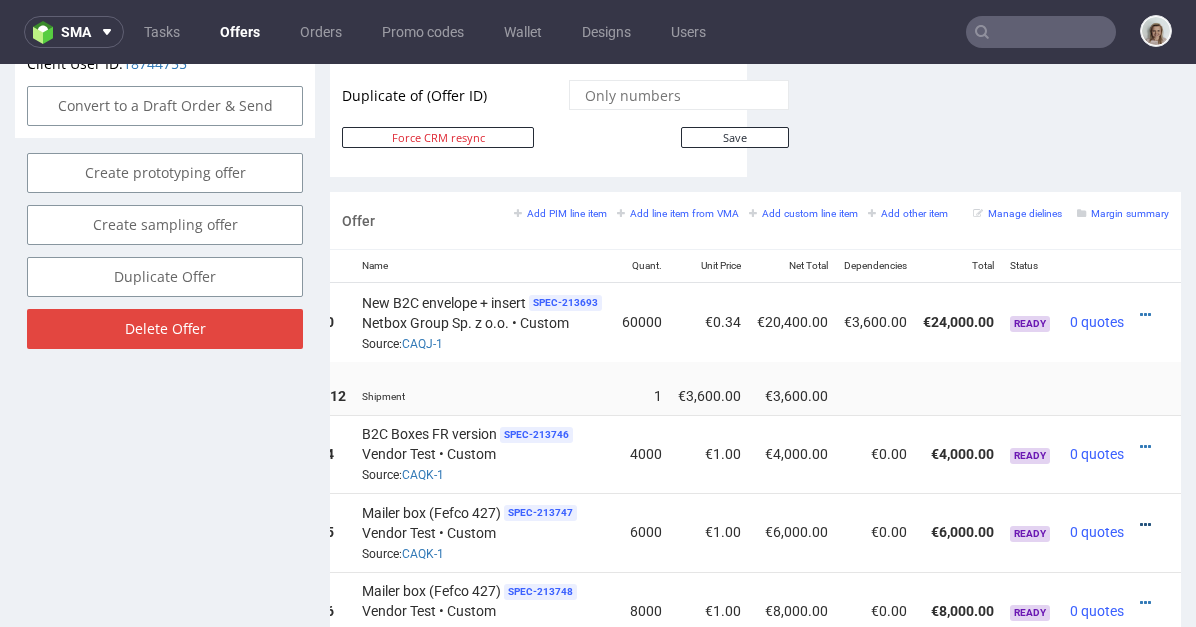 click at bounding box center (1145, 525) 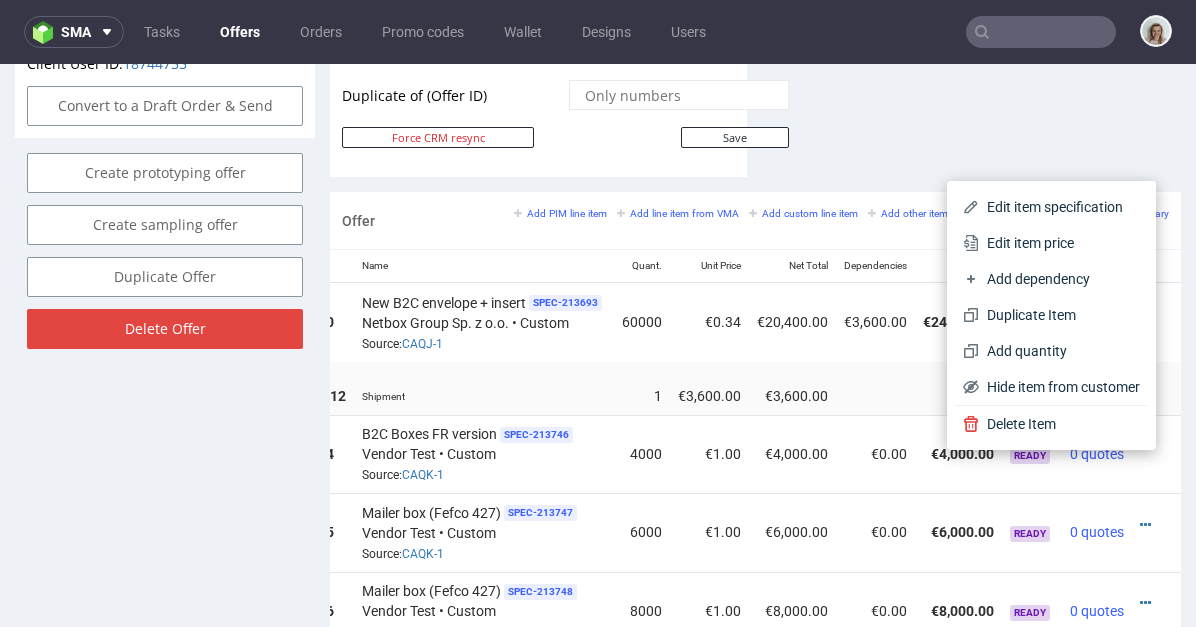 click on "Edit item specification Edit item price Add dependency Duplicate Item Add quantity Hide item from customer Delete Item" at bounding box center (1051, 315) 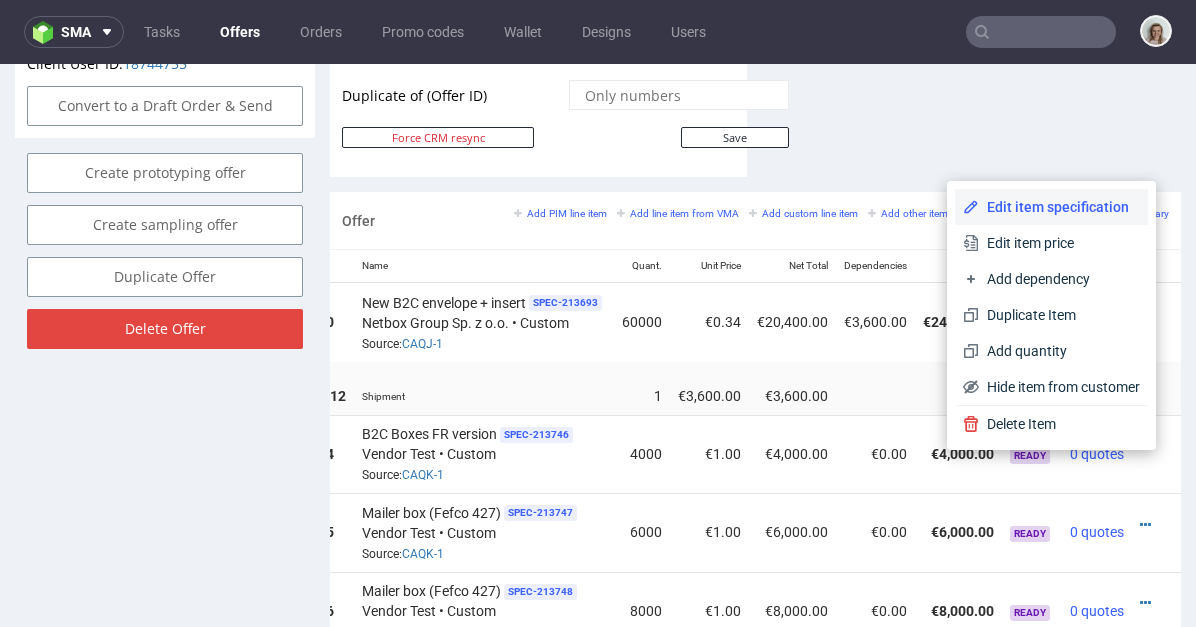 click on "Edit item specification" at bounding box center [1059, 207] 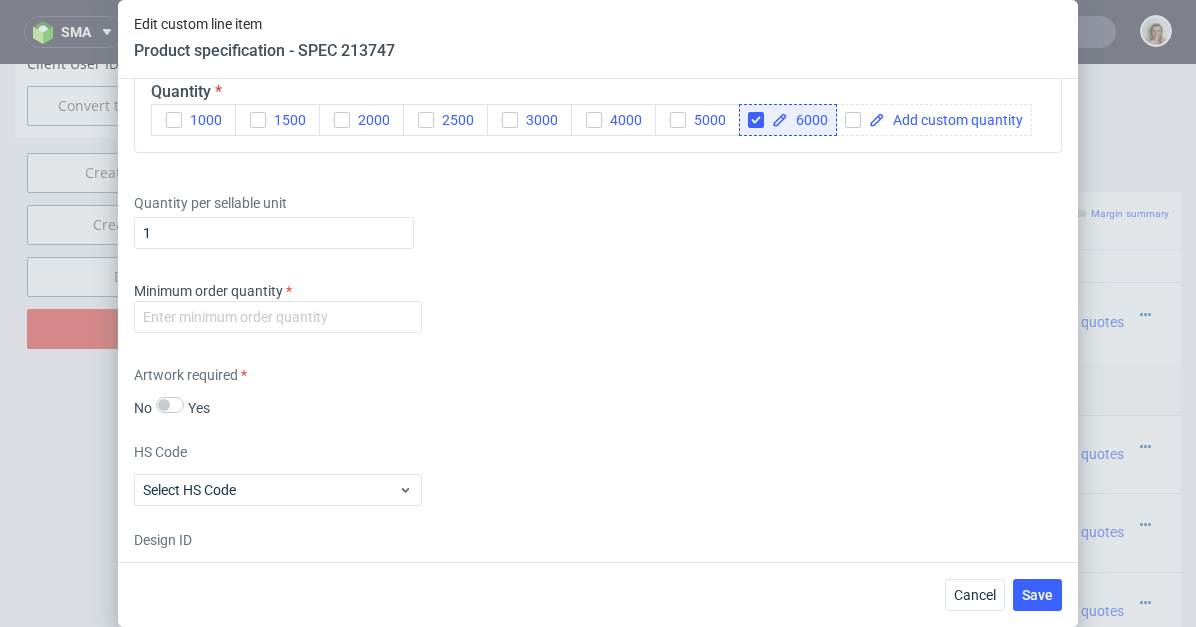 scroll, scrollTop: 2323, scrollLeft: 0, axis: vertical 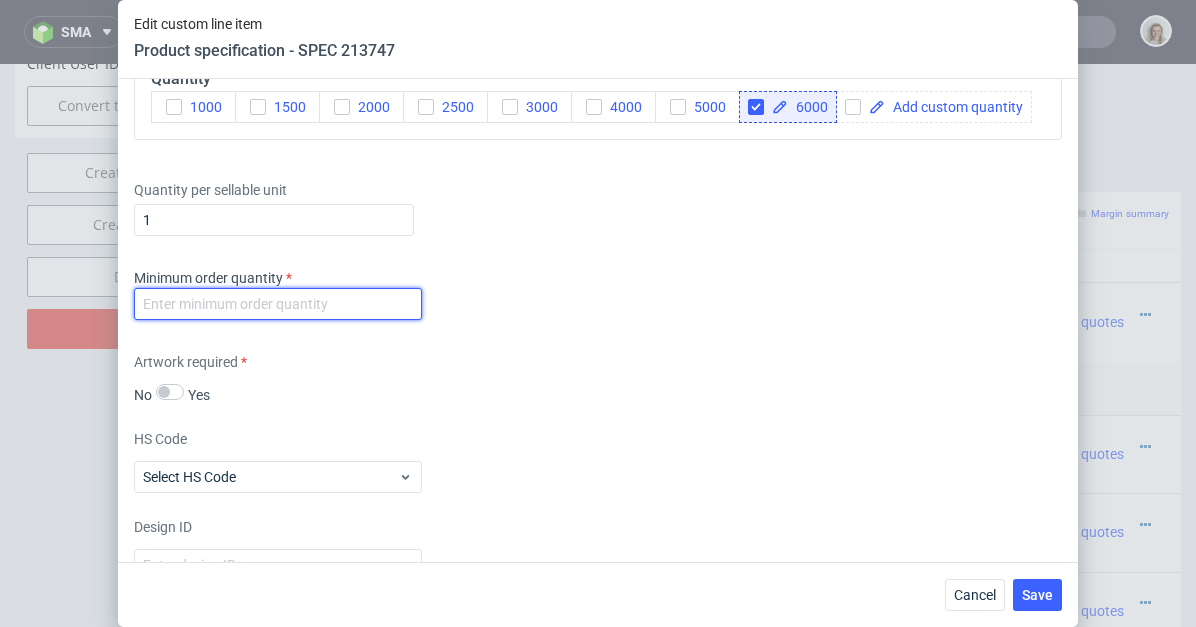 click at bounding box center (278, 304) 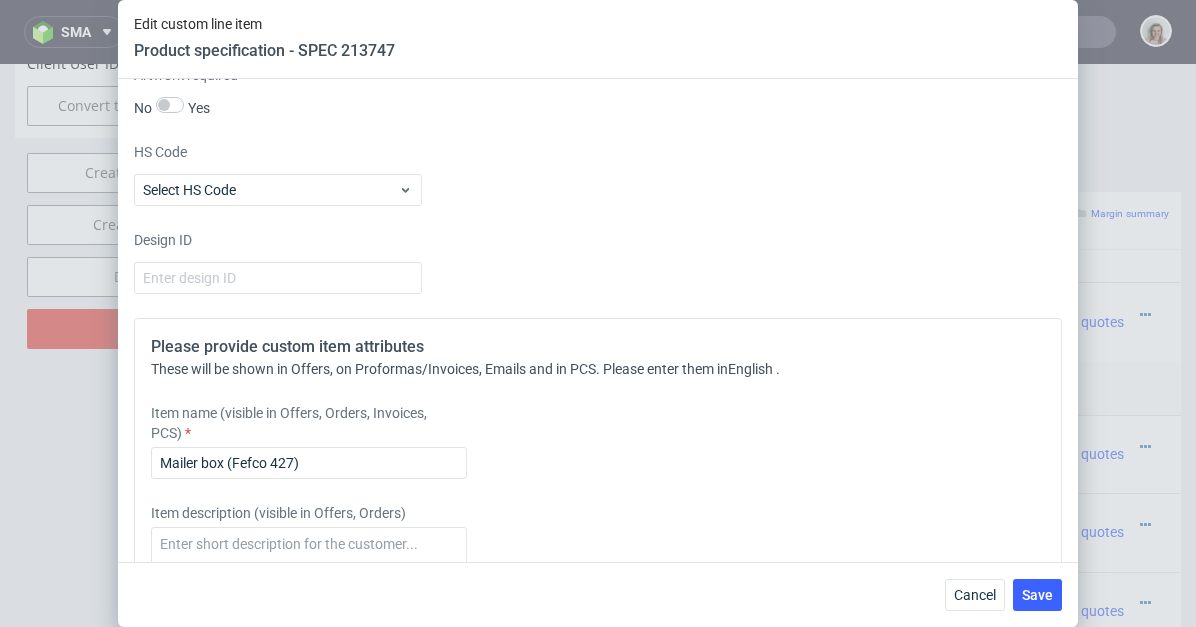 scroll, scrollTop: 2645, scrollLeft: 0, axis: vertical 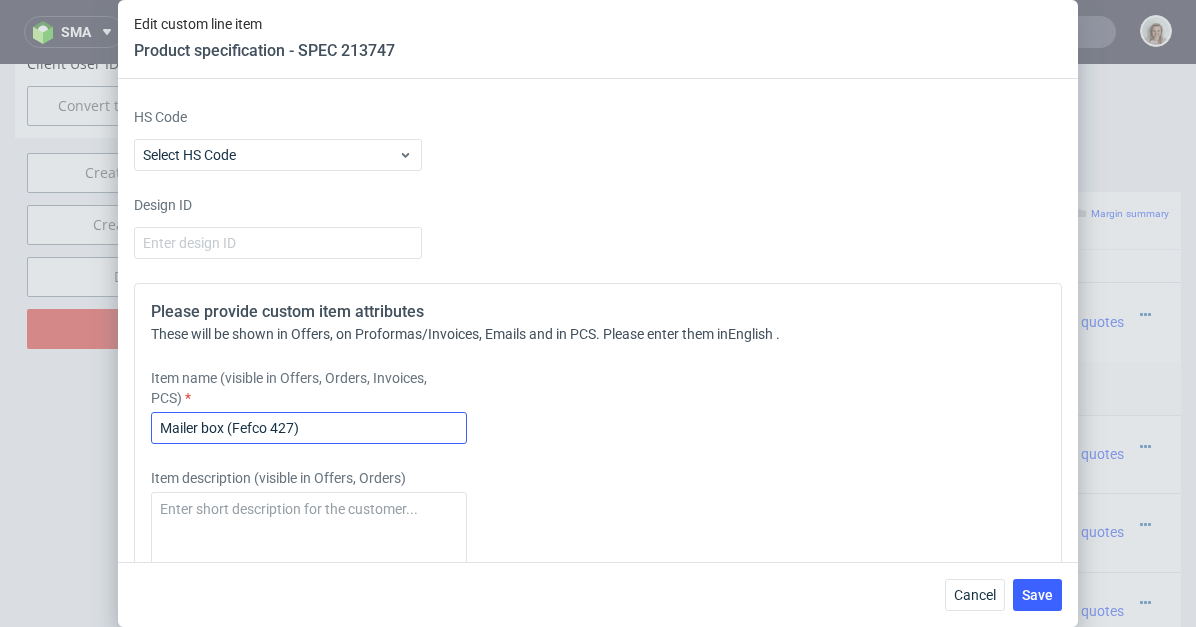 type on "1" 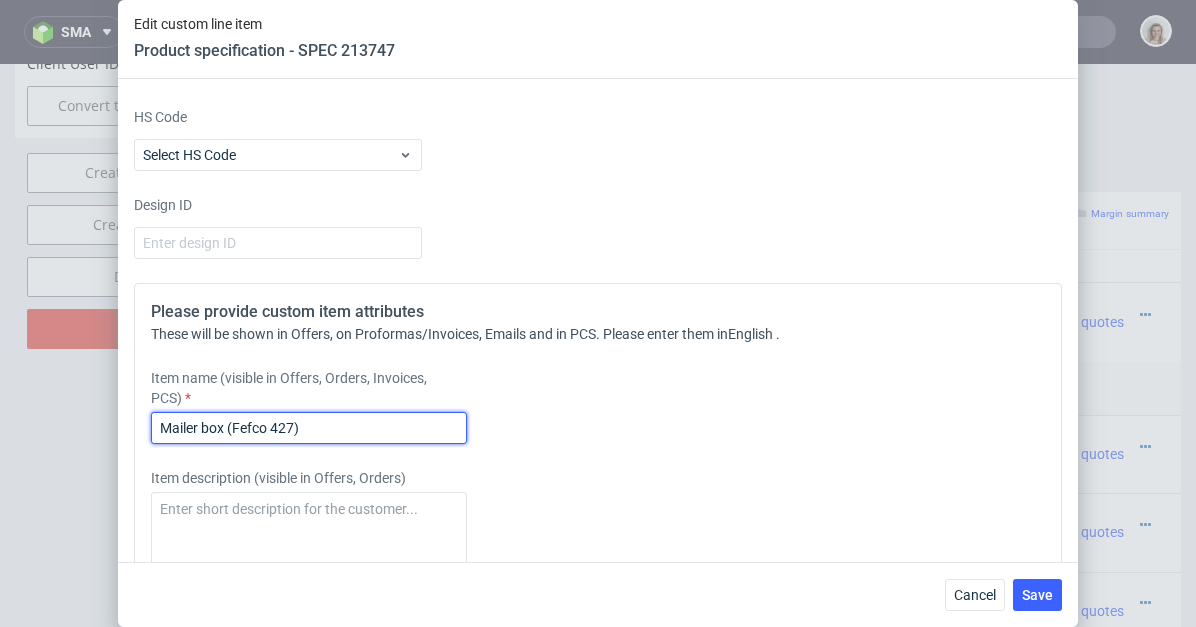 drag, startPoint x: 157, startPoint y: 463, endPoint x: 131, endPoint y: 467, distance: 26.305893 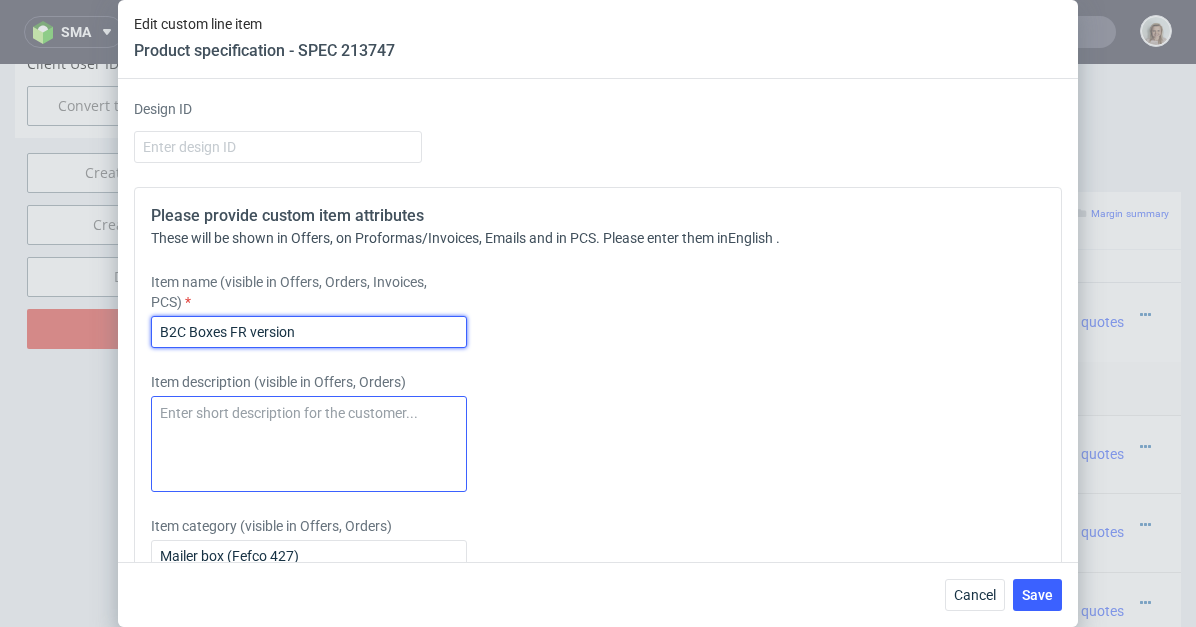 scroll, scrollTop: 2755, scrollLeft: 0, axis: vertical 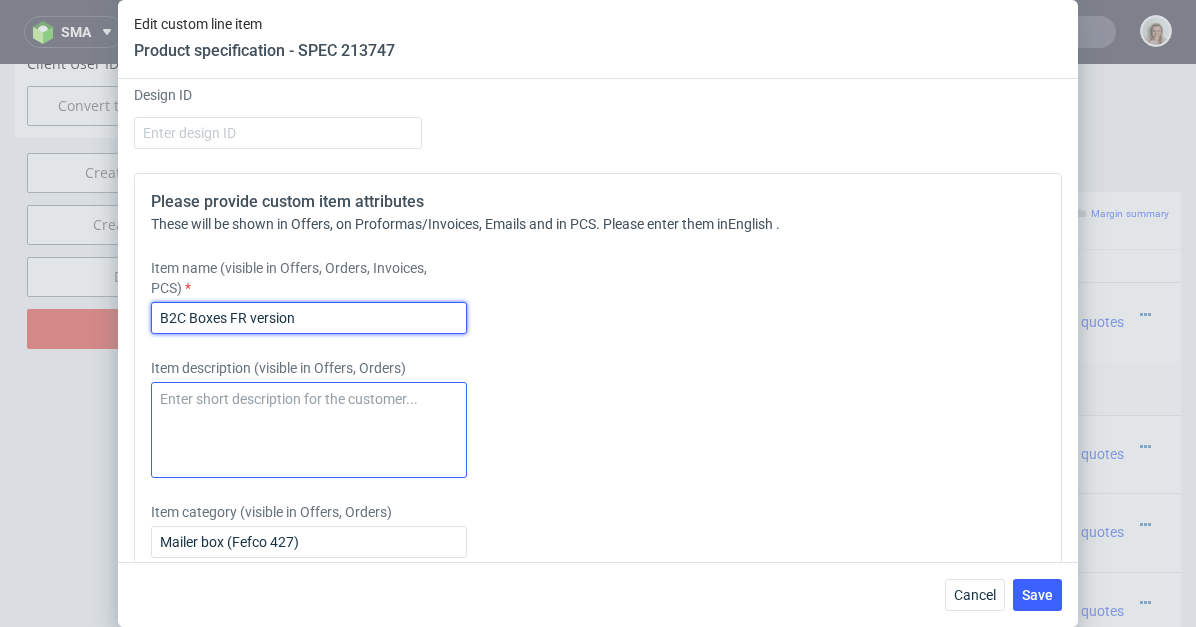 type on "B2C Boxes FR version" 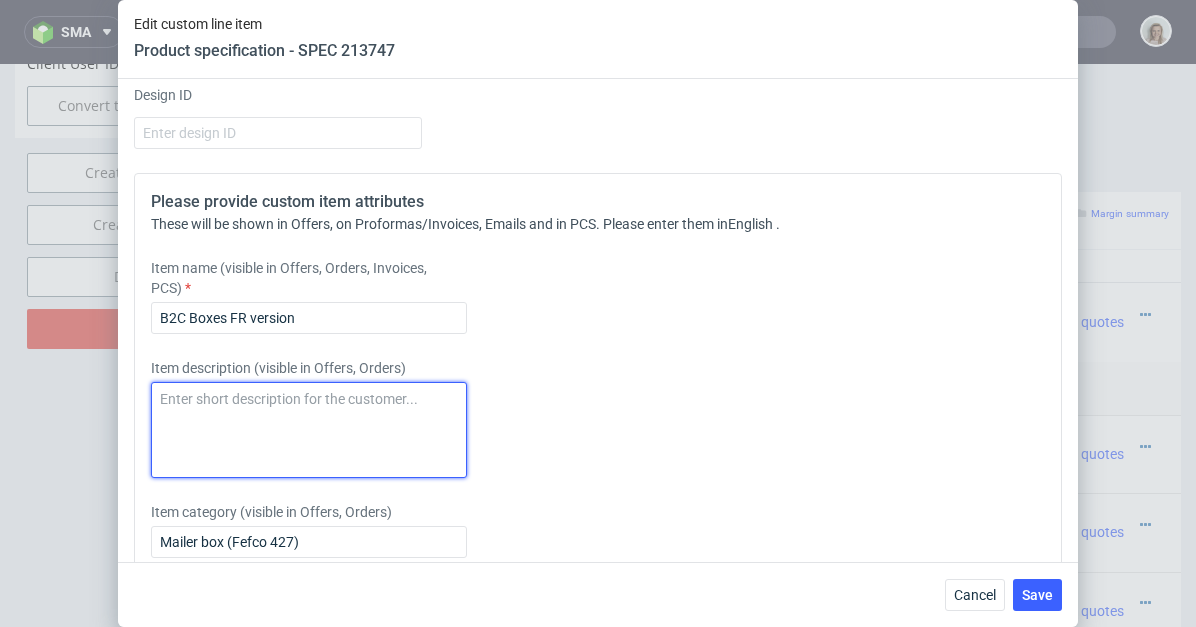 click at bounding box center (309, 430) 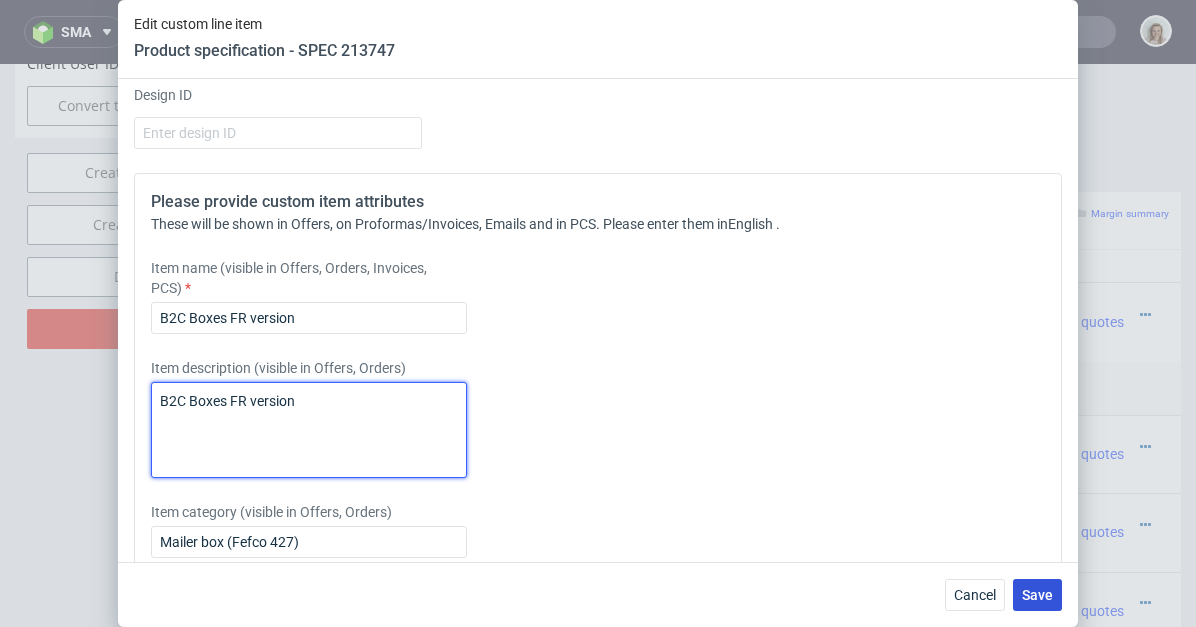 type on "B2C Boxes FR version" 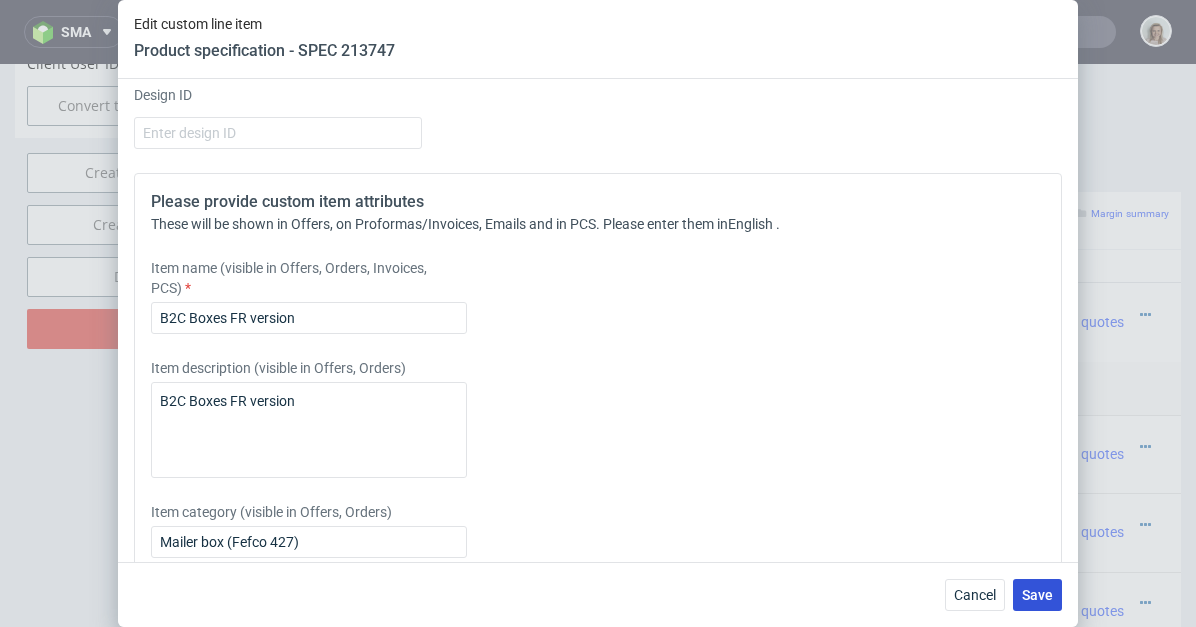 click on "Save" at bounding box center (1037, 595) 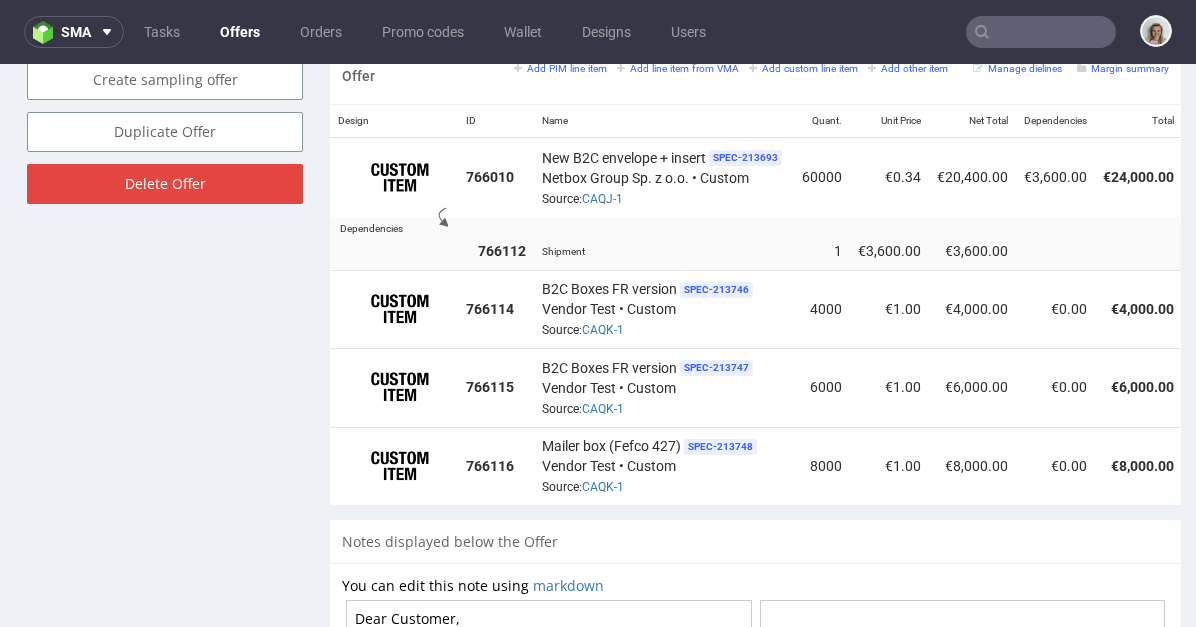scroll, scrollTop: 1481, scrollLeft: 0, axis: vertical 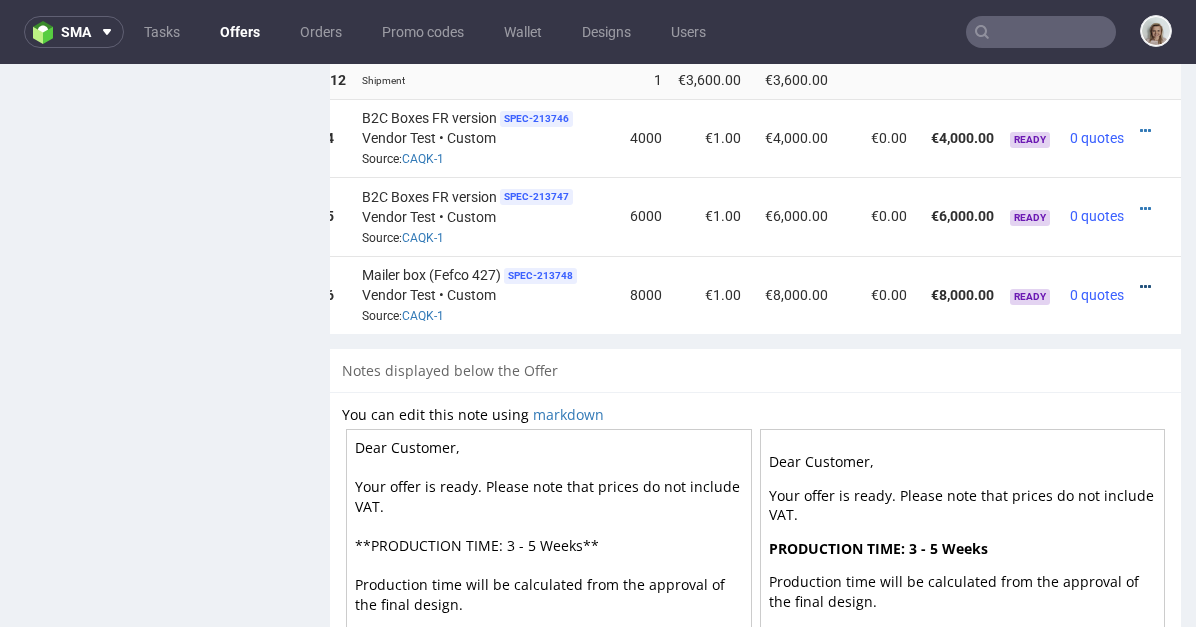 click at bounding box center (1145, 287) 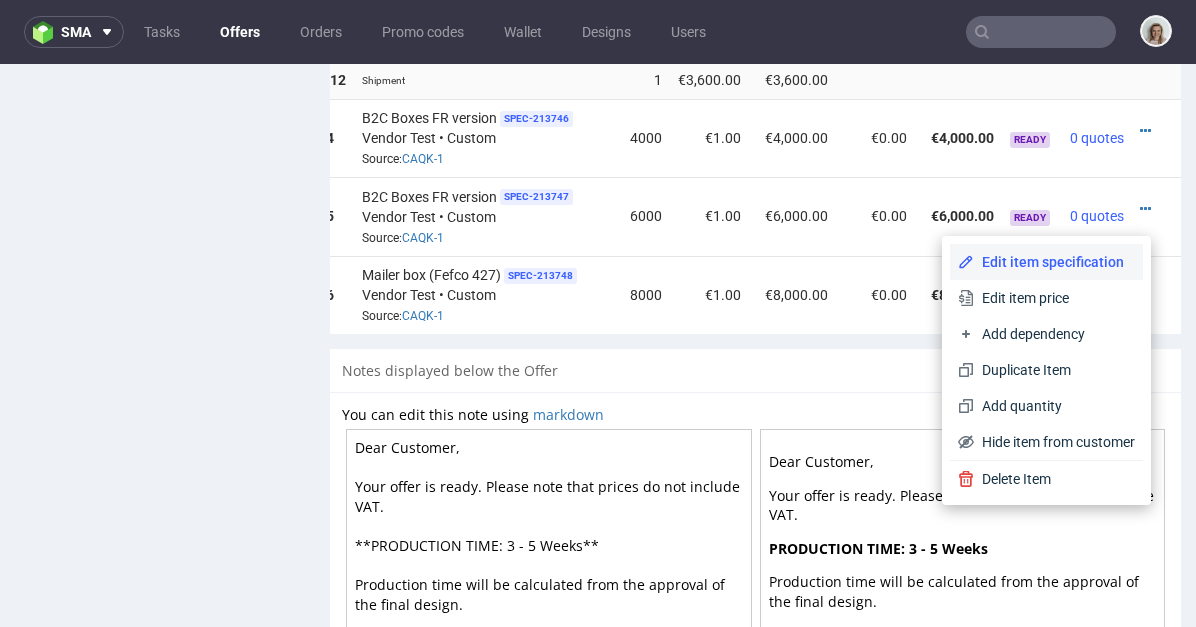 click on "Edit item specification" at bounding box center (1054, 262) 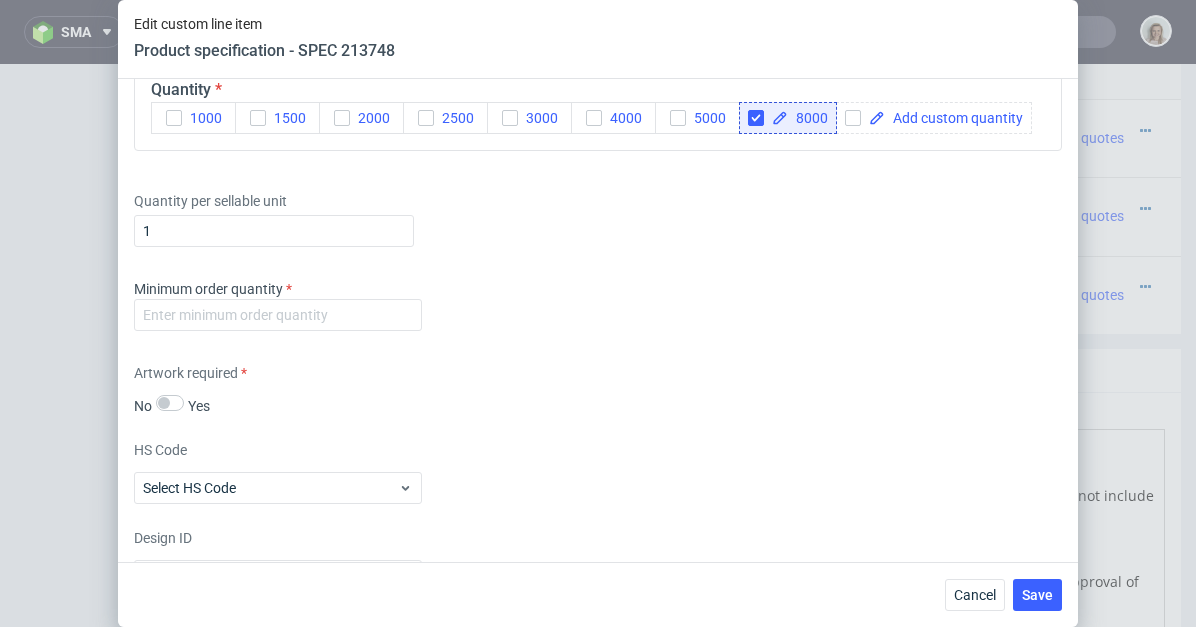 scroll, scrollTop: 2330, scrollLeft: 0, axis: vertical 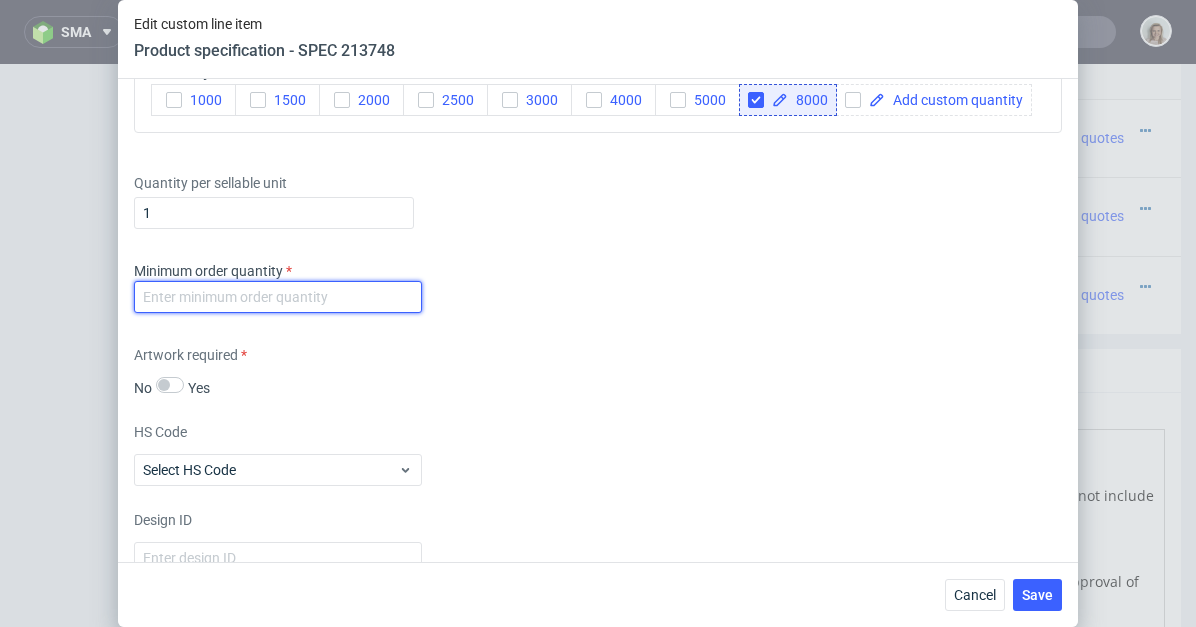 click at bounding box center (278, 297) 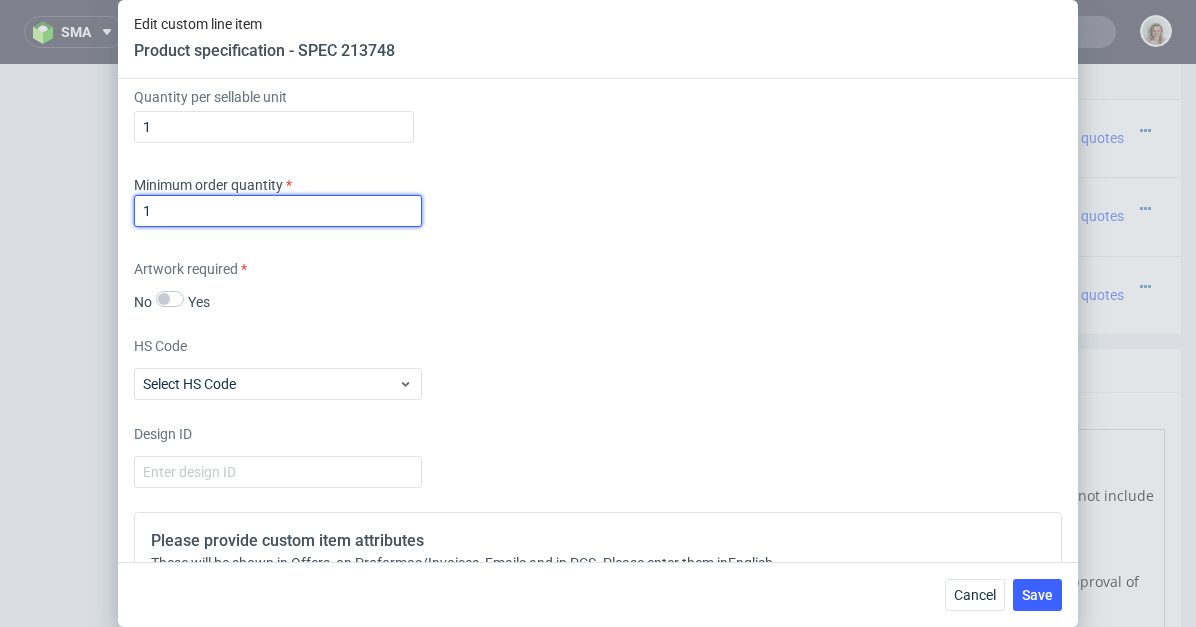 scroll, scrollTop: 2697, scrollLeft: 0, axis: vertical 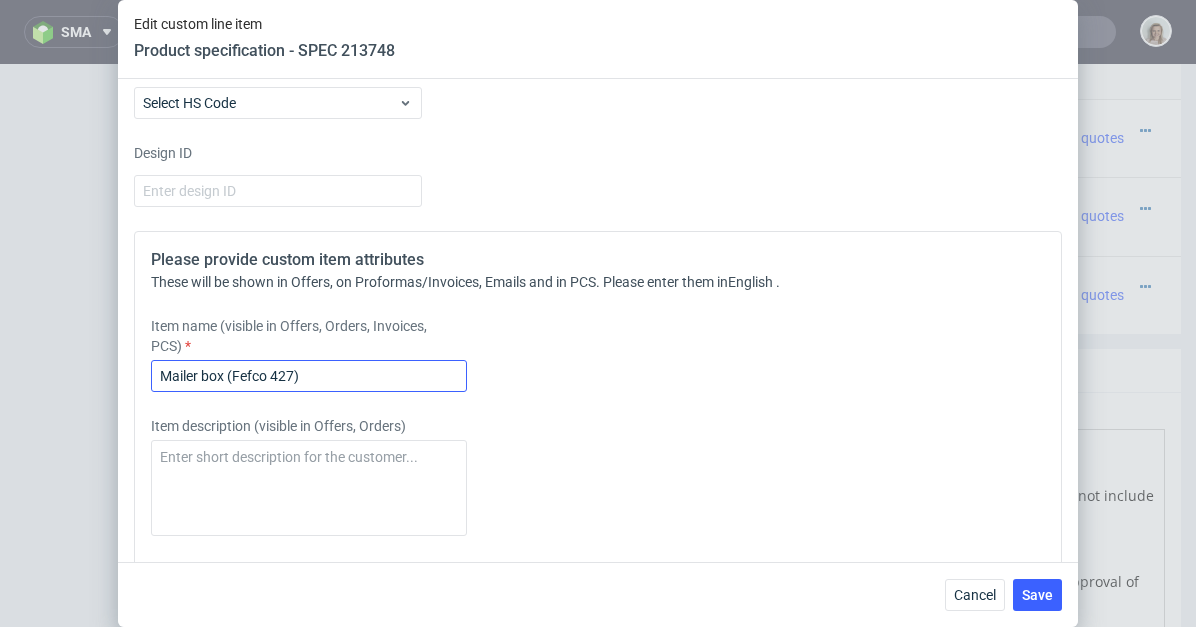 type on "1" 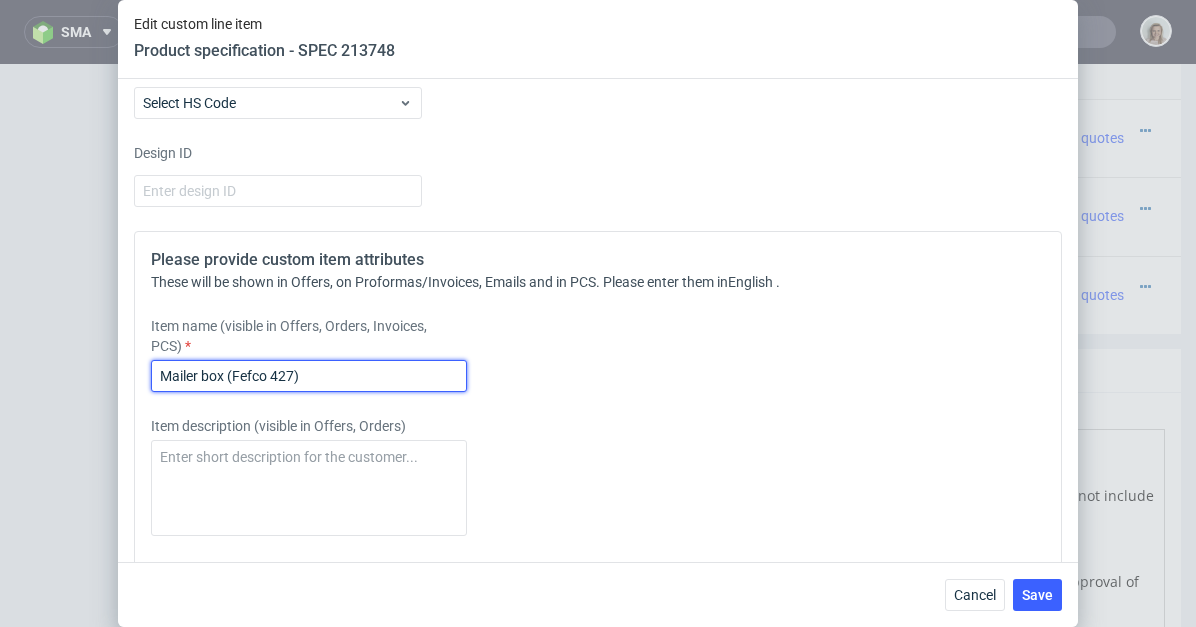 drag, startPoint x: 232, startPoint y: 412, endPoint x: 142, endPoint y: 409, distance: 90.04999 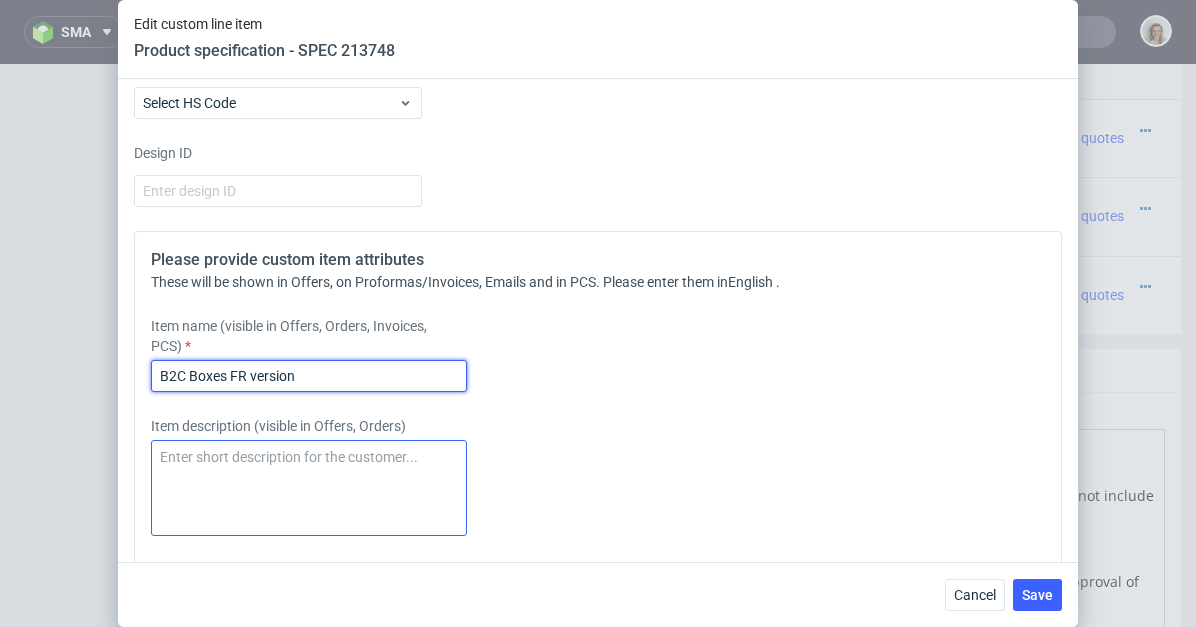 type on "B2C Boxes FR version" 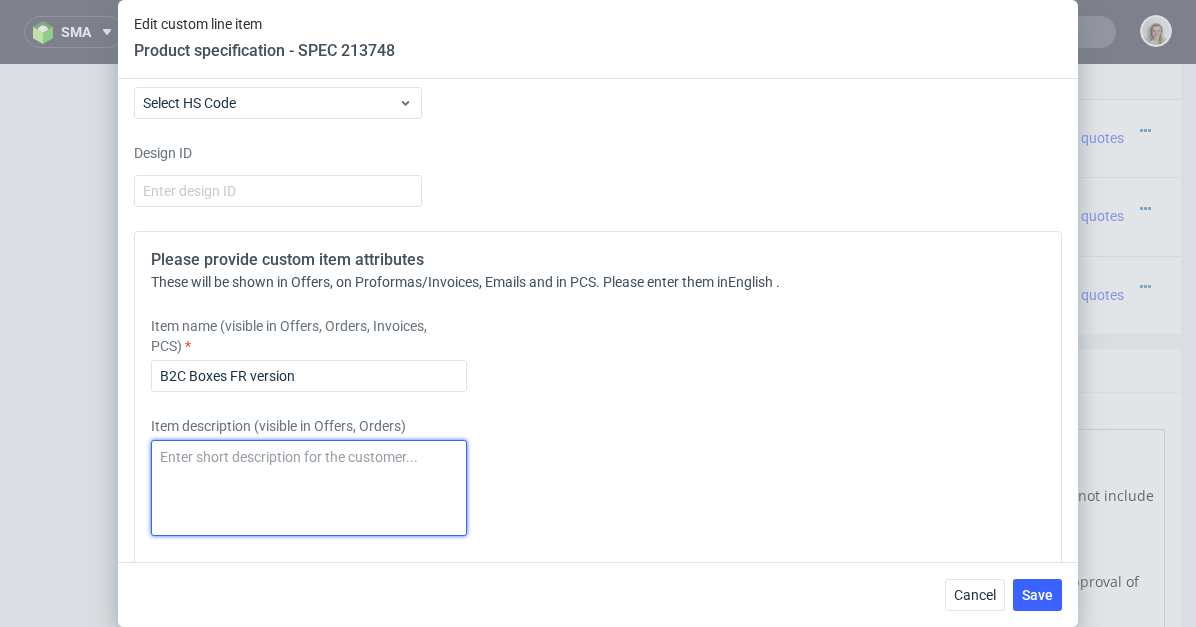 click at bounding box center [309, 488] 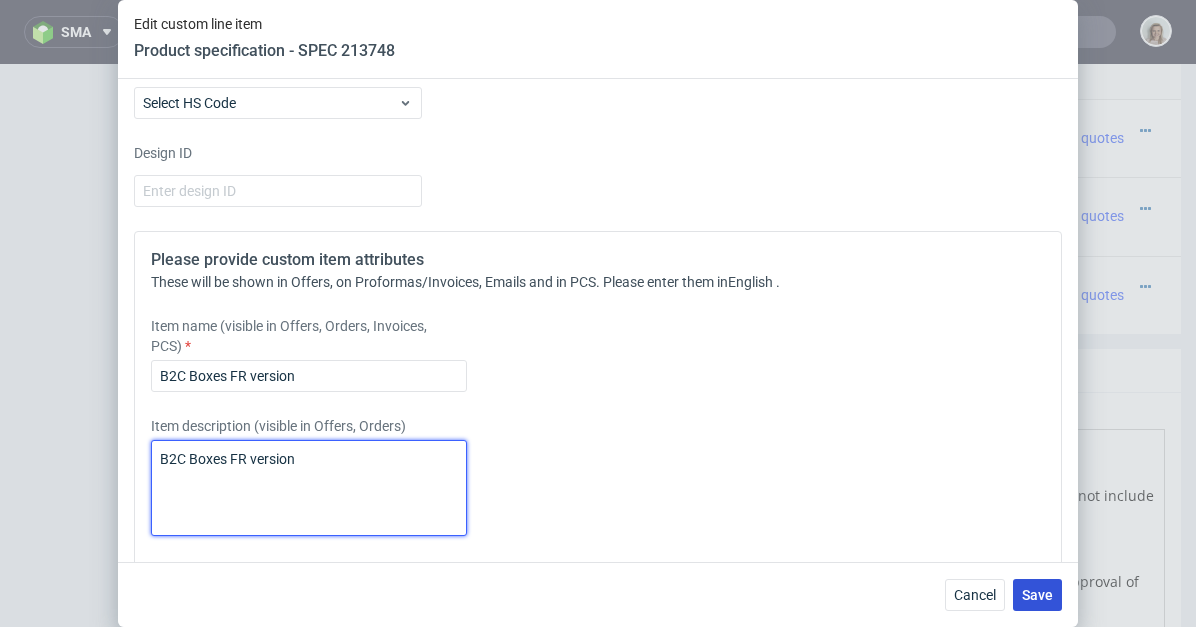 type on "B2C Boxes FR version" 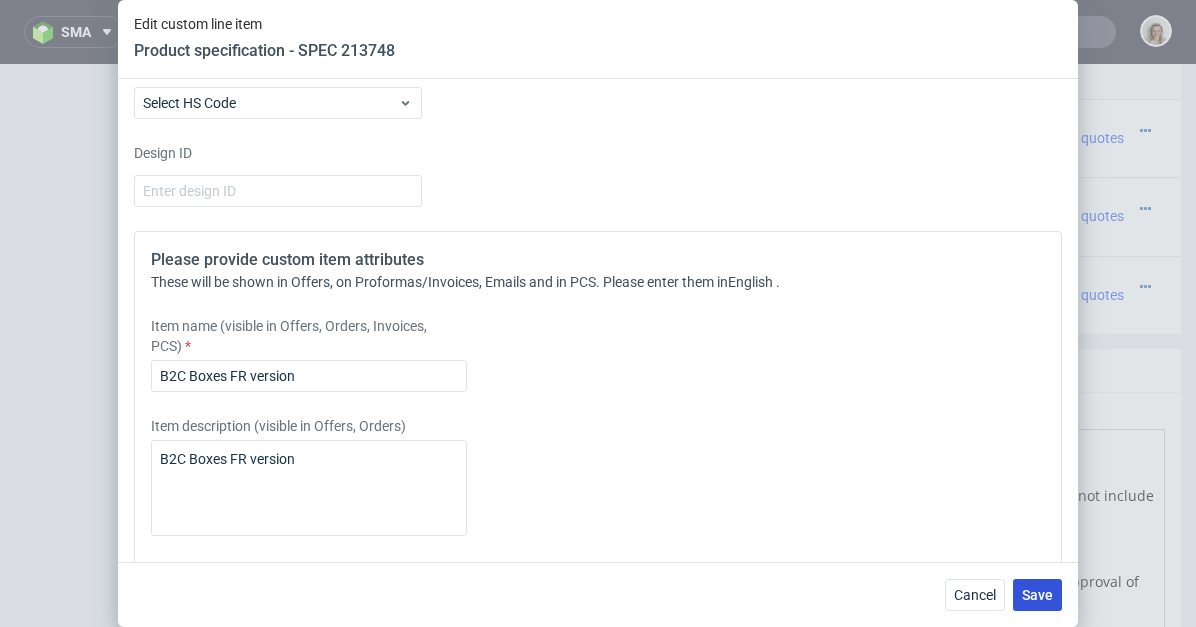 click on "Save" at bounding box center [1037, 595] 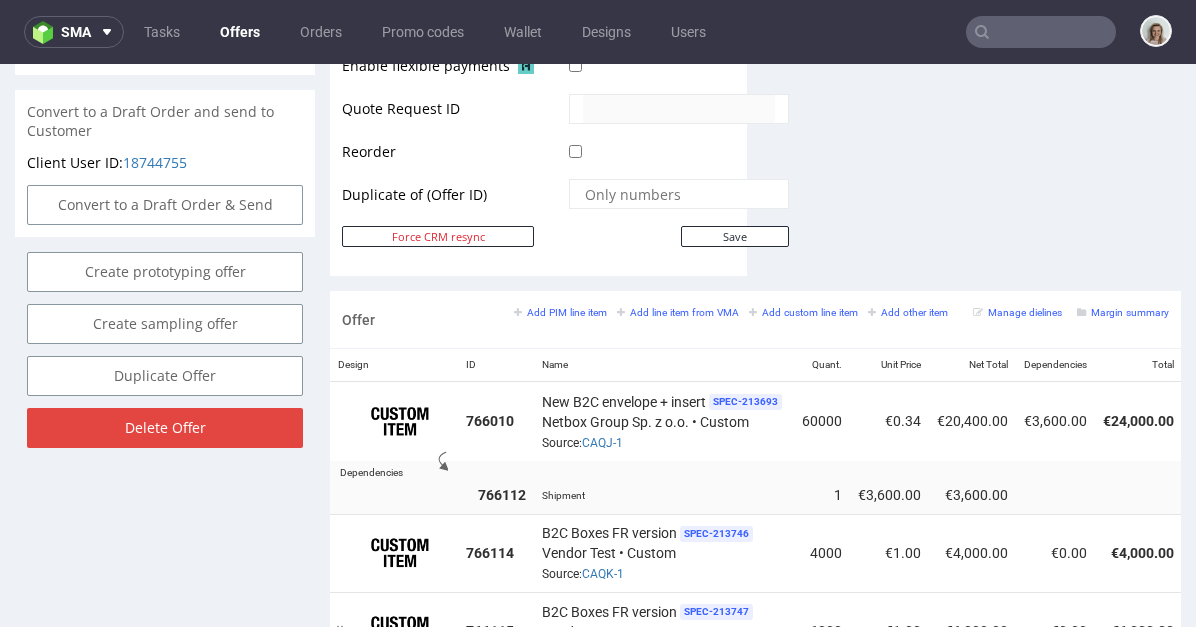 scroll, scrollTop: 1386, scrollLeft: 0, axis: vertical 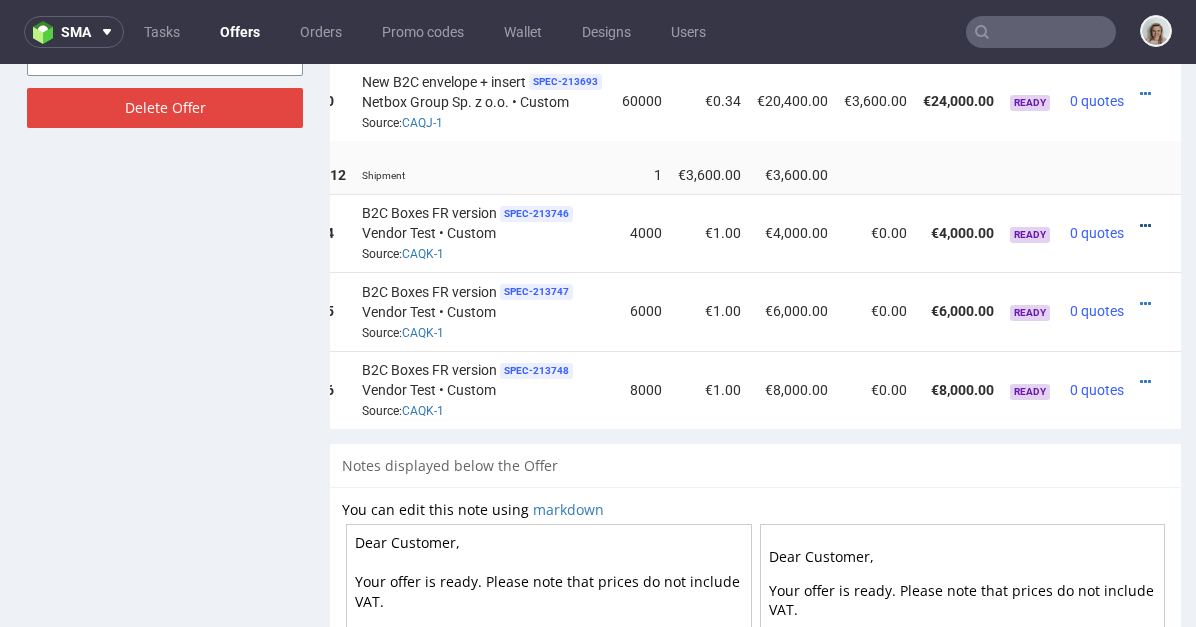 click at bounding box center (1145, 226) 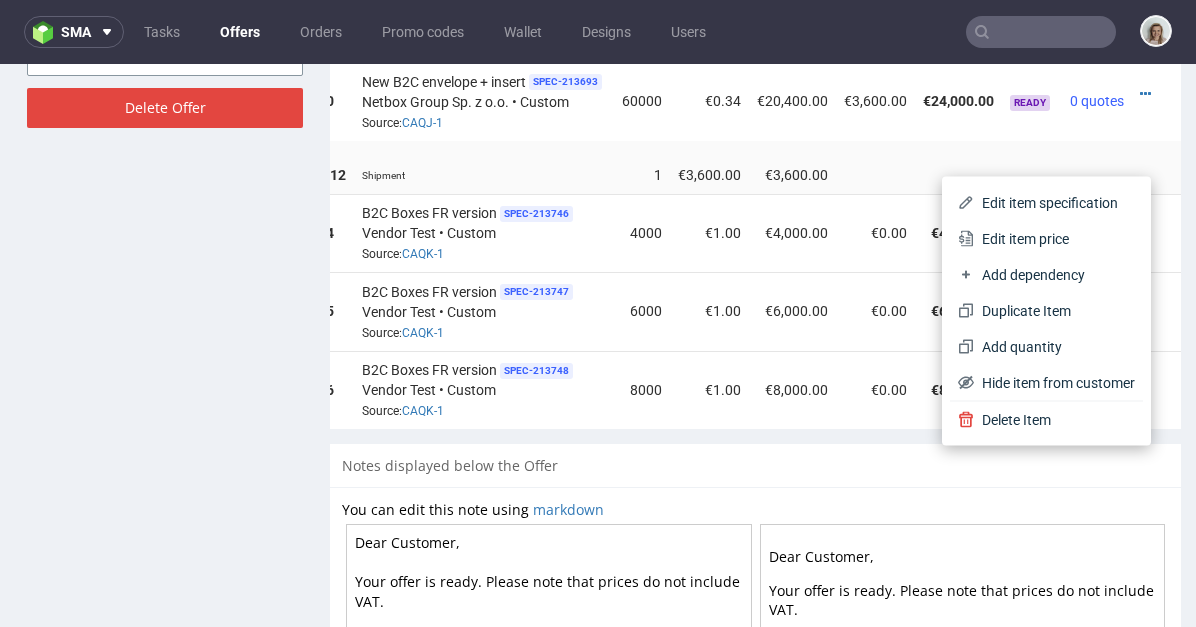drag, startPoint x: 1040, startPoint y: 231, endPoint x: 1026, endPoint y: 231, distance: 14 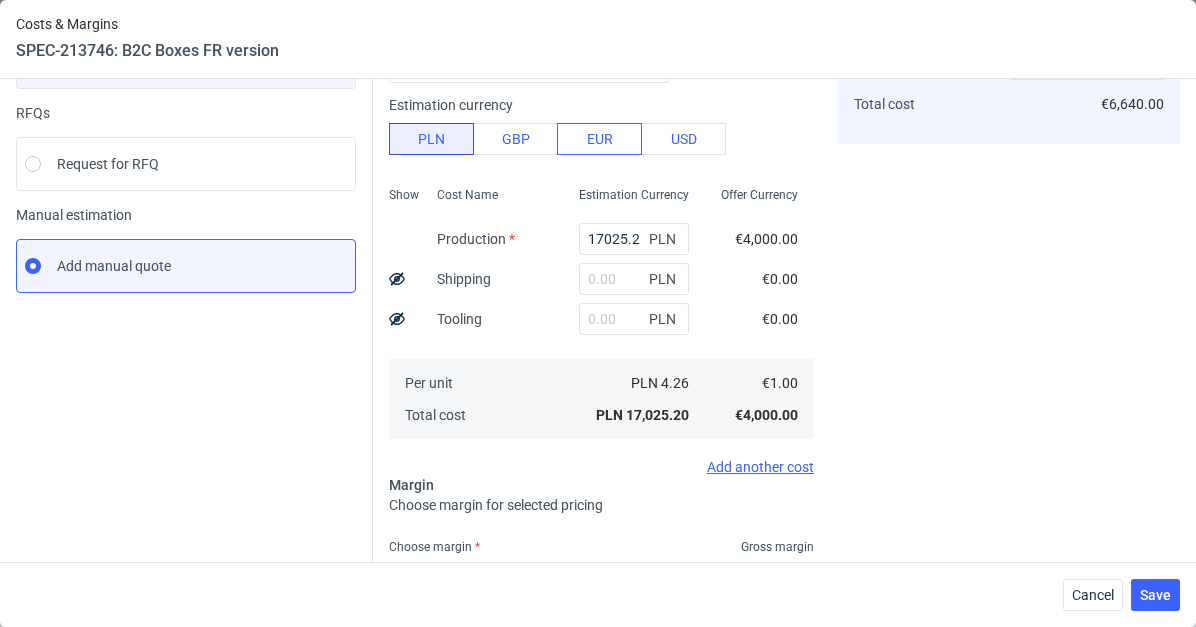 scroll, scrollTop: 177, scrollLeft: 0, axis: vertical 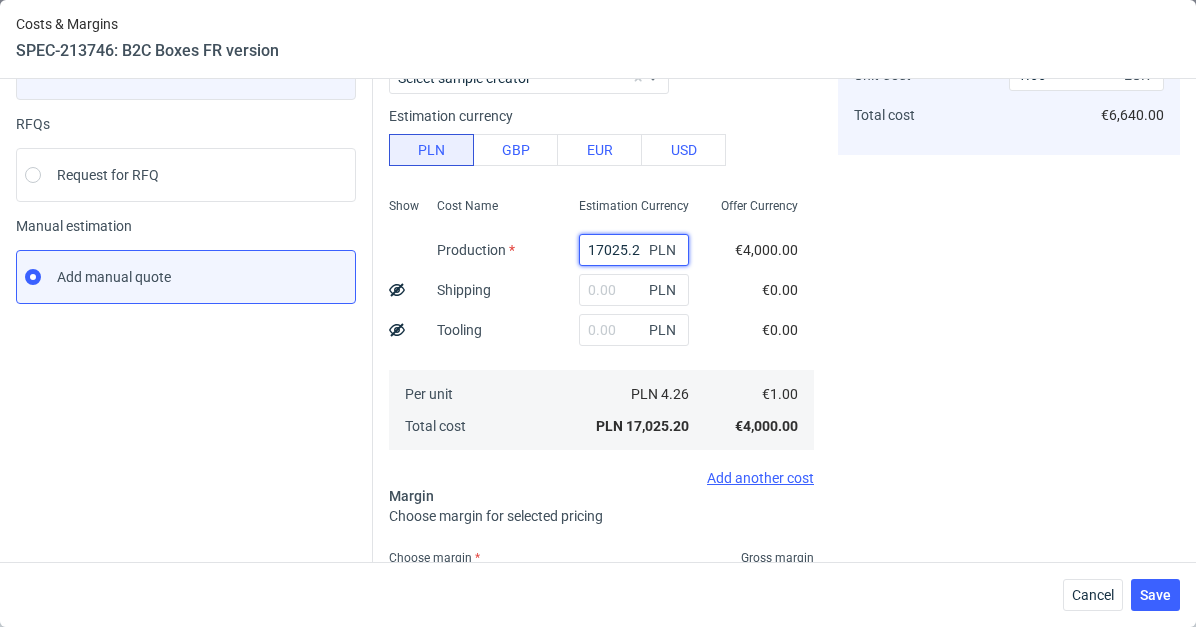 drag, startPoint x: 613, startPoint y: 245, endPoint x: 521, endPoint y: 244, distance: 92.00543 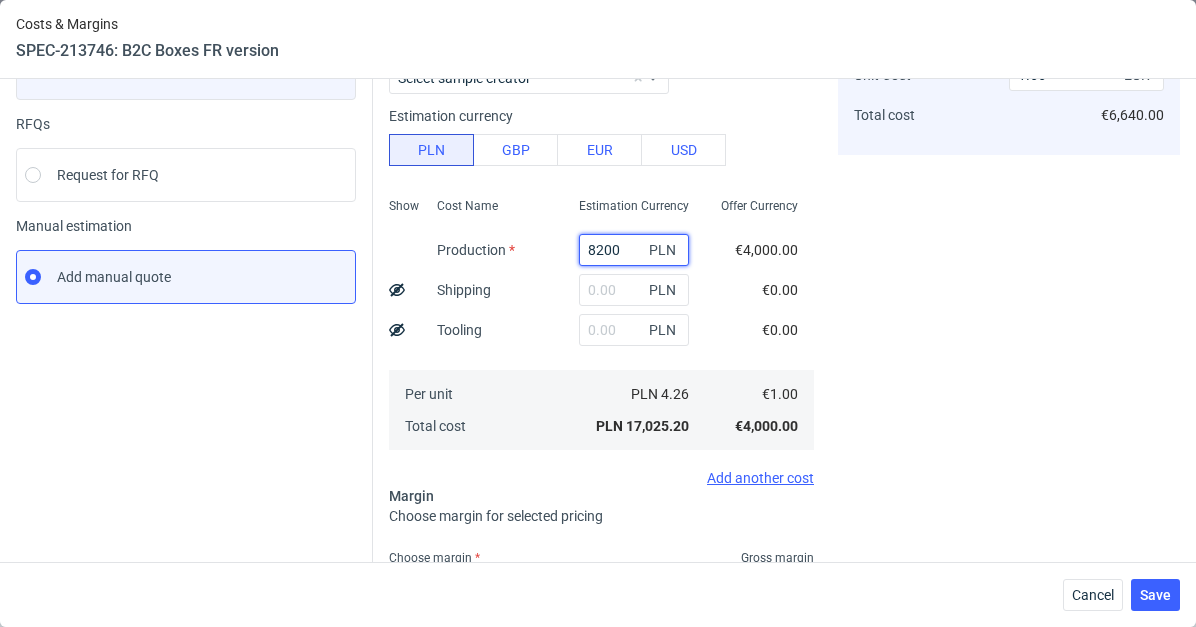 type on "8200" 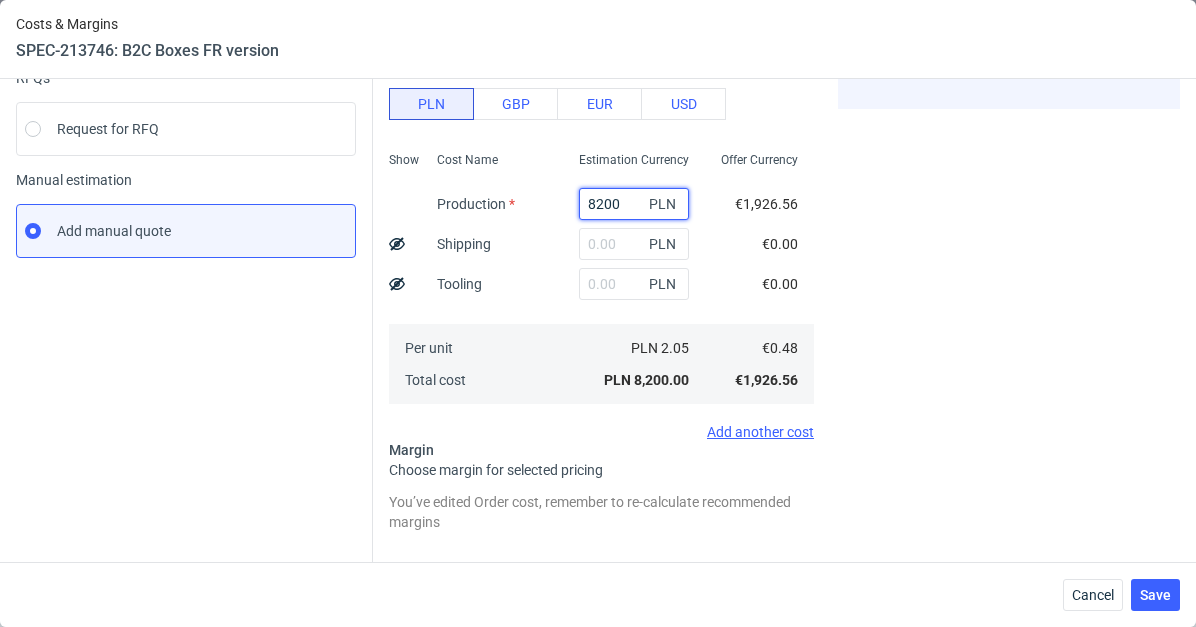 scroll, scrollTop: 323, scrollLeft: 0, axis: vertical 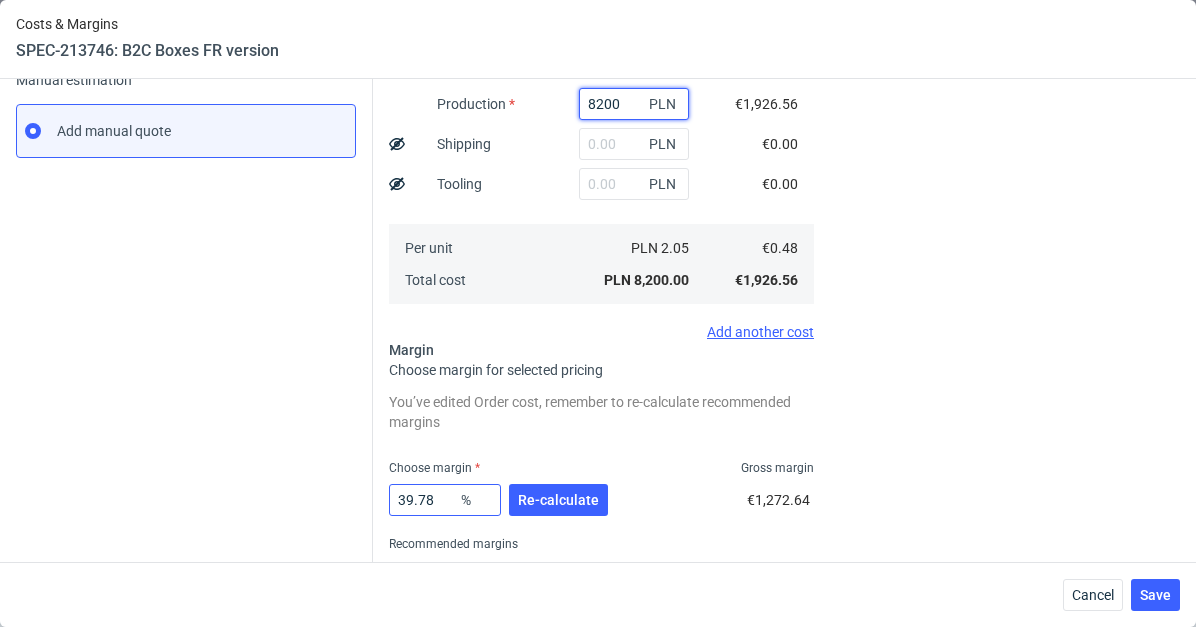 type on "8200" 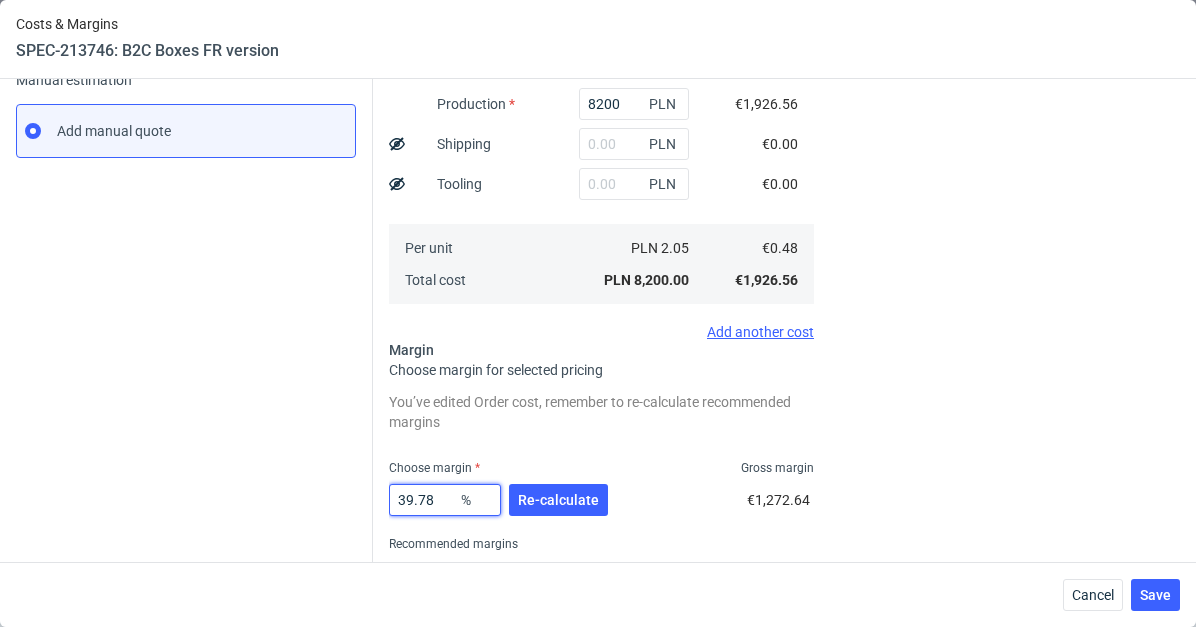 drag, startPoint x: 380, startPoint y: 496, endPoint x: 359, endPoint y: 494, distance: 21.095022 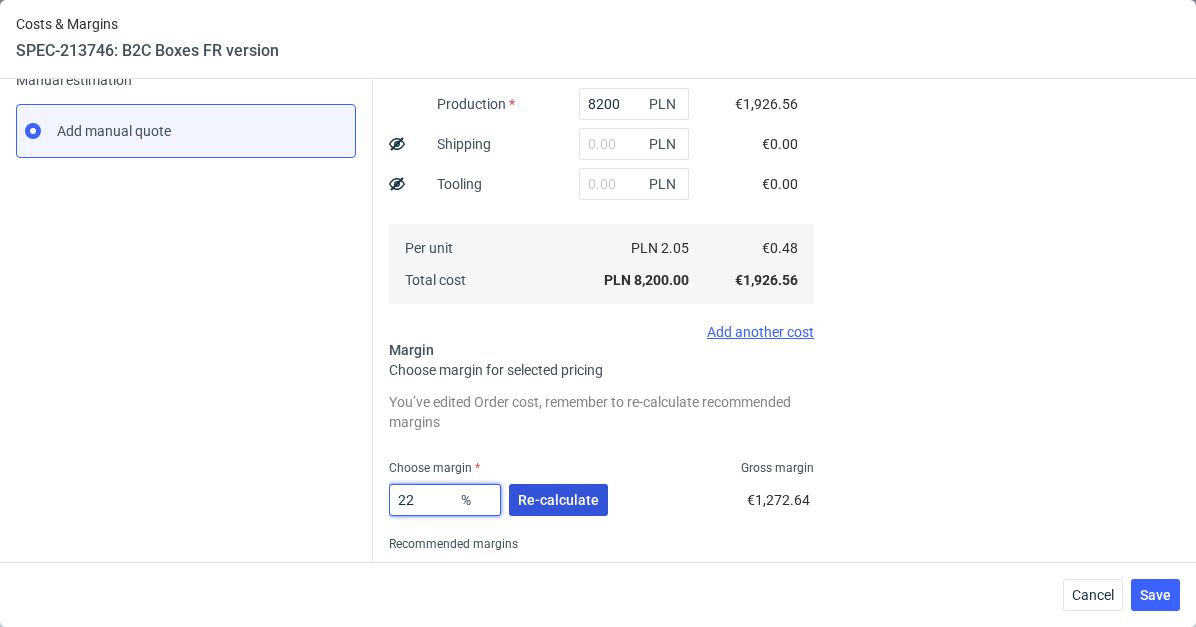 type on "22" 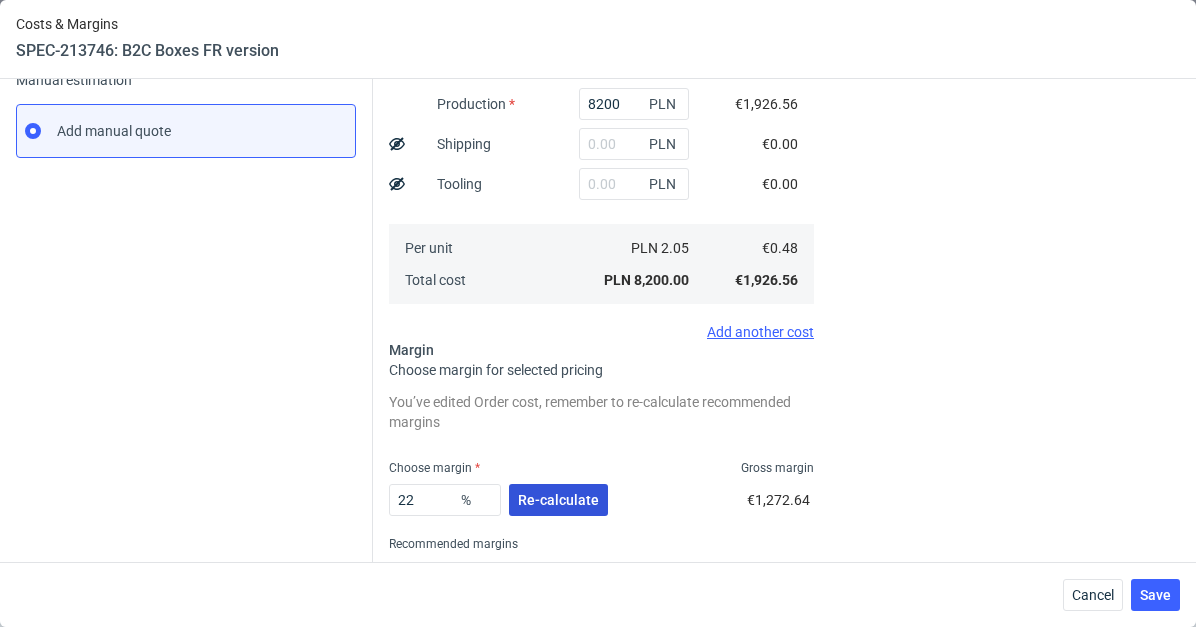type on "0.62" 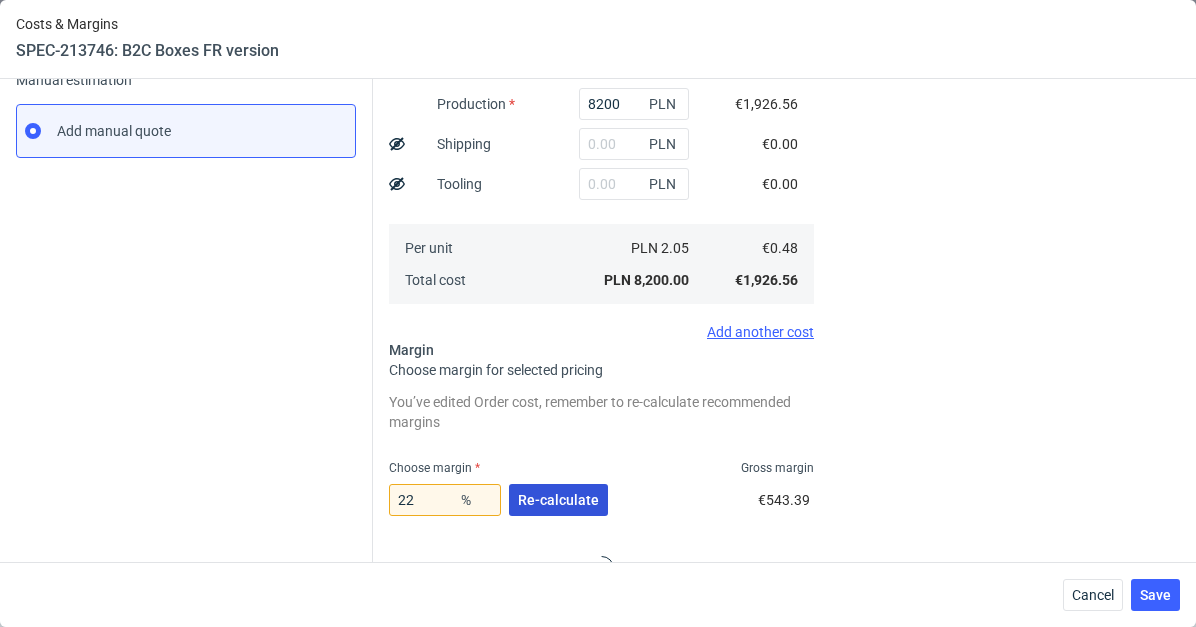 click on "Re-calculate" at bounding box center (558, 500) 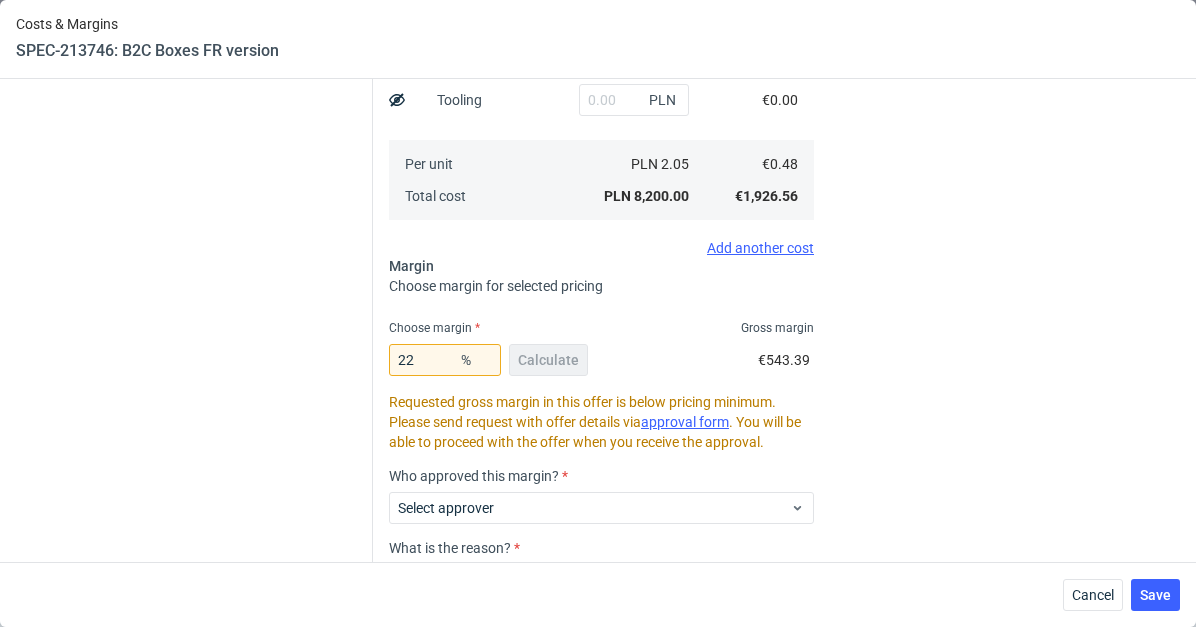 scroll, scrollTop: 505, scrollLeft: 0, axis: vertical 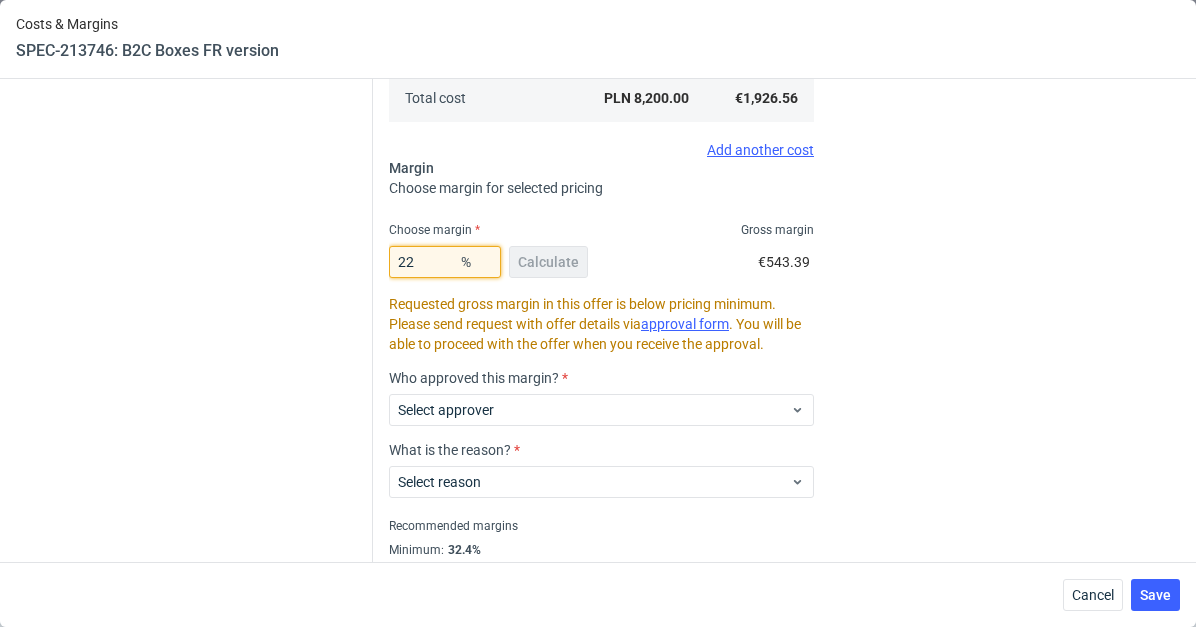 click on "22" at bounding box center (445, 262) 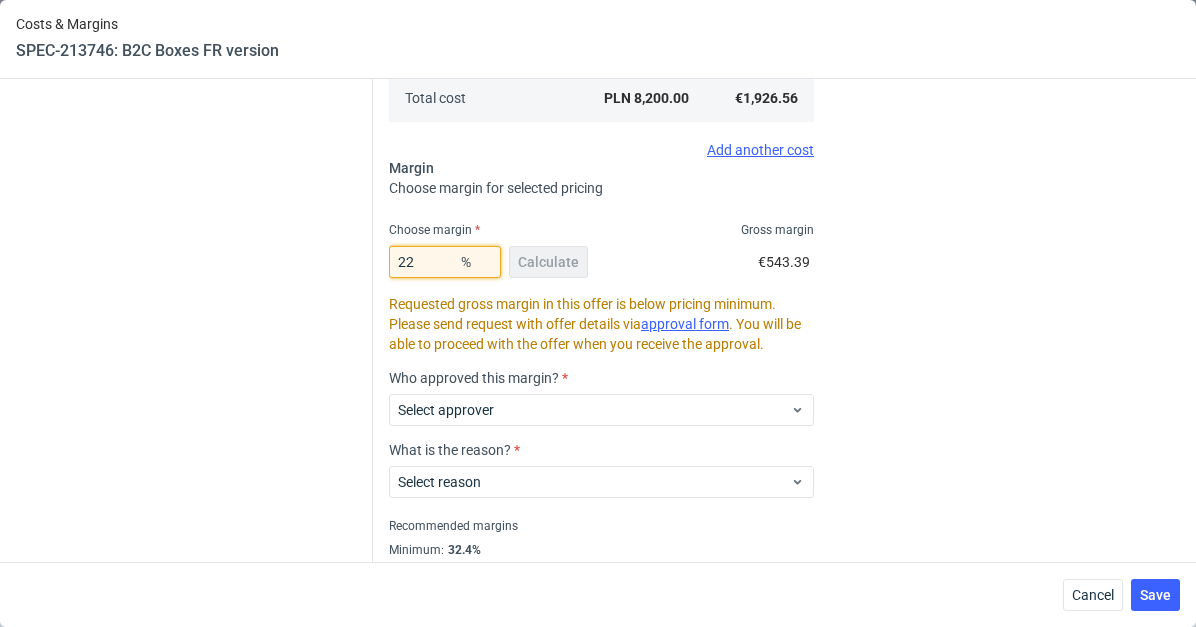 type on "2" 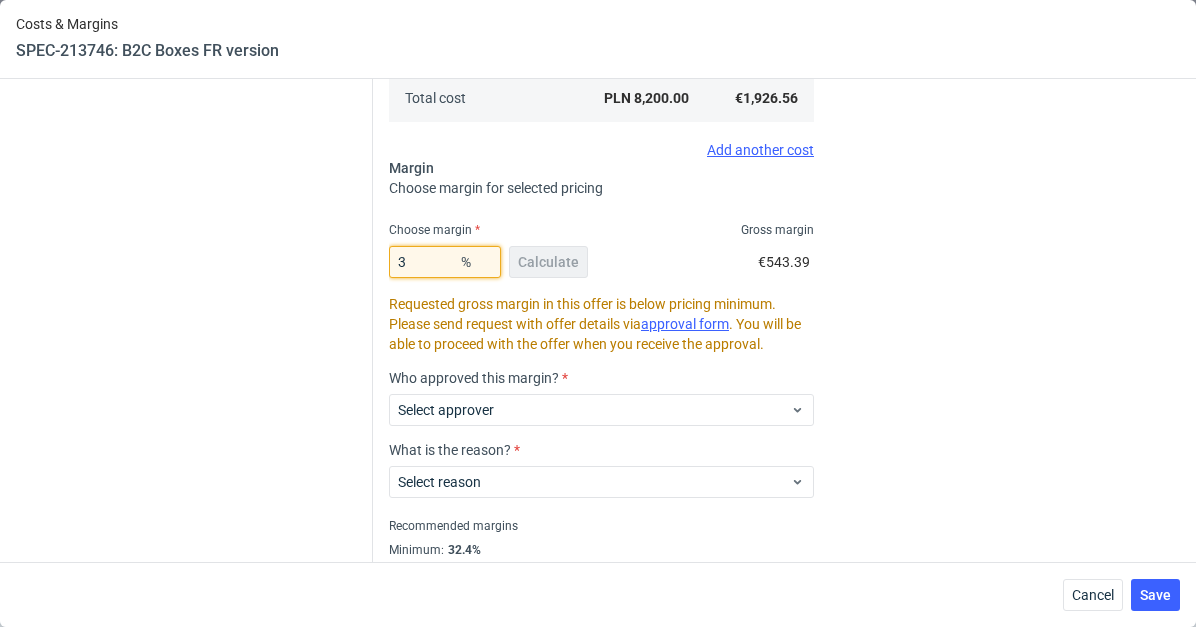 type on "33" 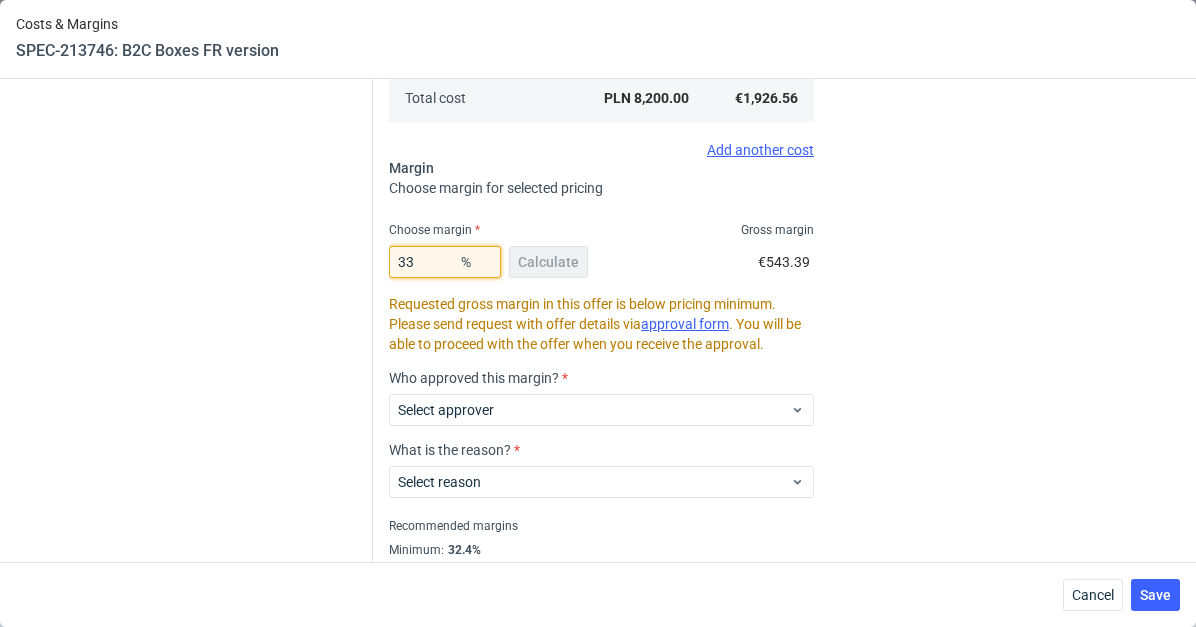type on "0.72" 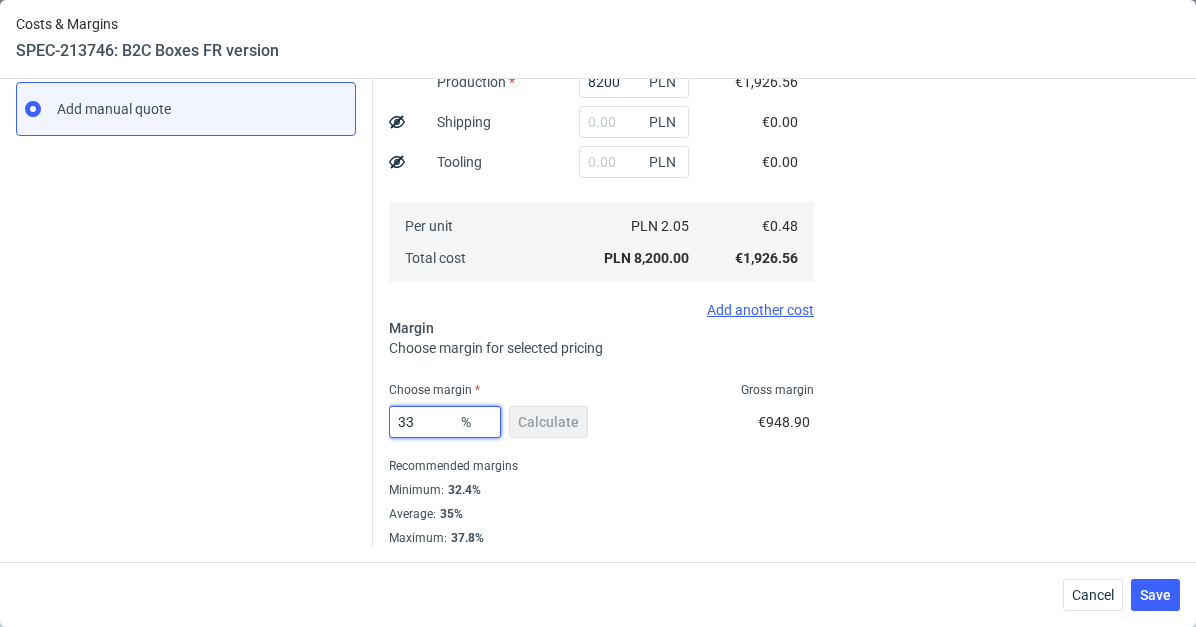 scroll, scrollTop: 345, scrollLeft: 0, axis: vertical 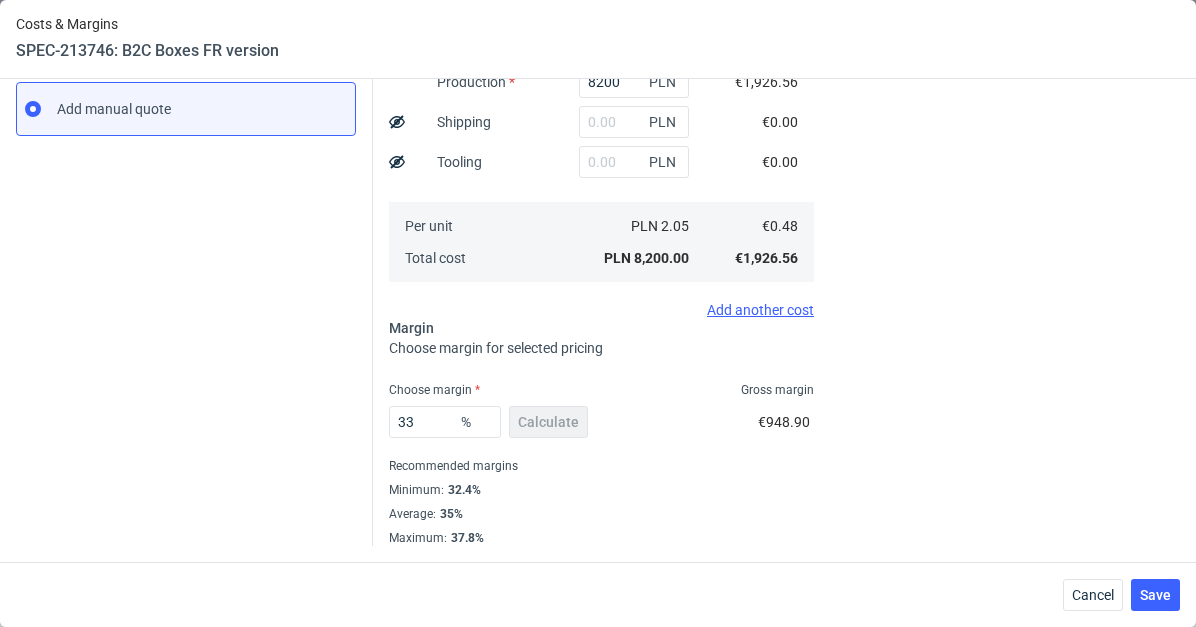 click on "Add another cost" at bounding box center (601, 310) 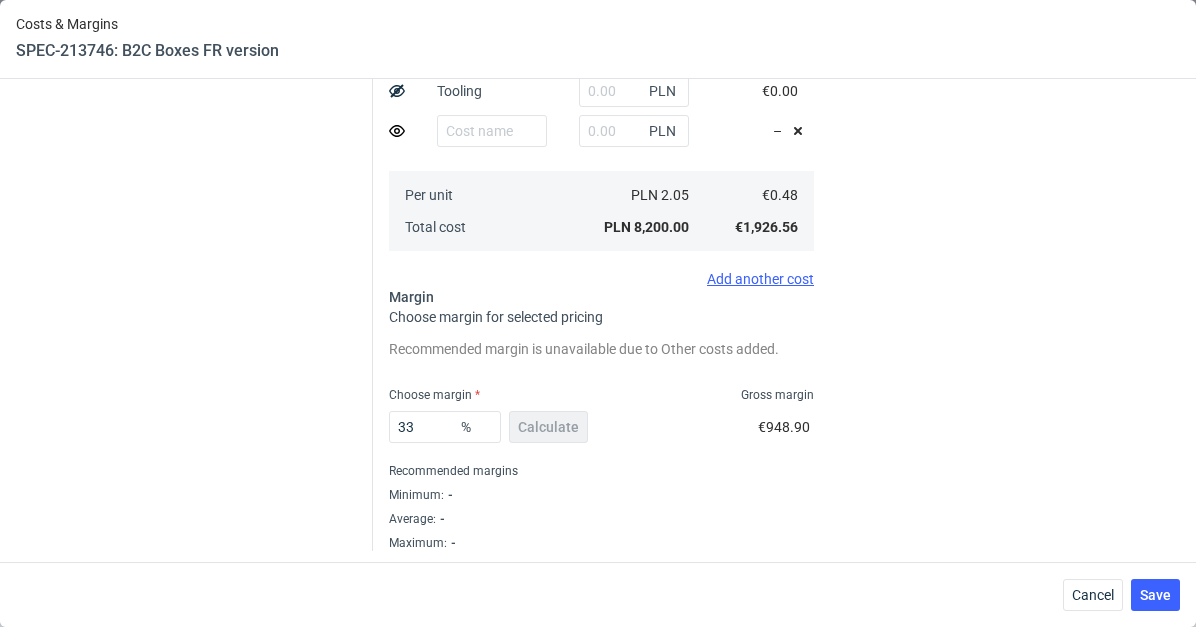 scroll, scrollTop: 421, scrollLeft: 0, axis: vertical 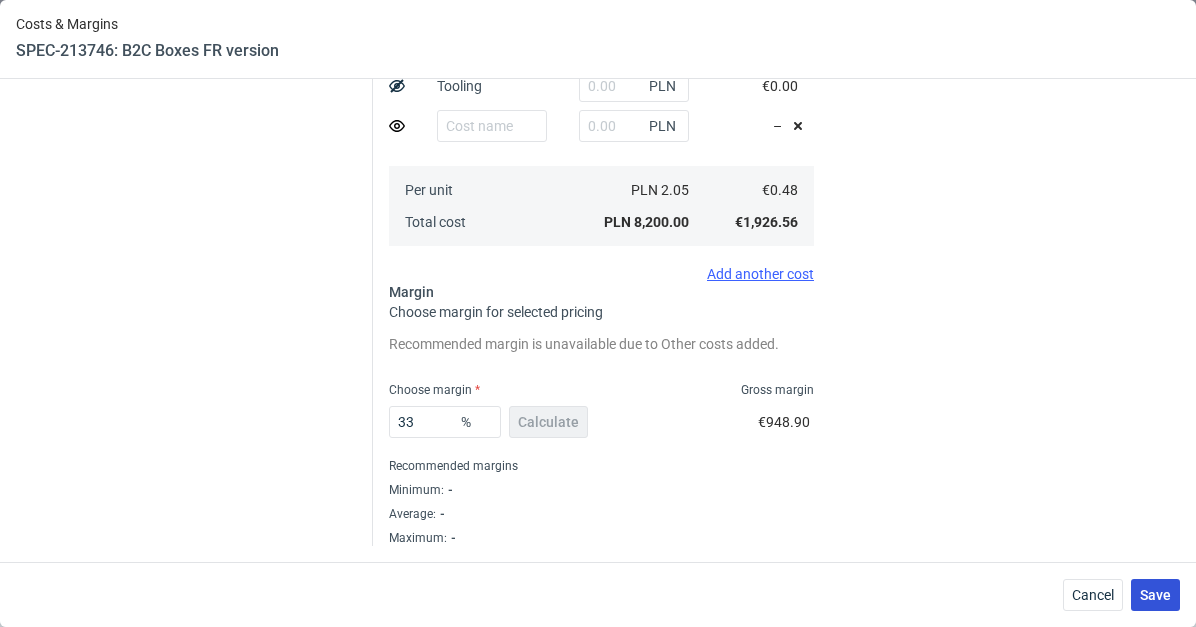 click on "Save" at bounding box center [1155, 595] 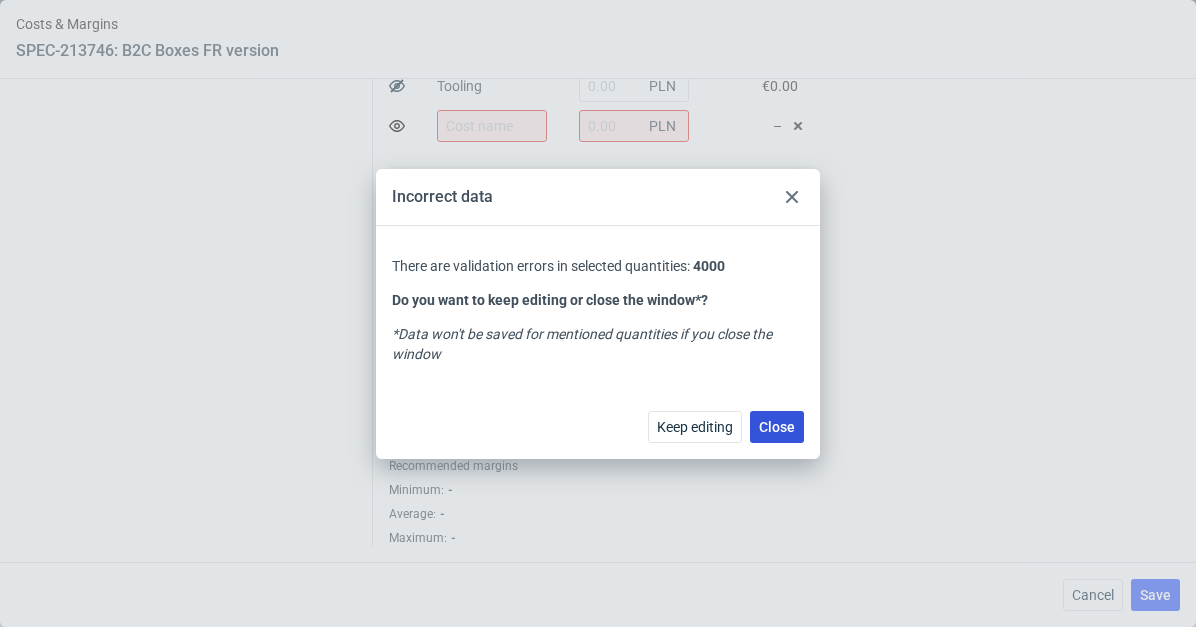 click on "Close" at bounding box center (777, 427) 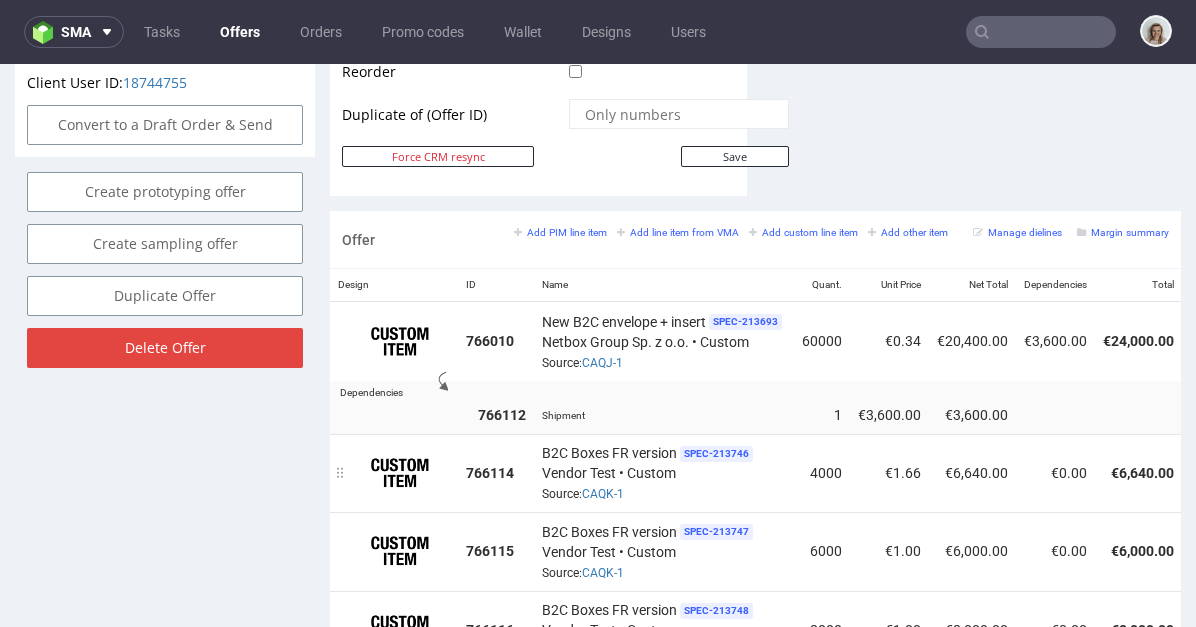 scroll, scrollTop: 1395, scrollLeft: 0, axis: vertical 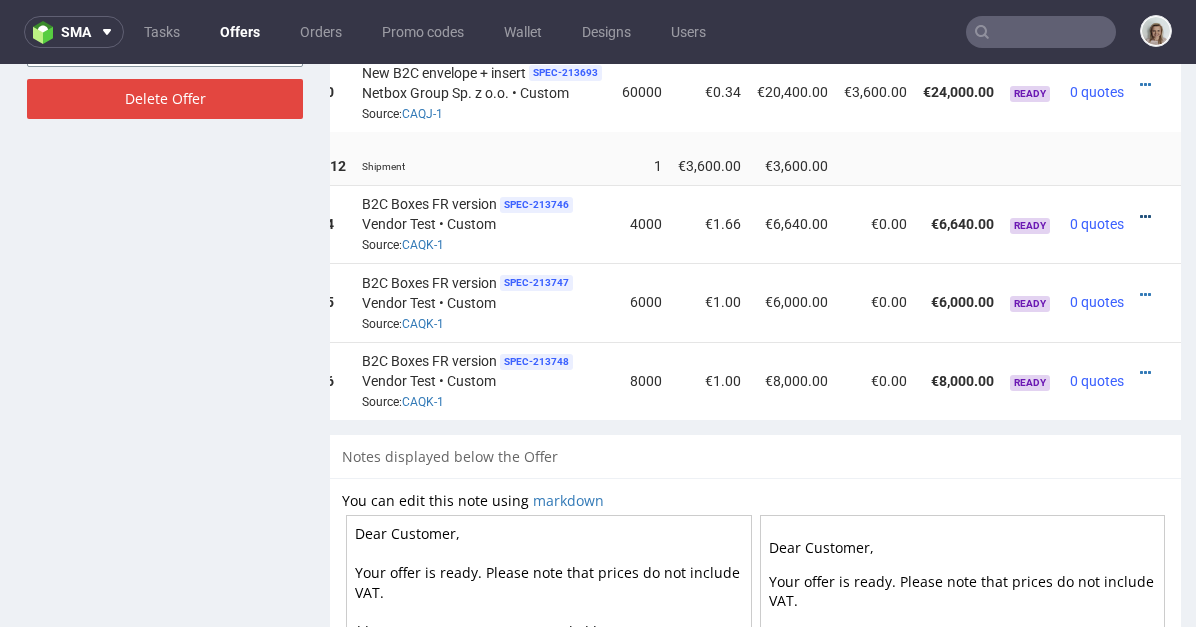 click at bounding box center (1145, 217) 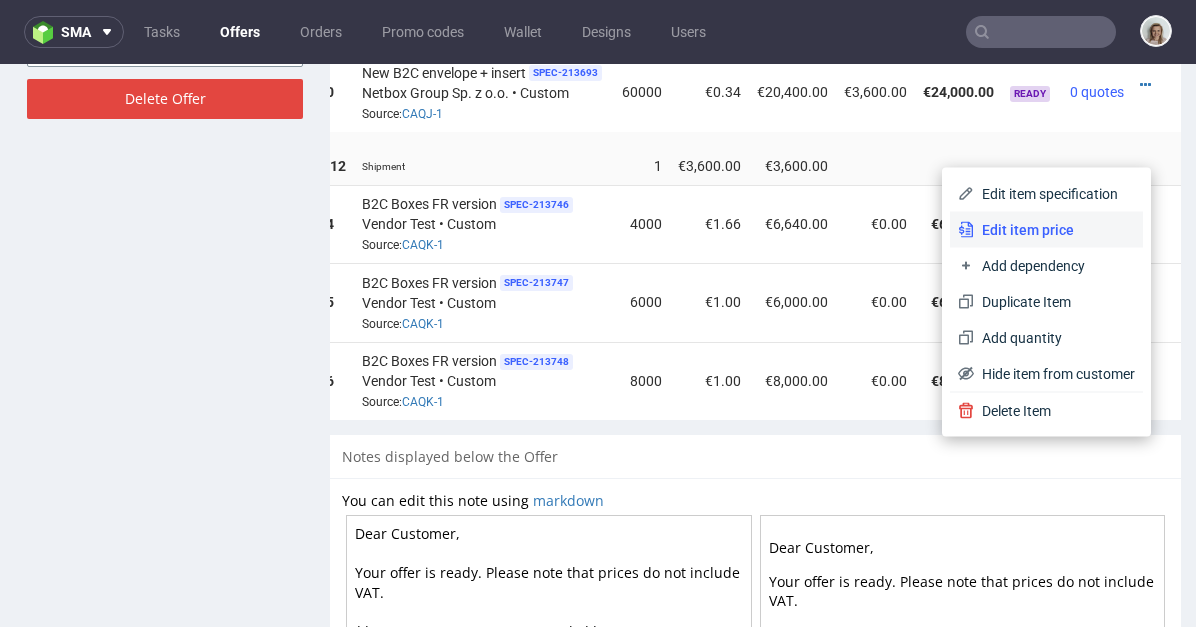 click on "Edit item price" at bounding box center (1054, 230) 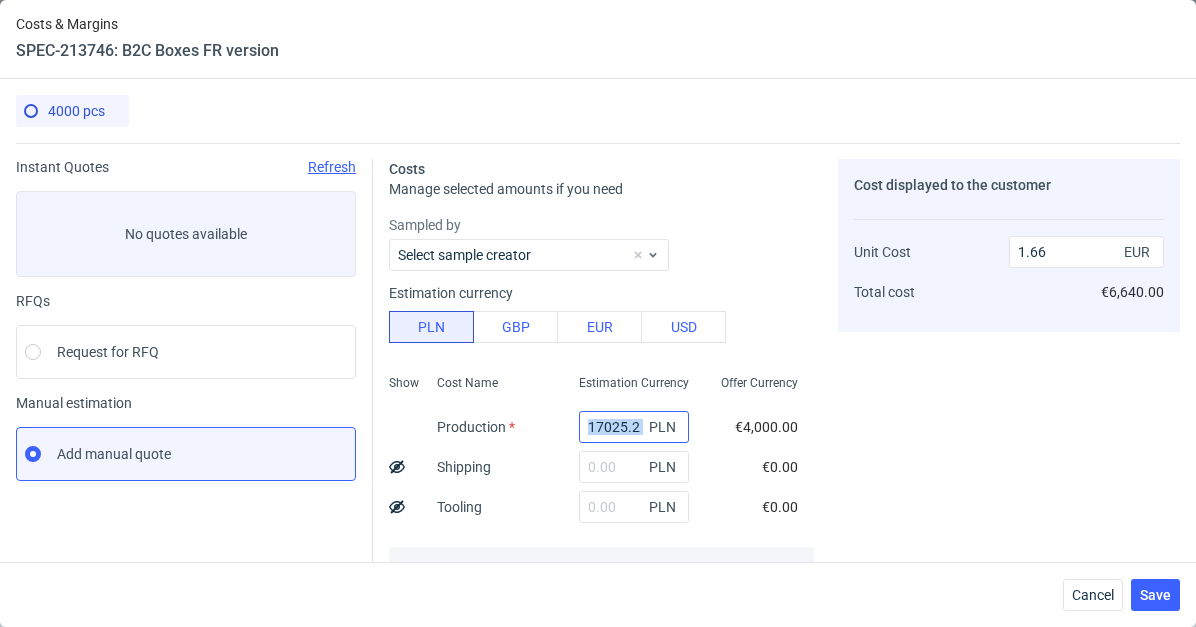 click on "17025.2 PLN" at bounding box center (634, 427) 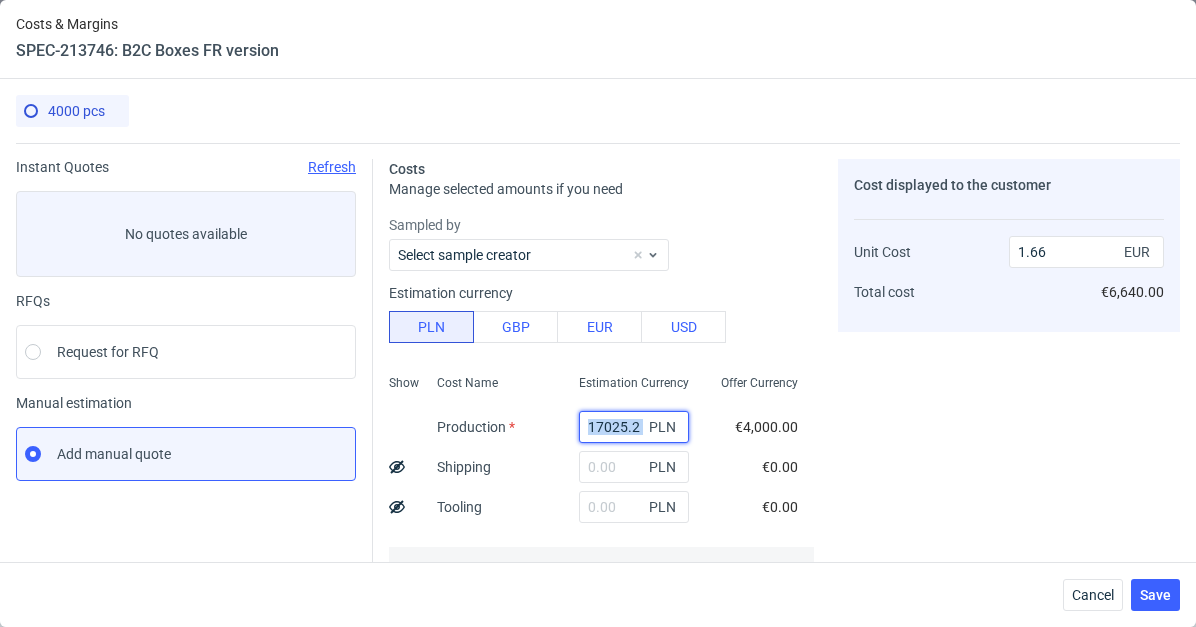 drag, startPoint x: 613, startPoint y: 422, endPoint x: 517, endPoint y: 418, distance: 96.0833 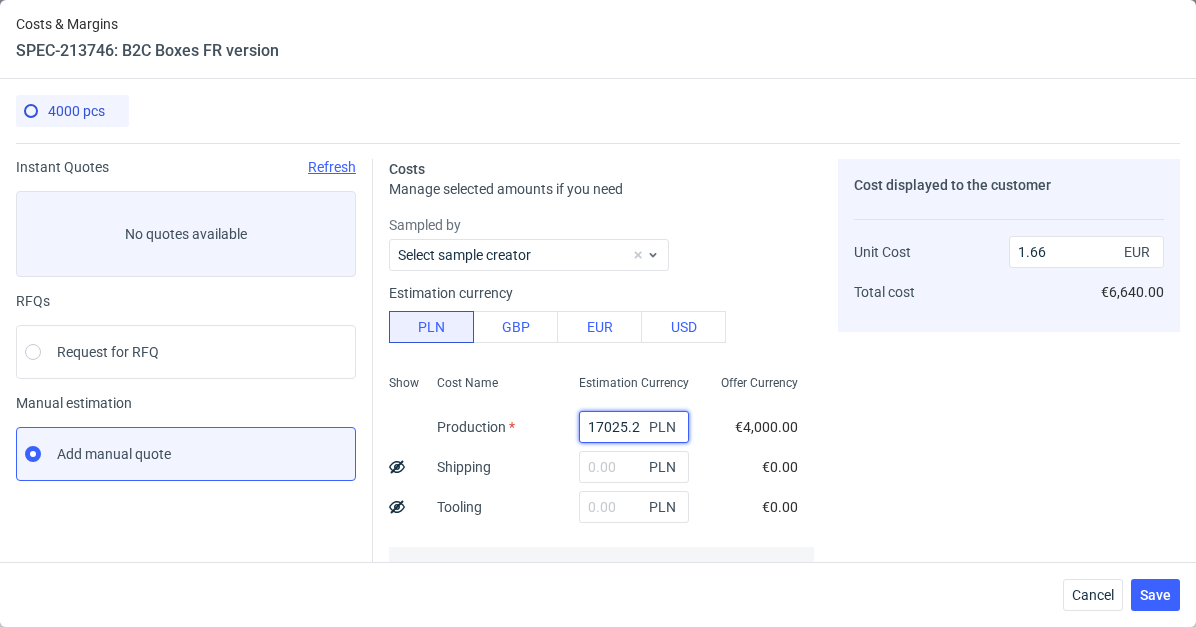 drag, startPoint x: 558, startPoint y: 422, endPoint x: 676, endPoint y: 425, distance: 118.03813 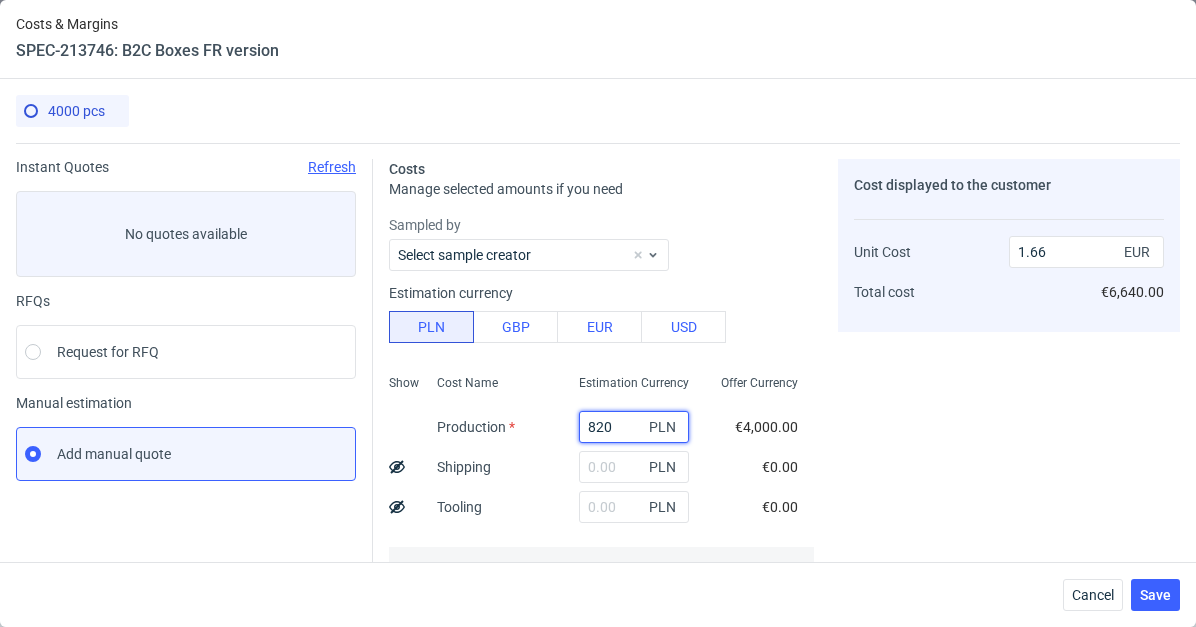 type on "8200" 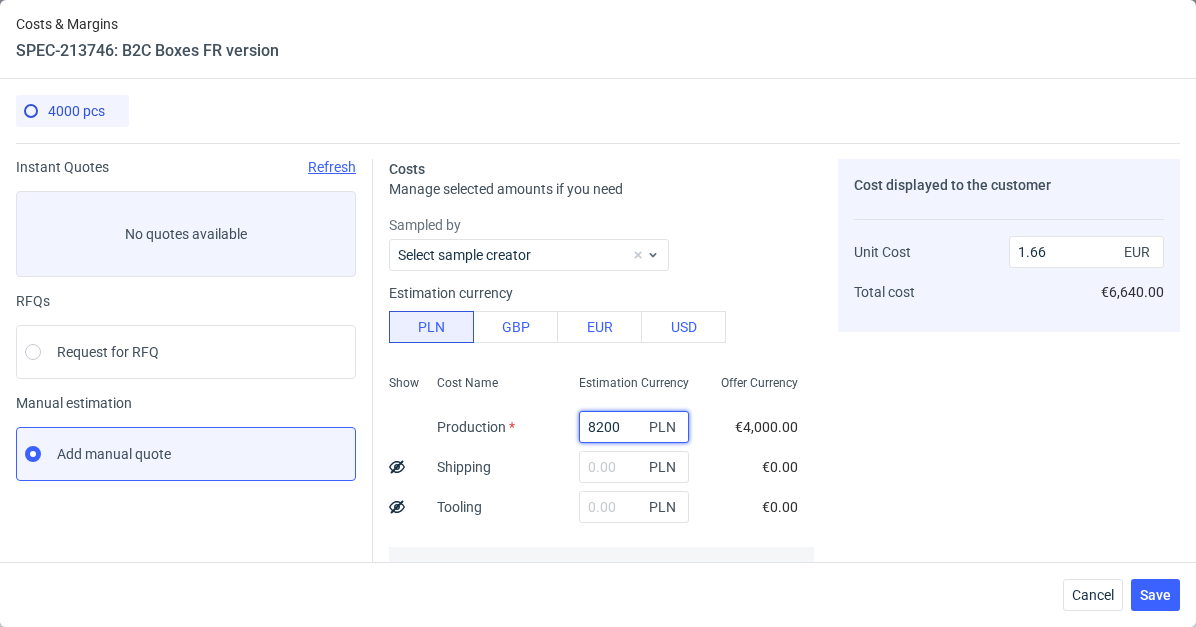 type on "0.8" 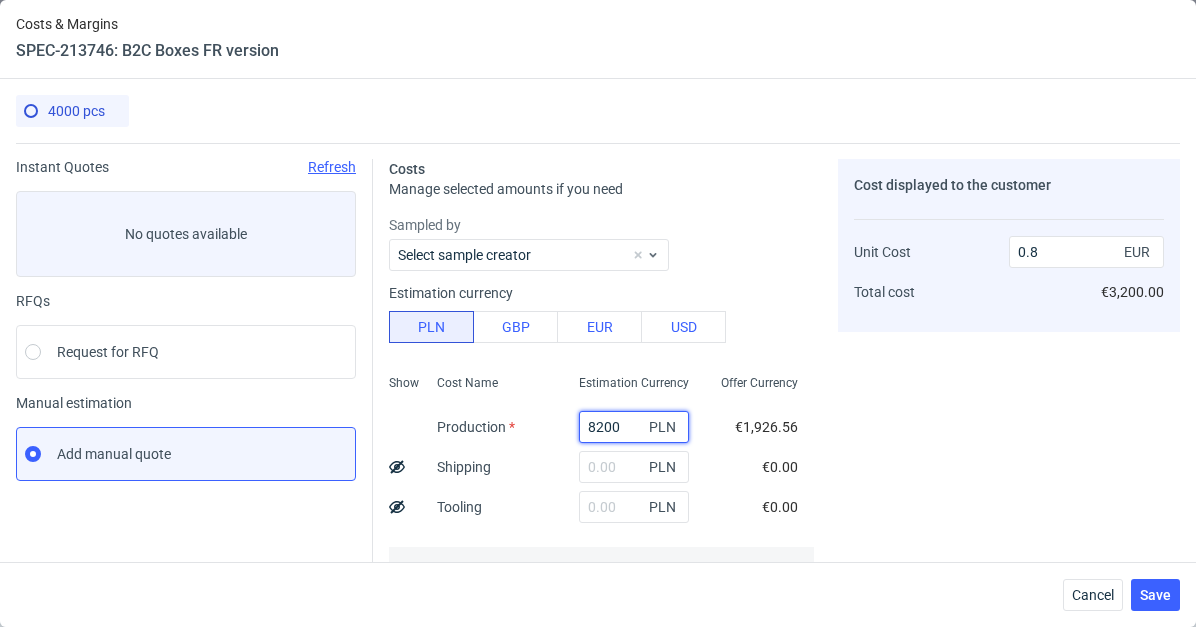 type on "8200" 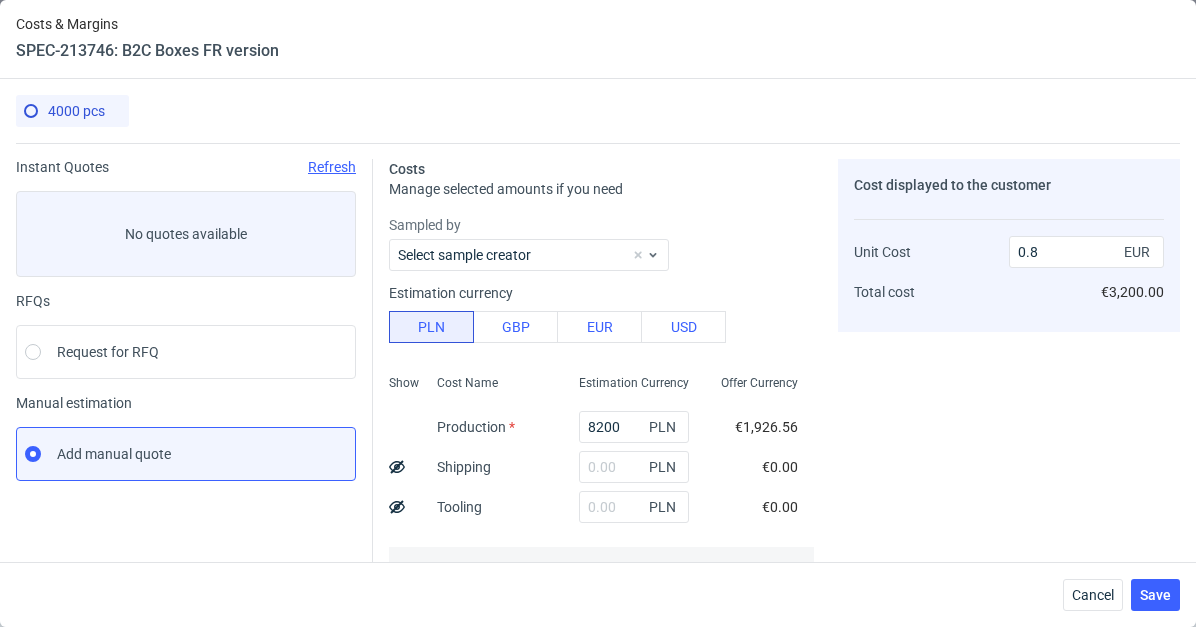 click on "Offer Currency" at bounding box center (759, 389) 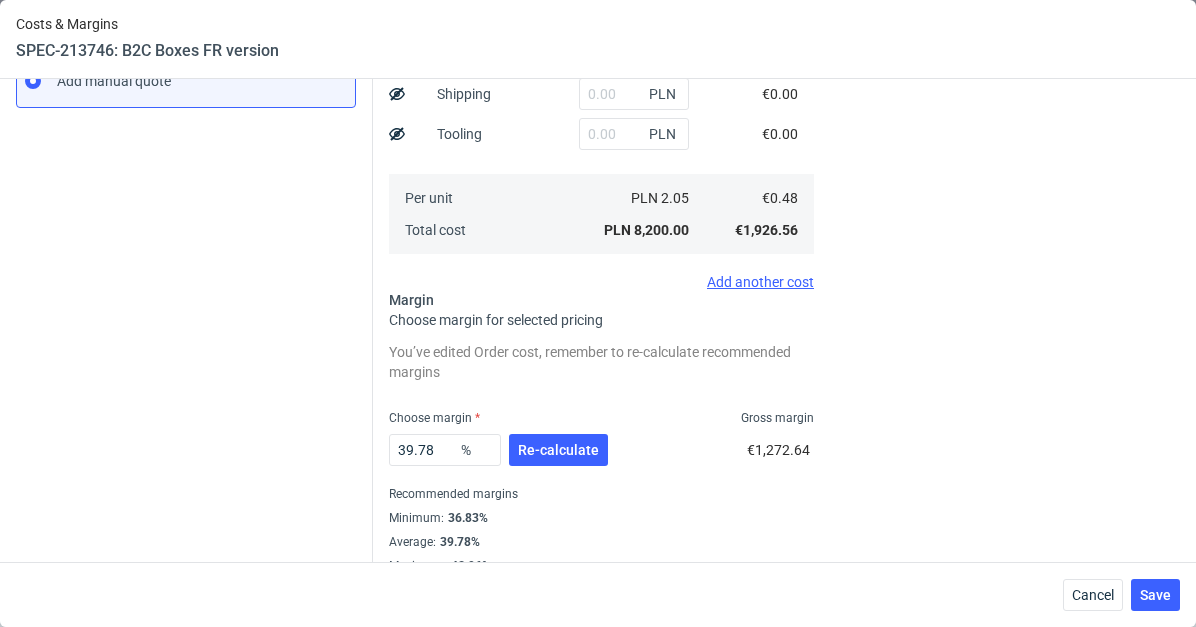 scroll, scrollTop: 373, scrollLeft: 0, axis: vertical 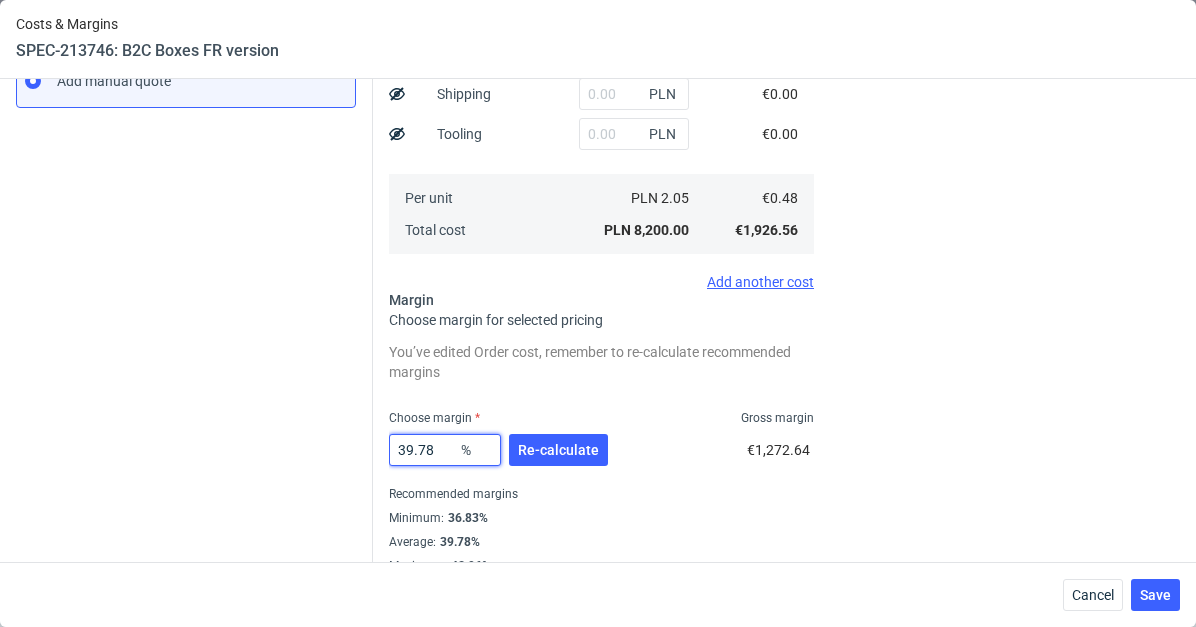click on "39.78" at bounding box center [445, 450] 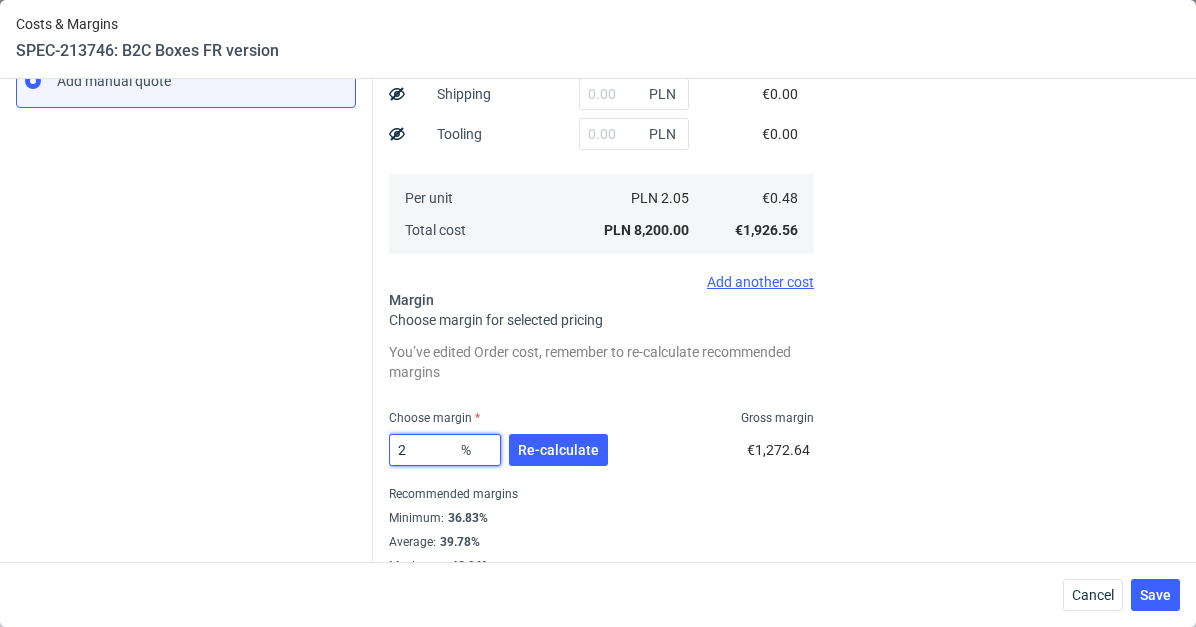 type on "22" 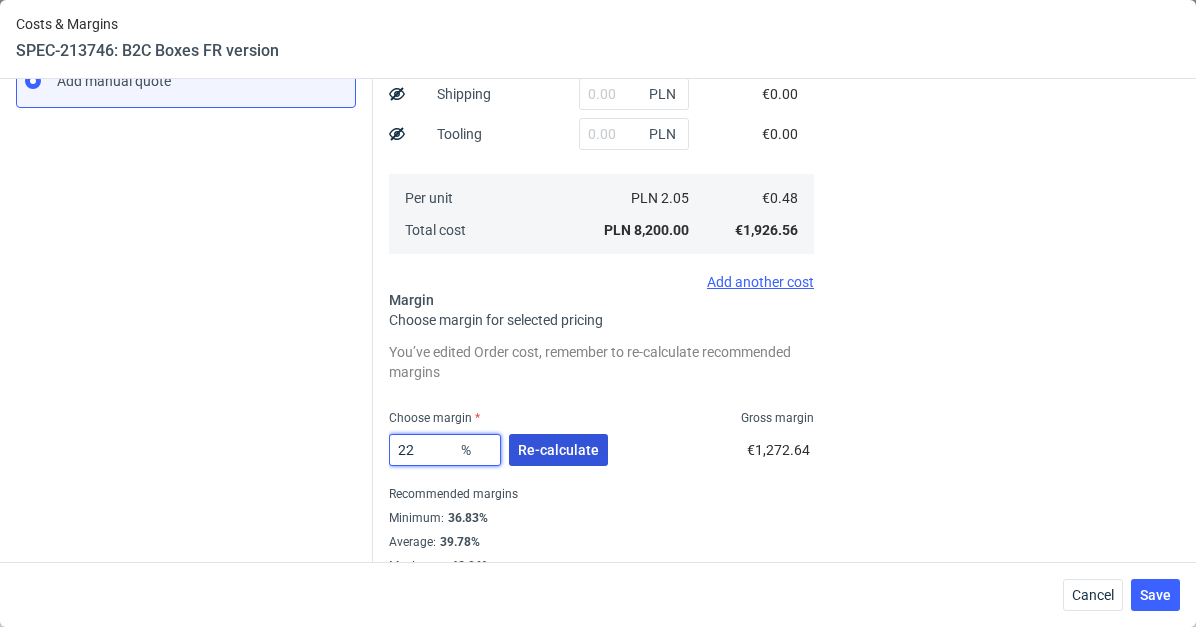 type on "0.62" 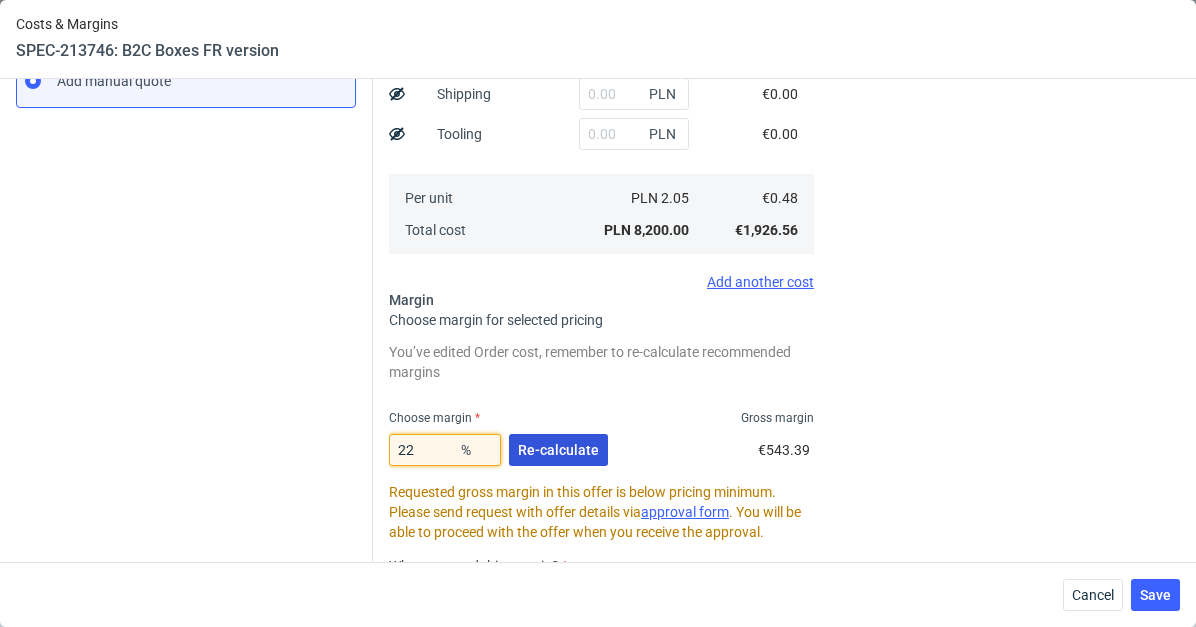 type on "22" 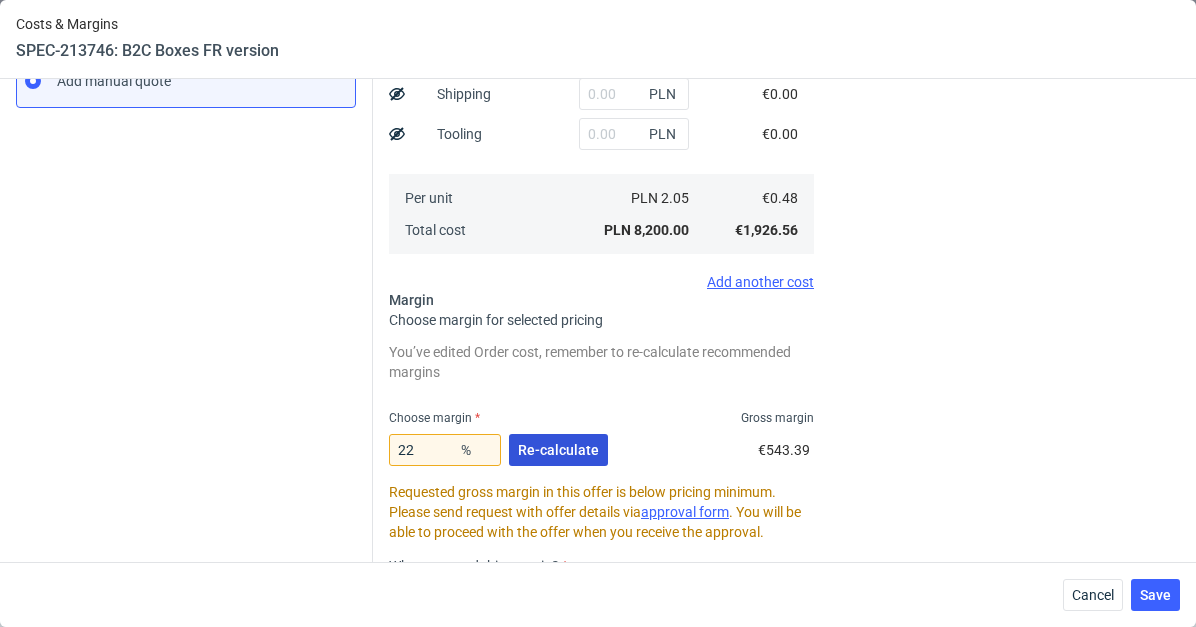 click on "Re-calculate" at bounding box center (558, 450) 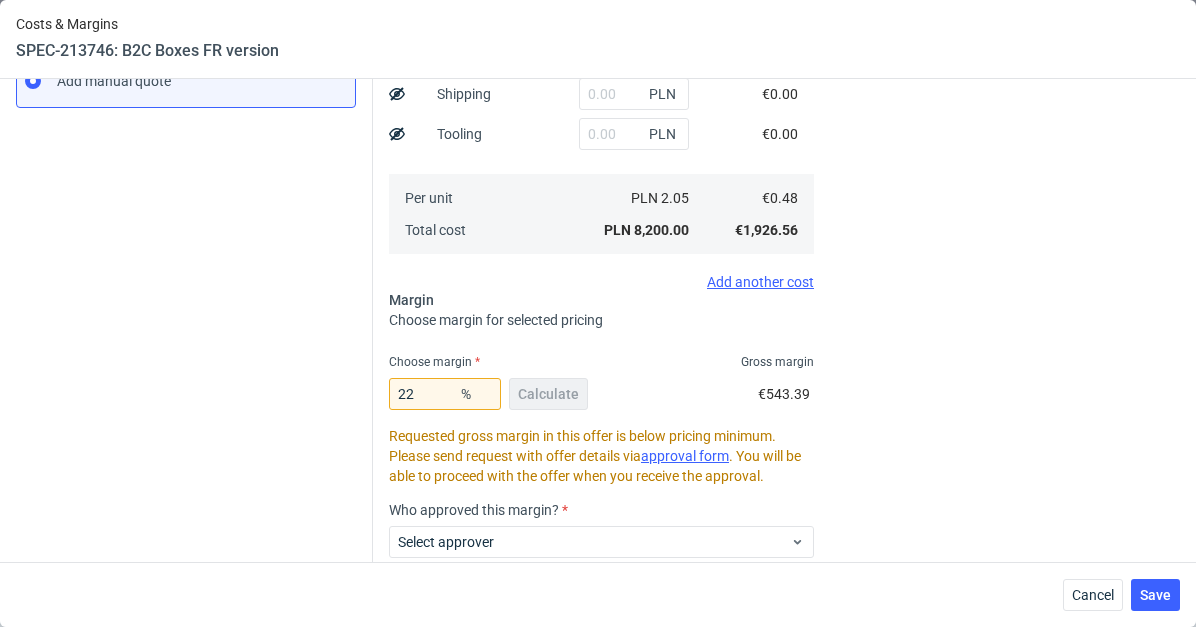 scroll, scrollTop: 539, scrollLeft: 0, axis: vertical 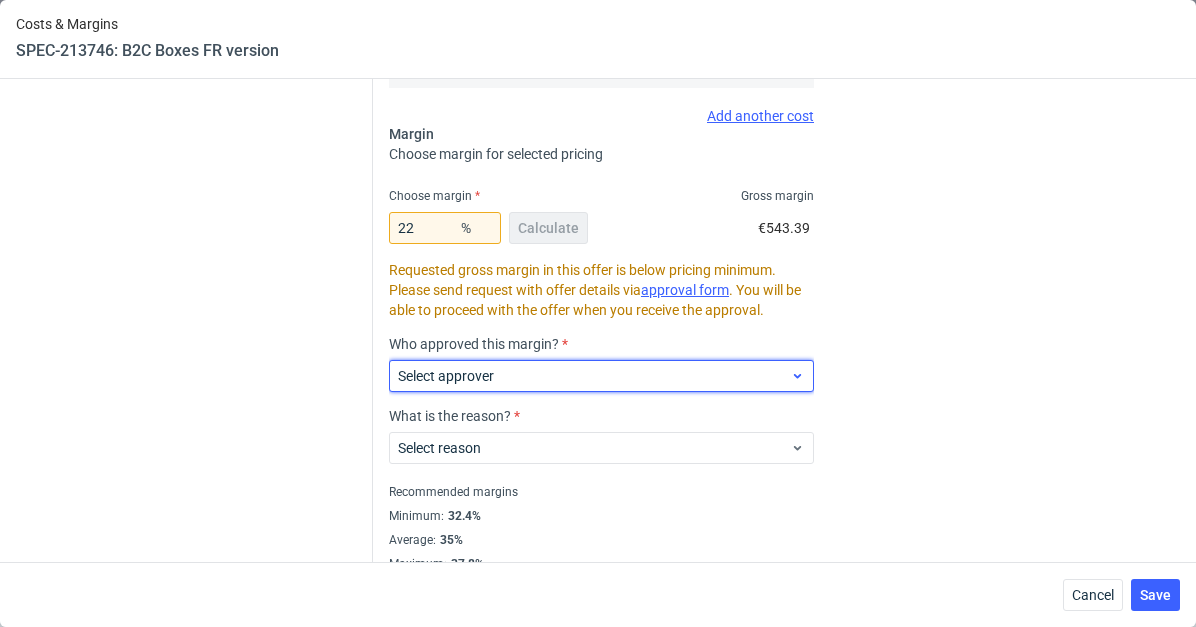 click on "Select approver" at bounding box center [594, 376] 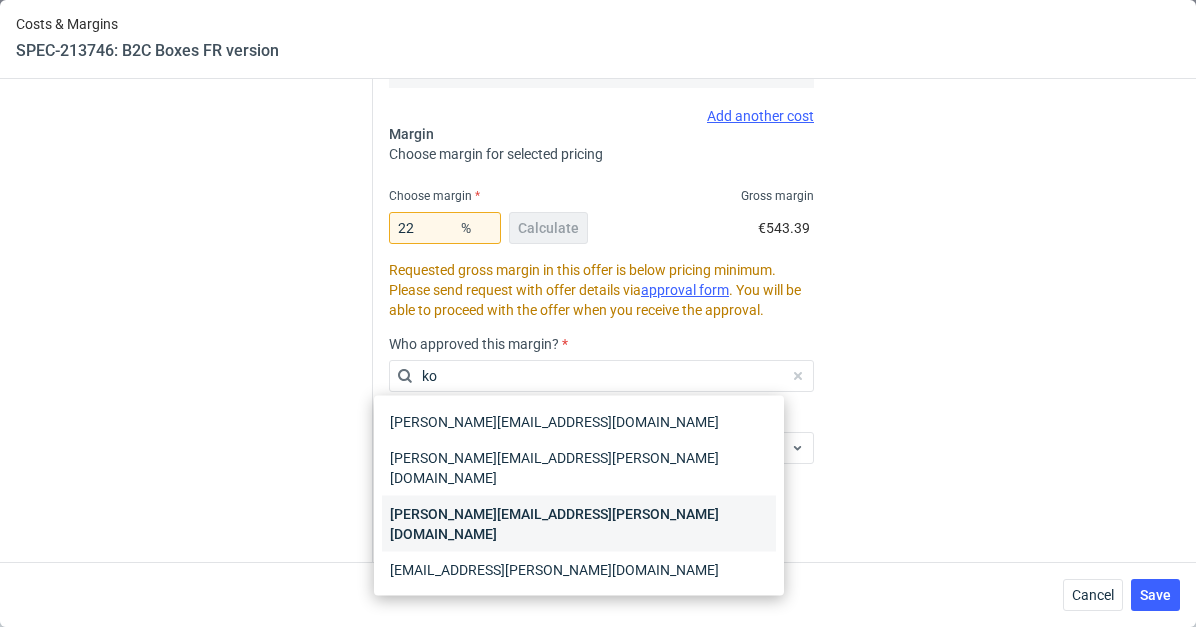 type on "ko" 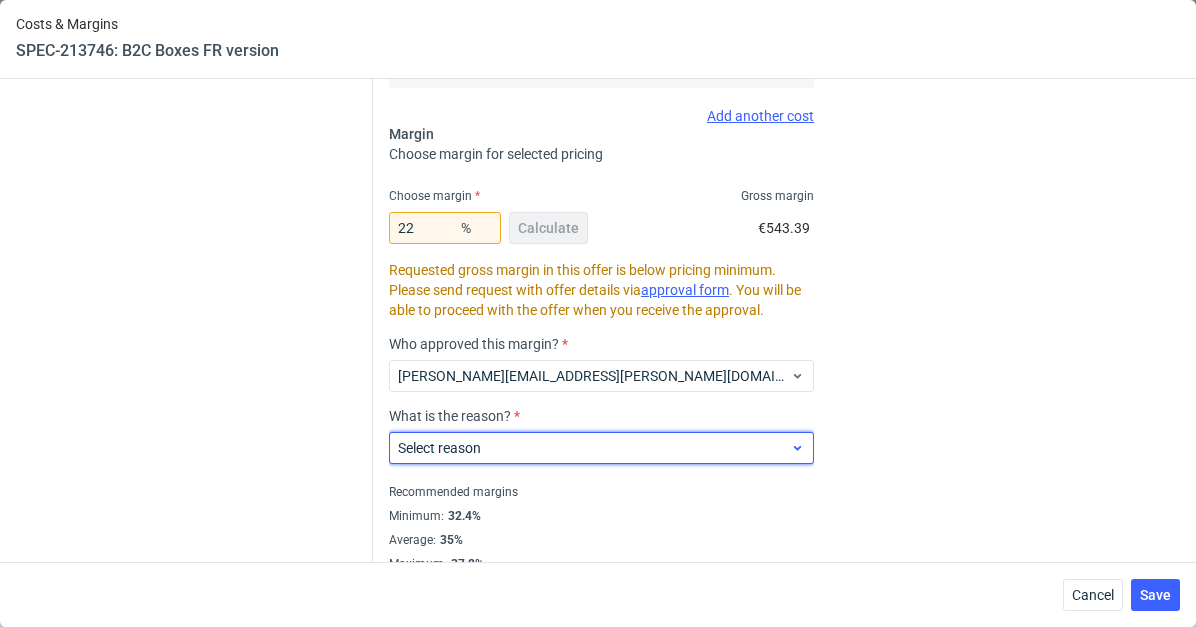 click on "Select reason" at bounding box center (594, 448) 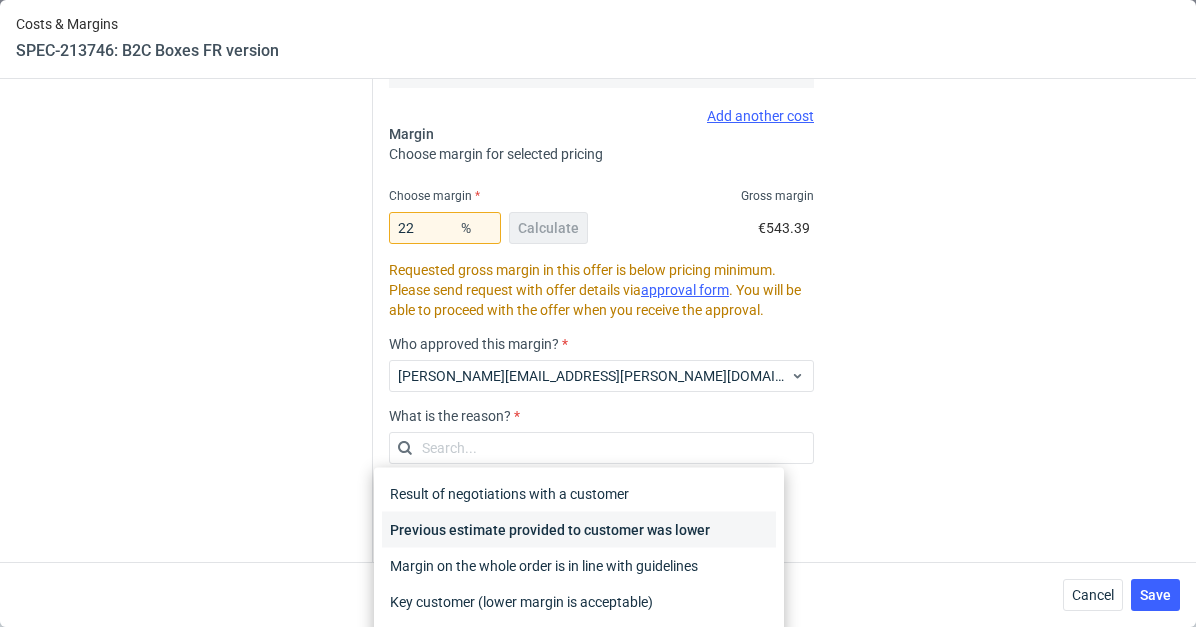 click on "Previous estimate provided to customer was lower" at bounding box center (579, 530) 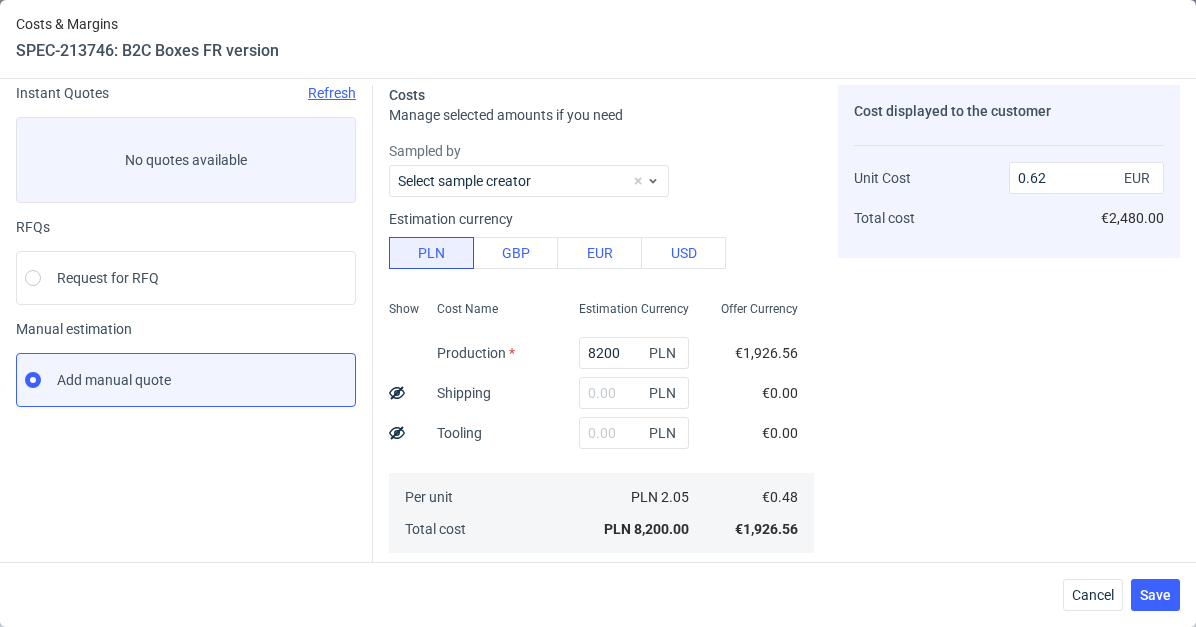 scroll, scrollTop: 0, scrollLeft: 0, axis: both 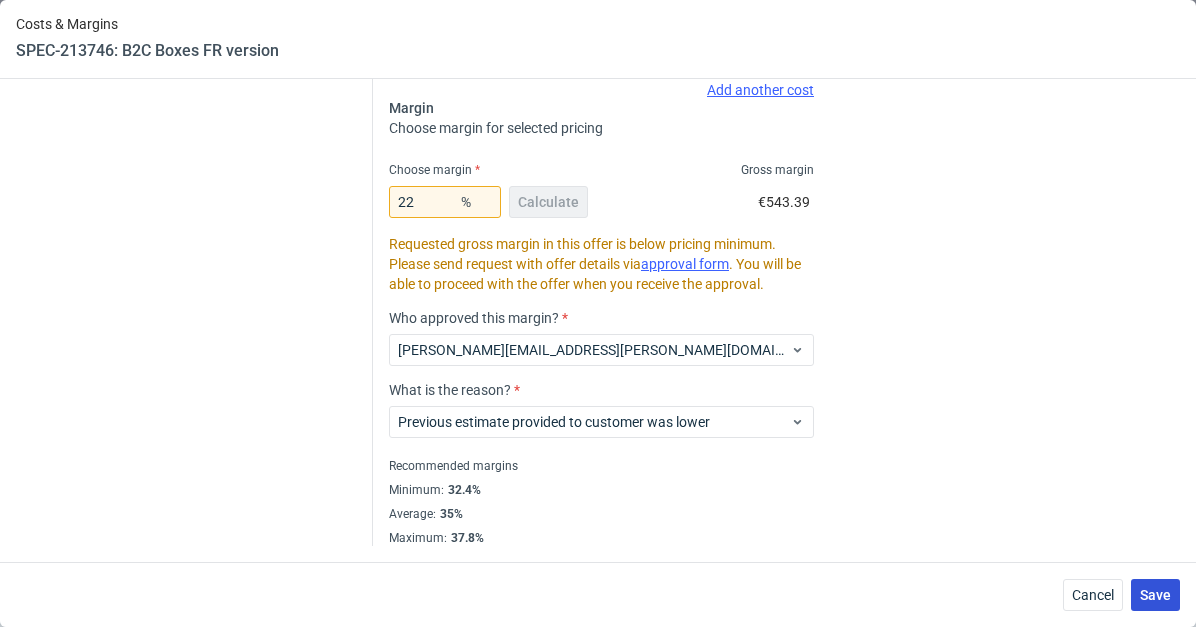 click on "Save" at bounding box center (1155, 595) 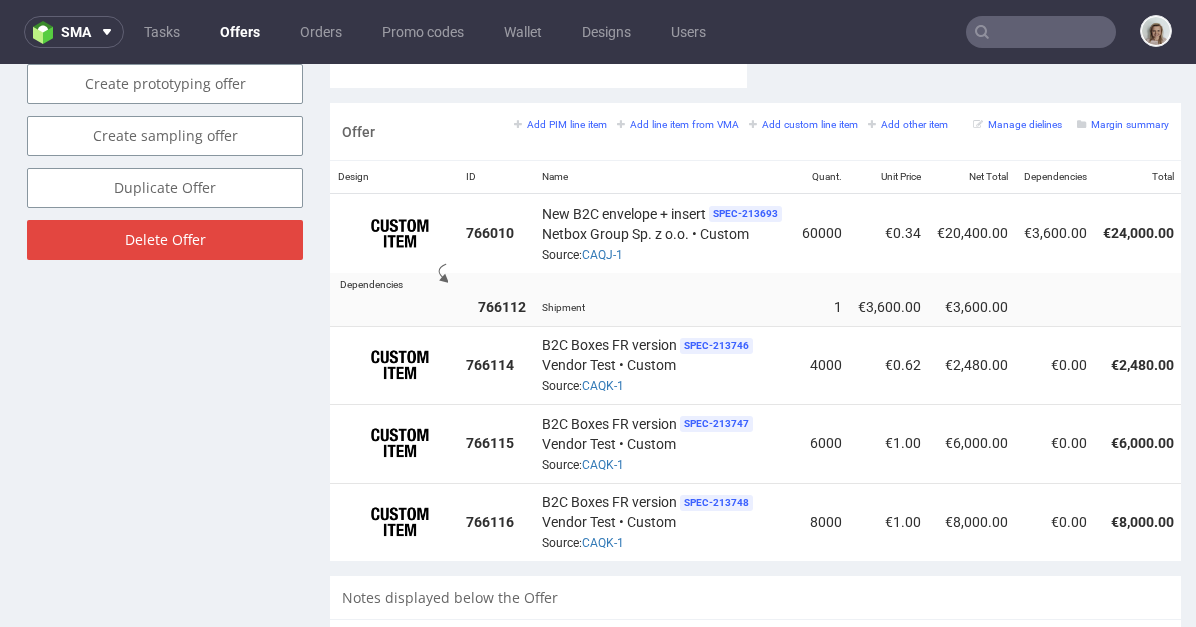 scroll, scrollTop: 1255, scrollLeft: 0, axis: vertical 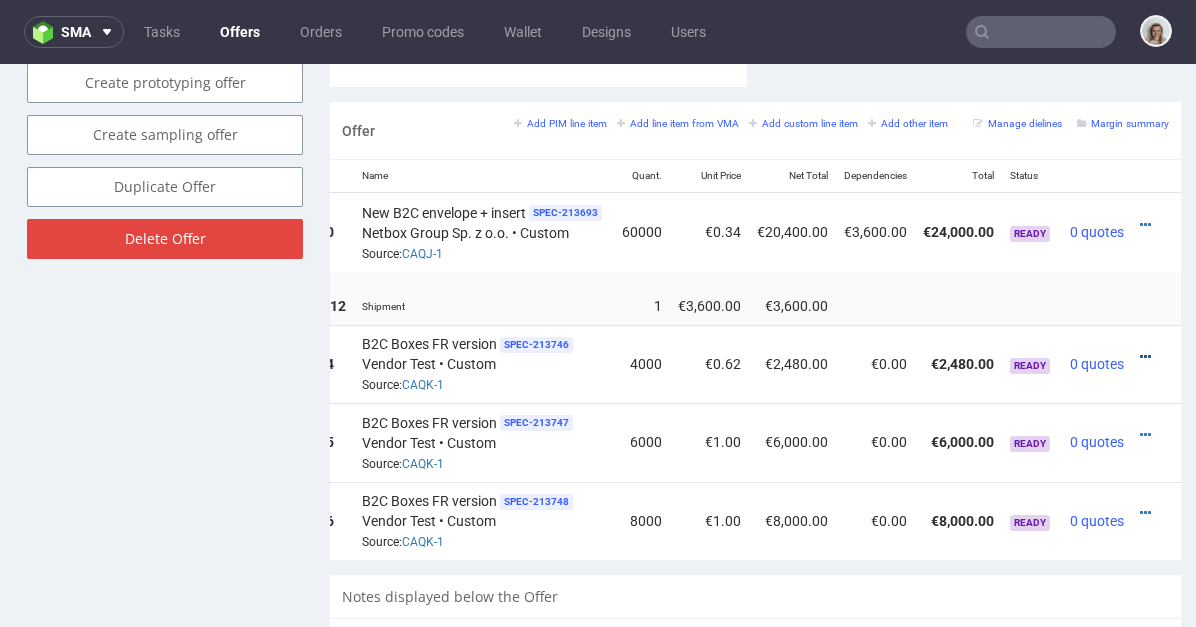 click at bounding box center [1145, 357] 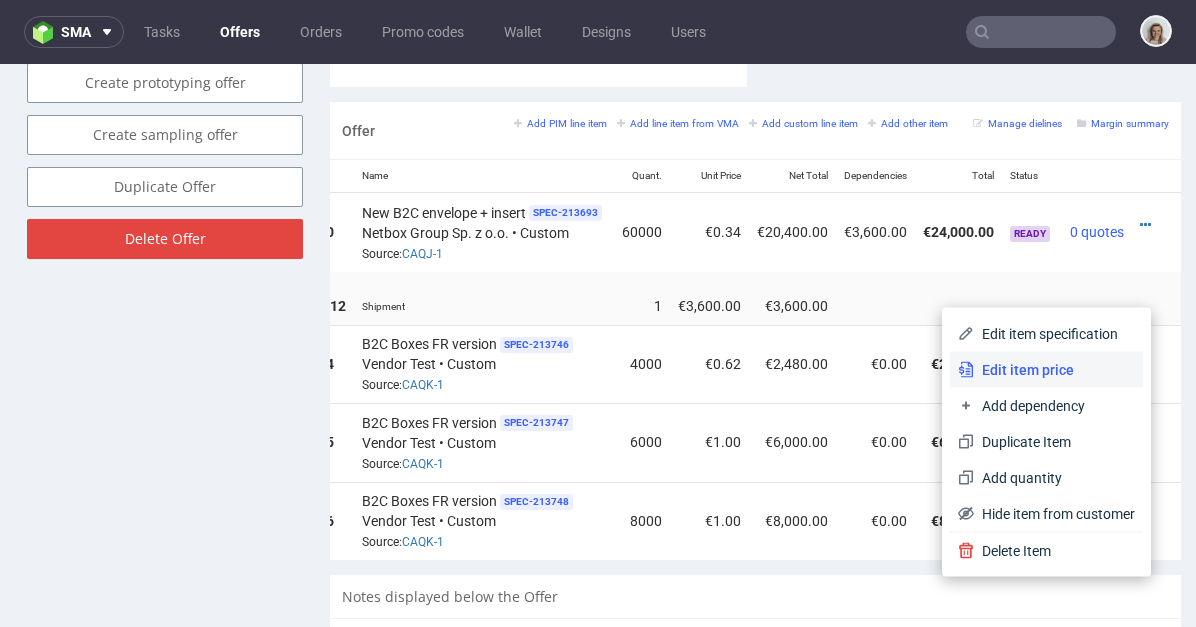 click on "Edit item price" at bounding box center (1054, 370) 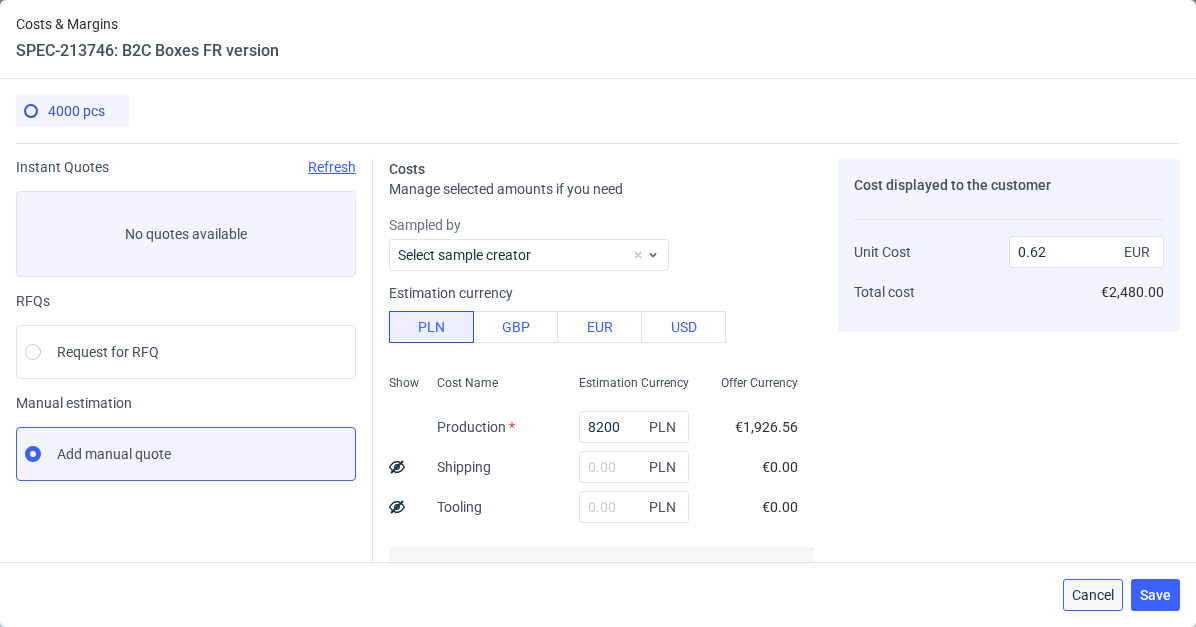 click on "Cancel" at bounding box center (1093, 595) 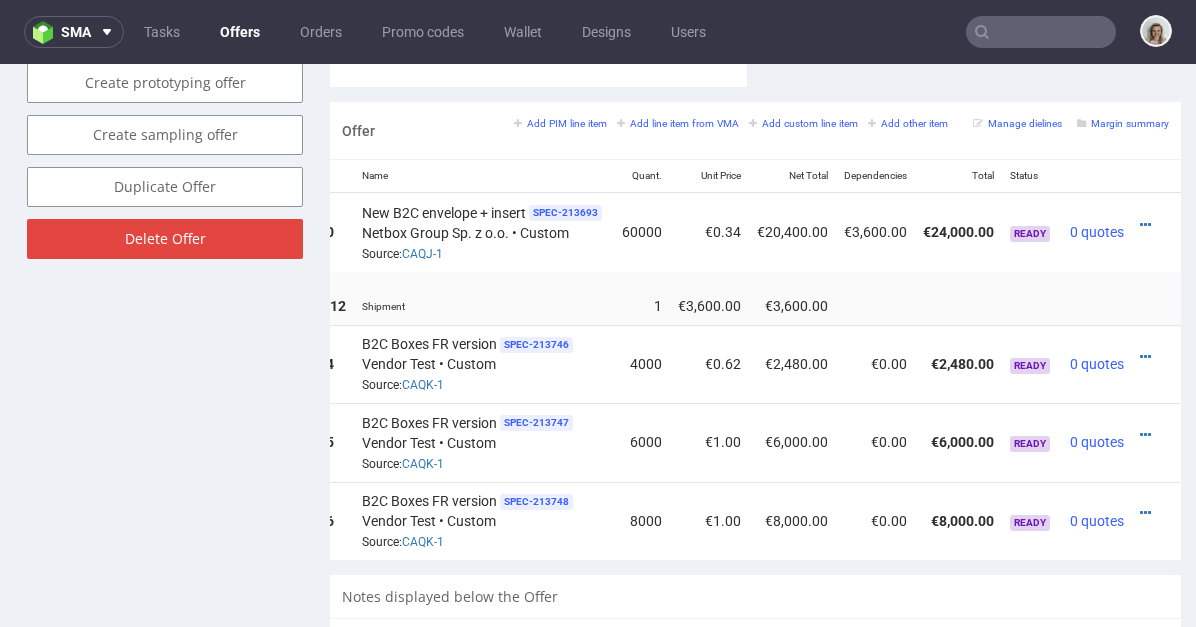 click at bounding box center (1150, 435) 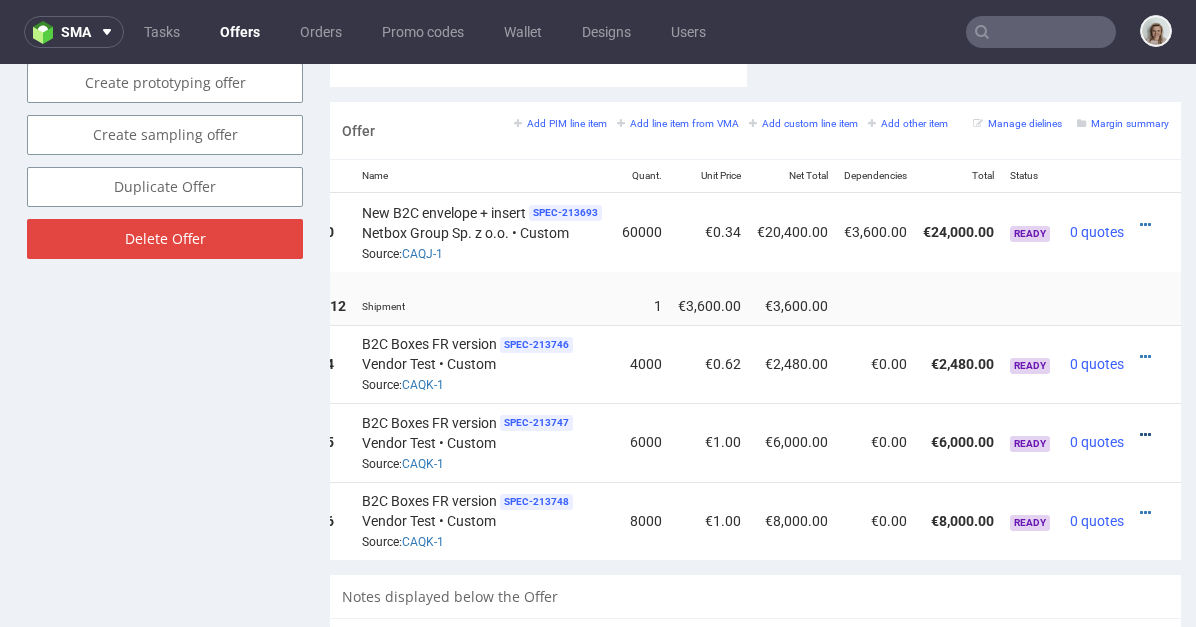 click at bounding box center (1145, 435) 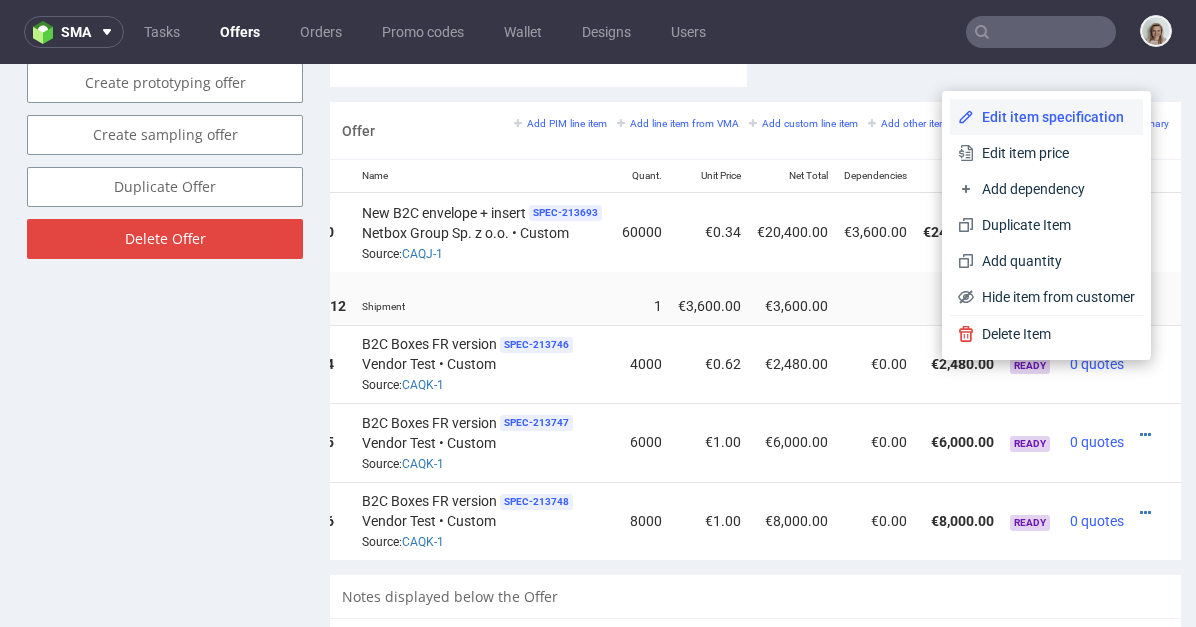 click on "Edit item specification" at bounding box center [1046, 117] 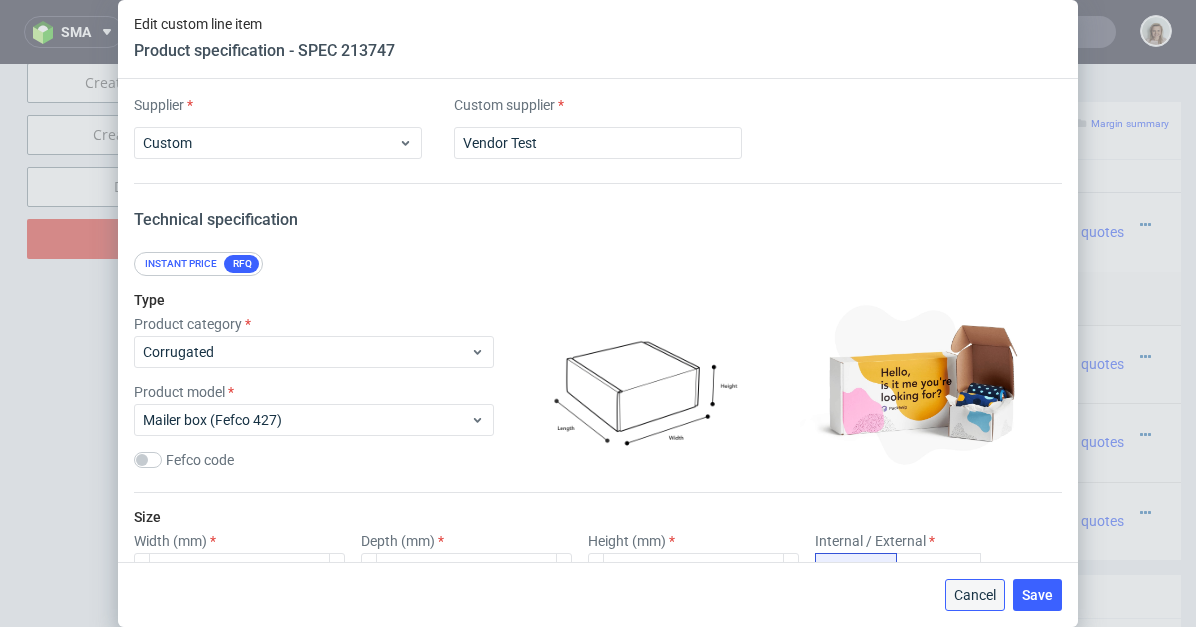 click on "Cancel" at bounding box center (975, 595) 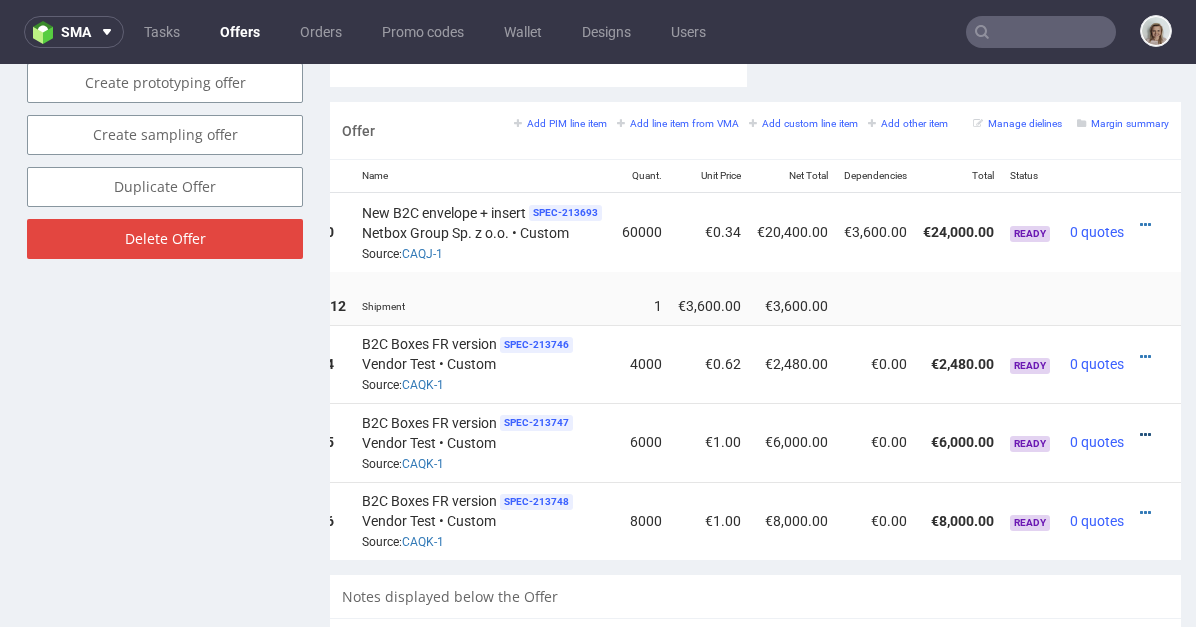 click at bounding box center [1145, 435] 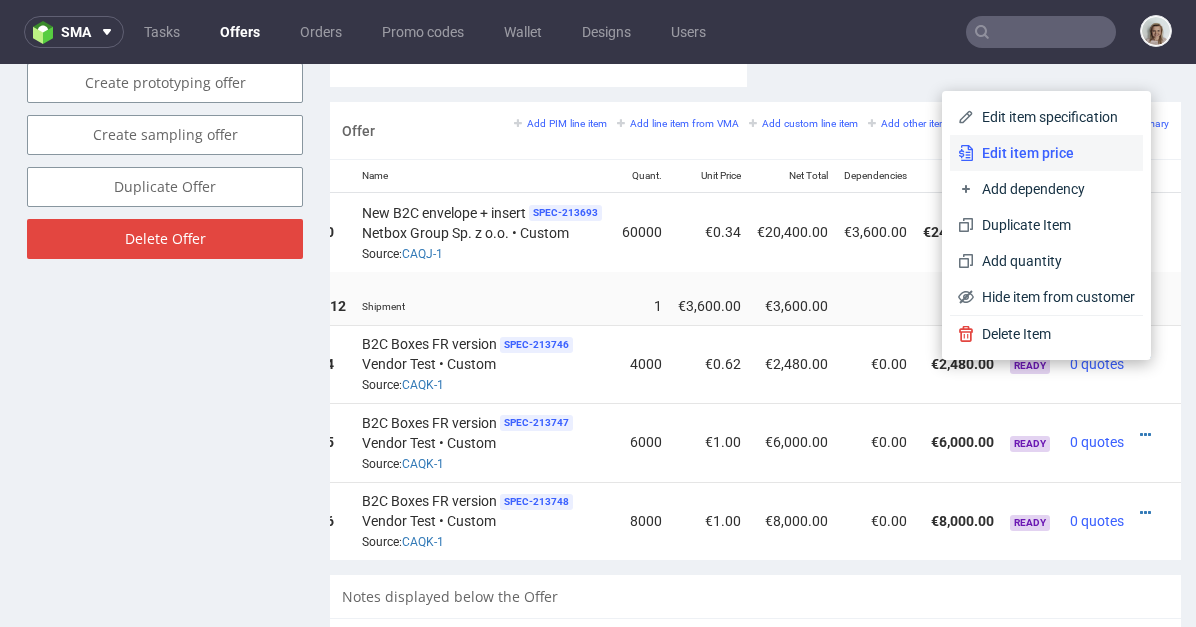 click on "Edit item price" at bounding box center (1054, 153) 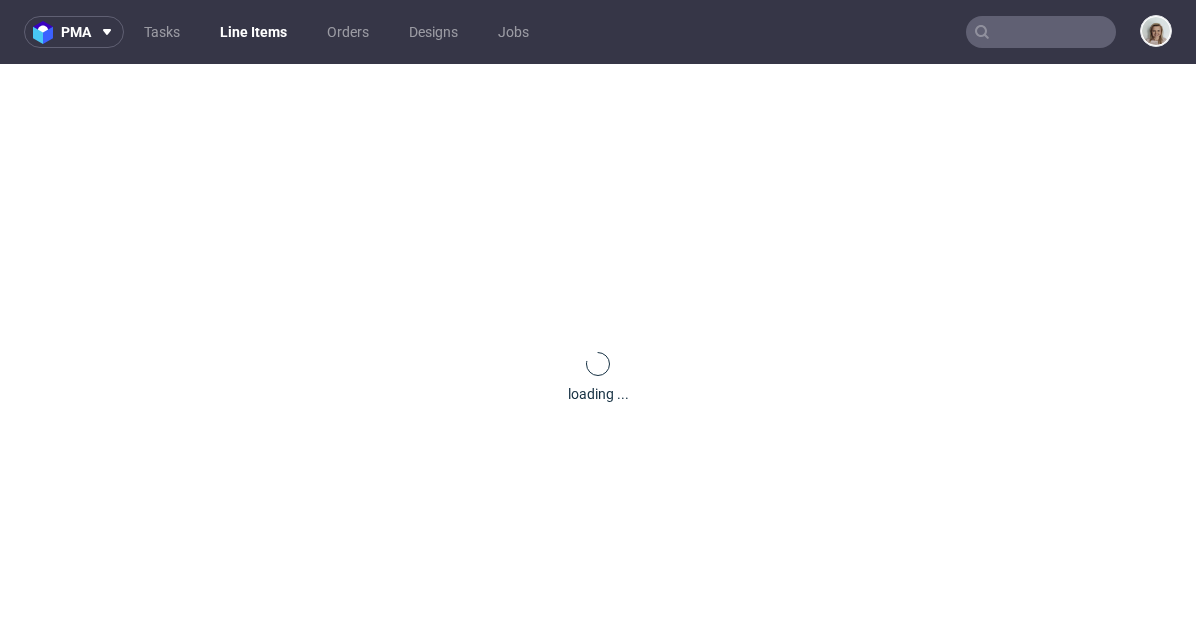 scroll, scrollTop: 0, scrollLeft: 0, axis: both 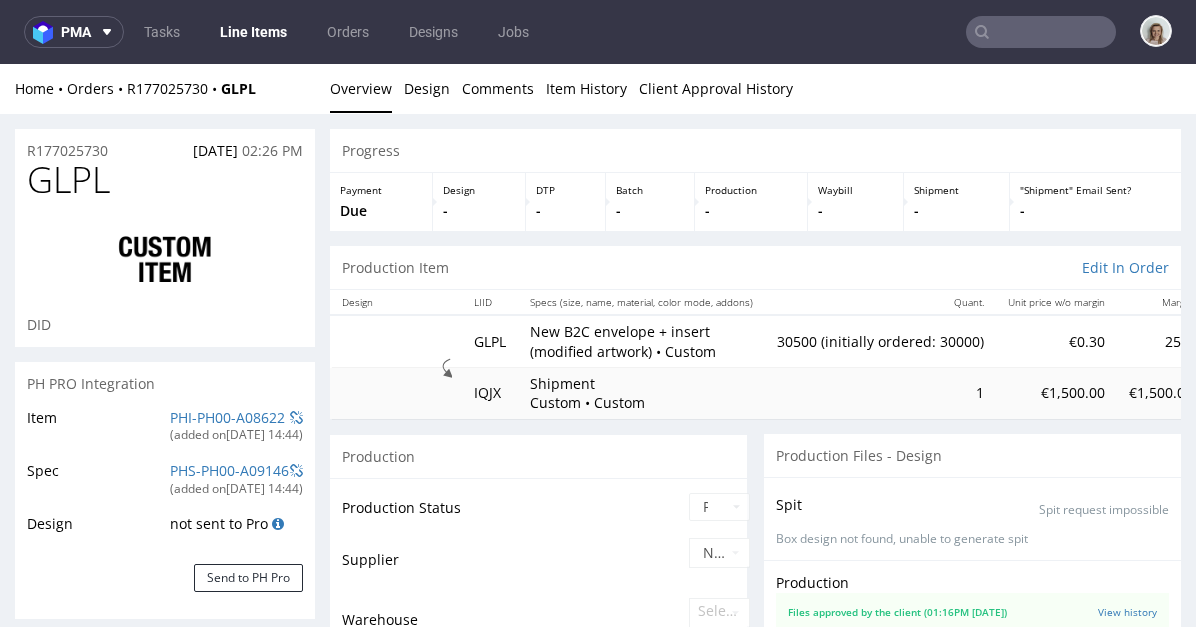 select on "in_progress" 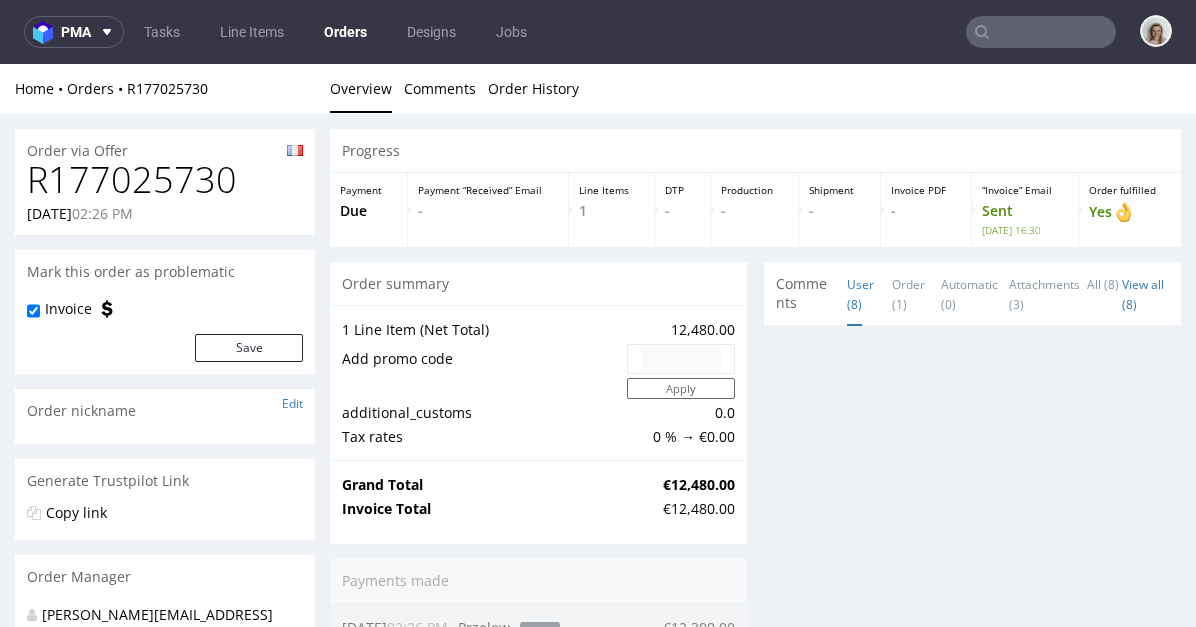 scroll, scrollTop: 0, scrollLeft: 0, axis: both 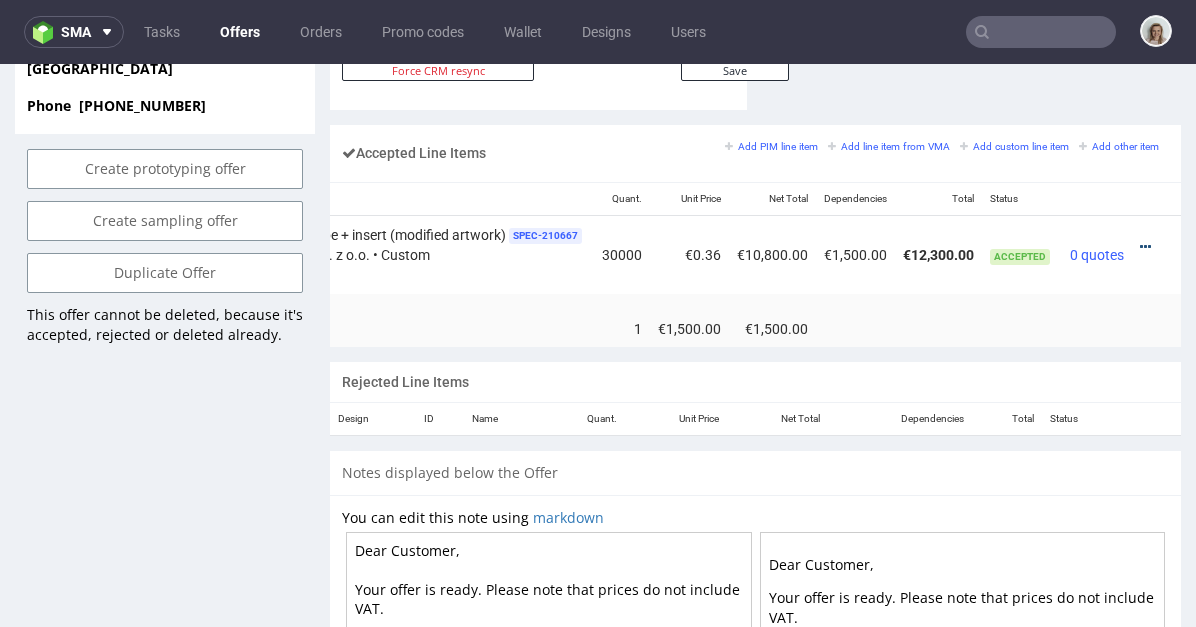 click at bounding box center (1145, 247) 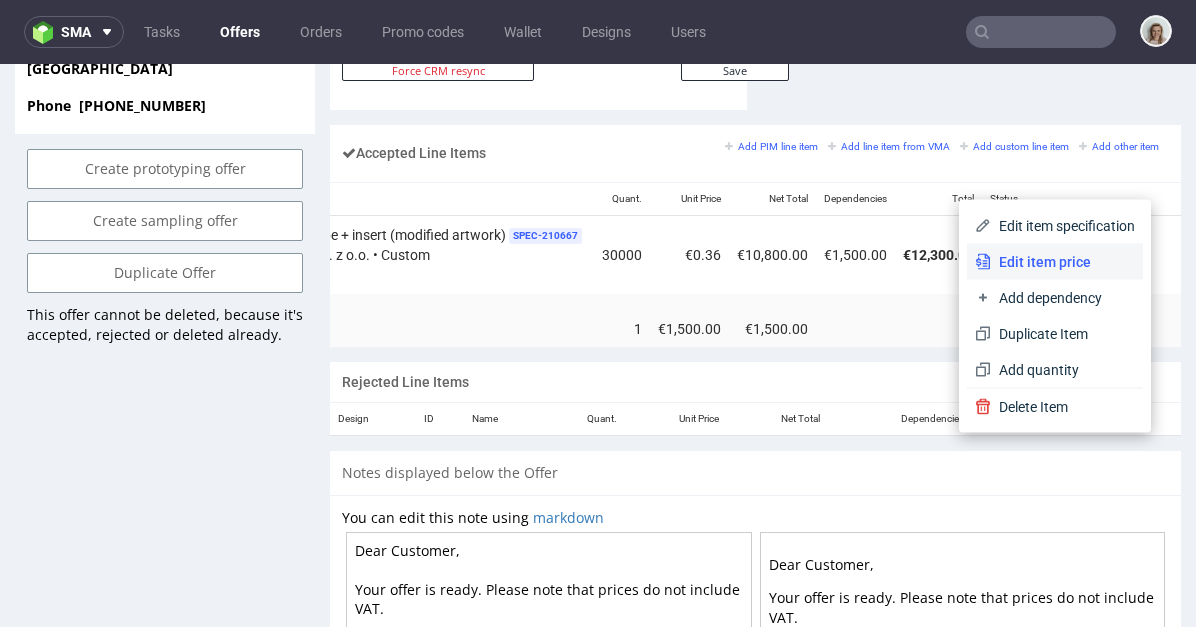 click on "Edit item price" at bounding box center (1063, 262) 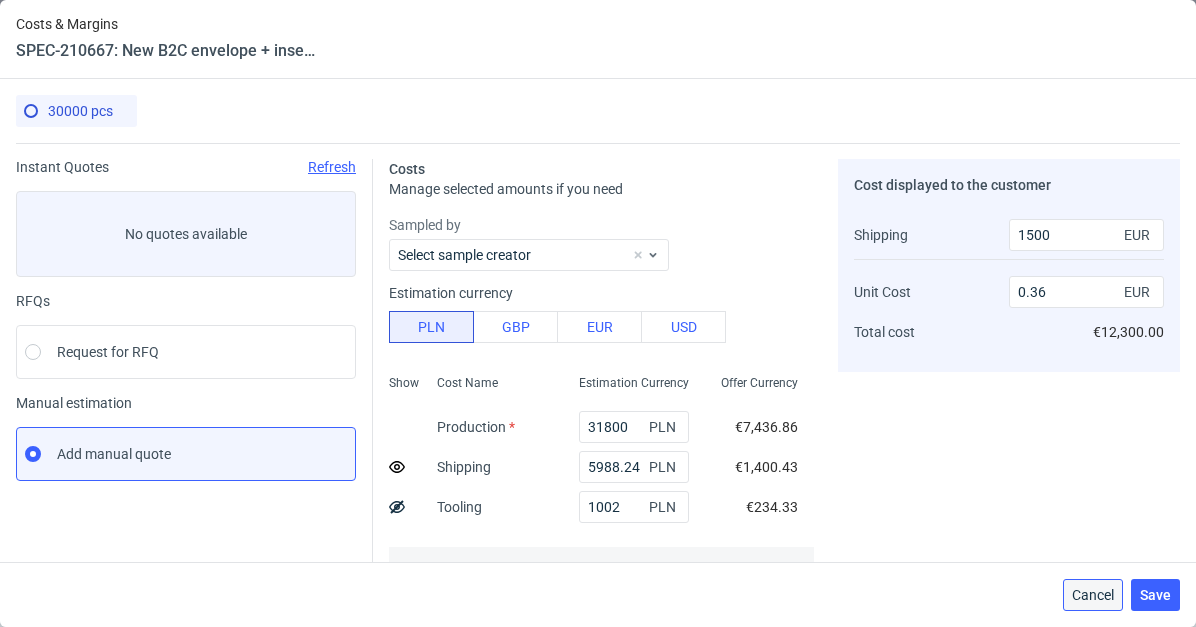 drag, startPoint x: 1110, startPoint y: 600, endPoint x: 1107, endPoint y: 525, distance: 75.059975 